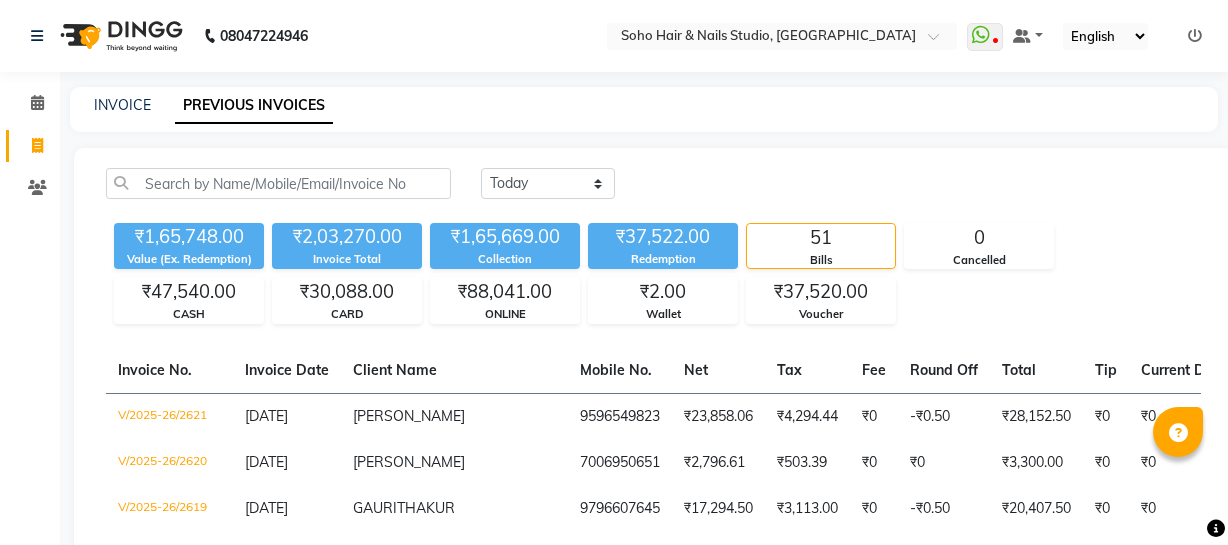 select on "[DATE]" 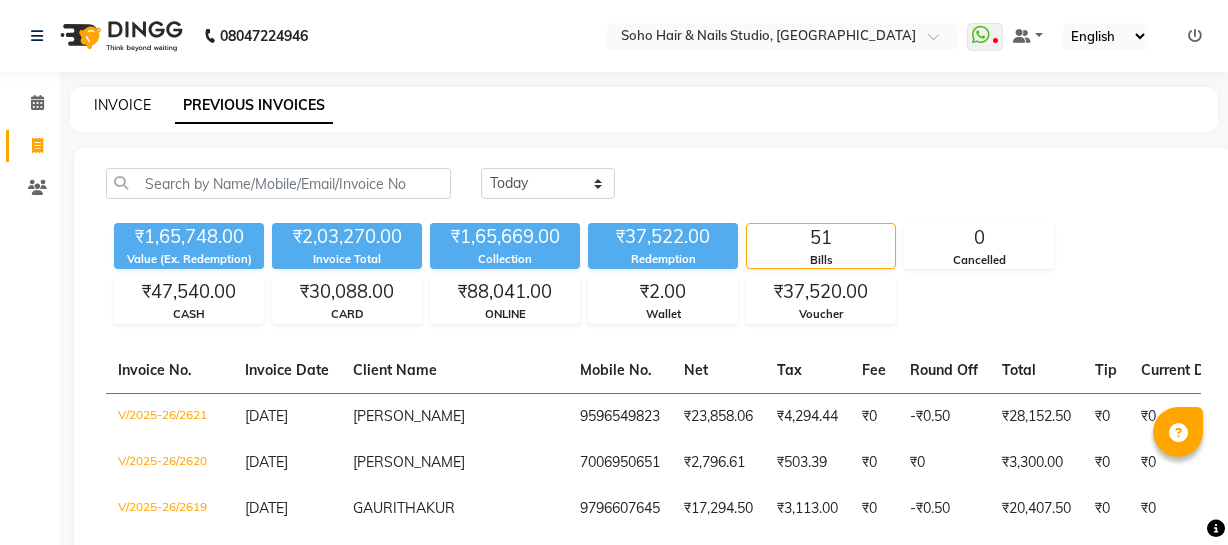 scroll, scrollTop: 0, scrollLeft: 0, axis: both 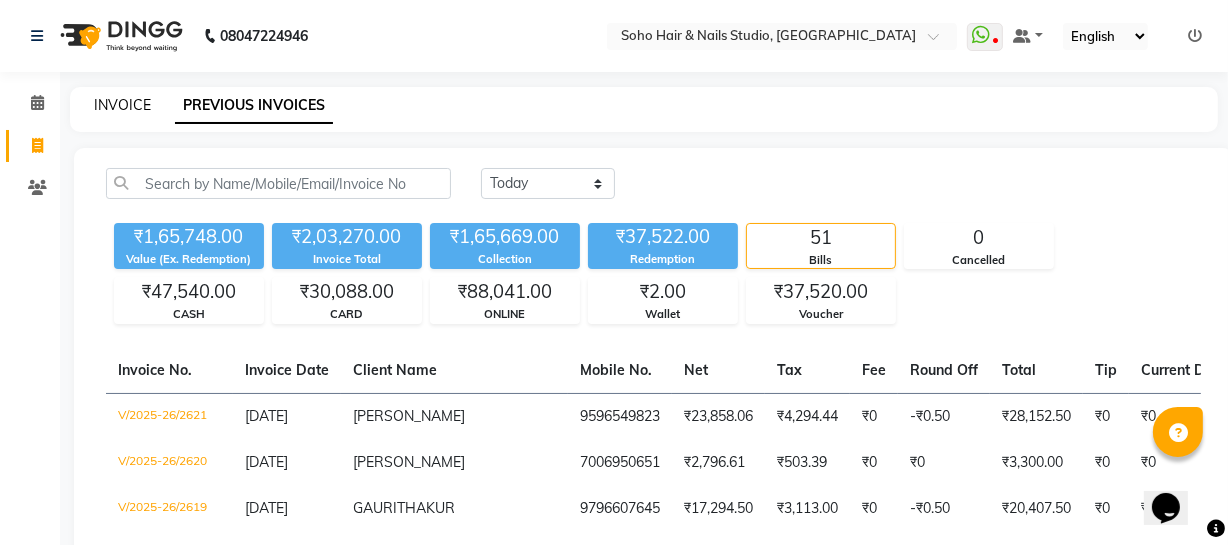 click on "INVOICE" 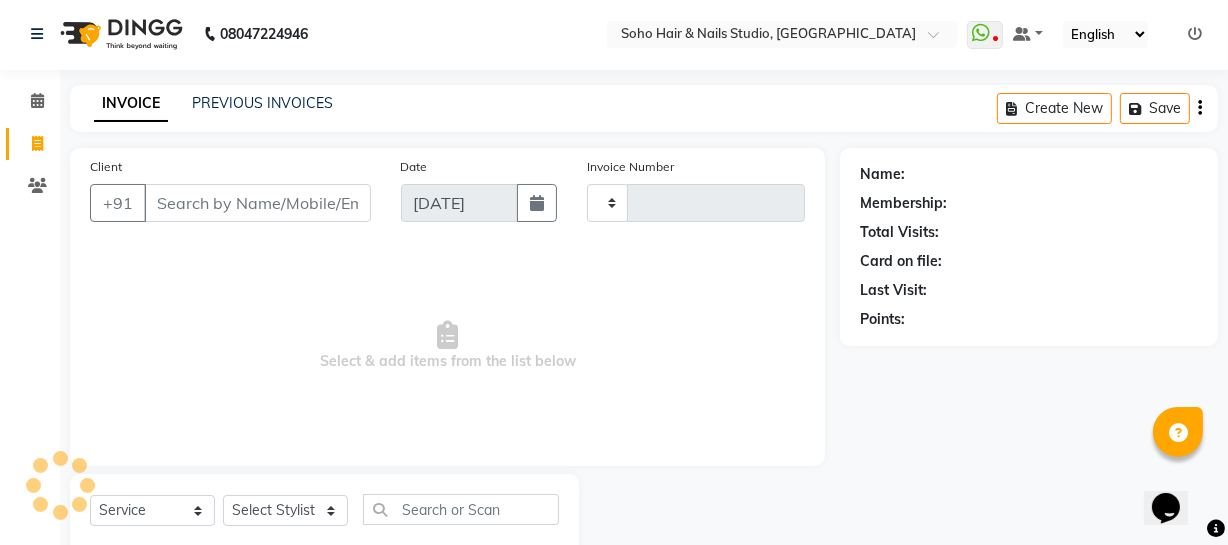 scroll, scrollTop: 57, scrollLeft: 0, axis: vertical 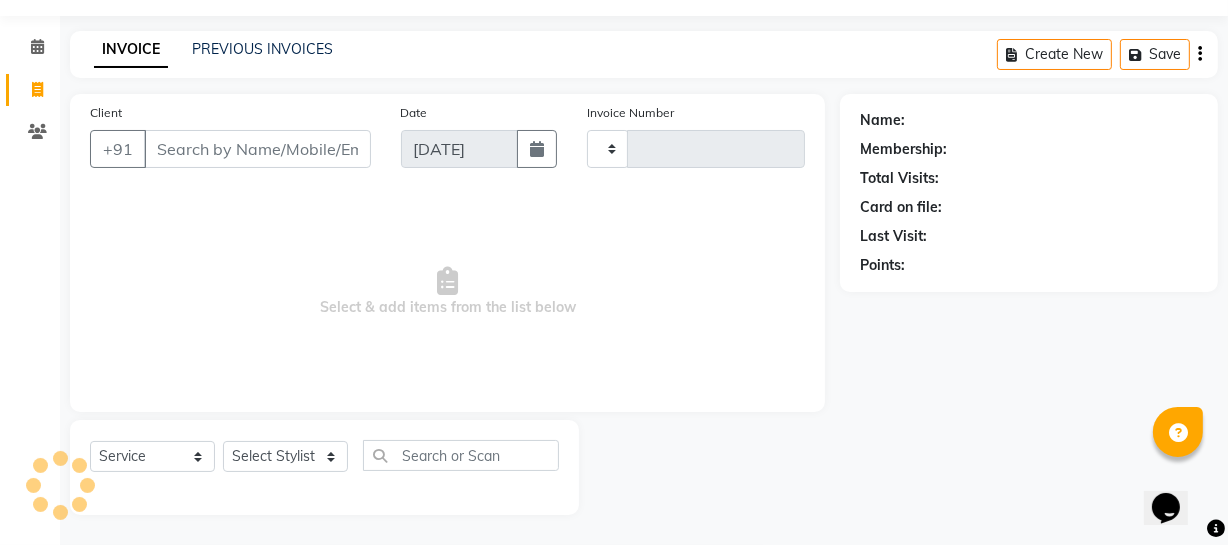 type on "2622" 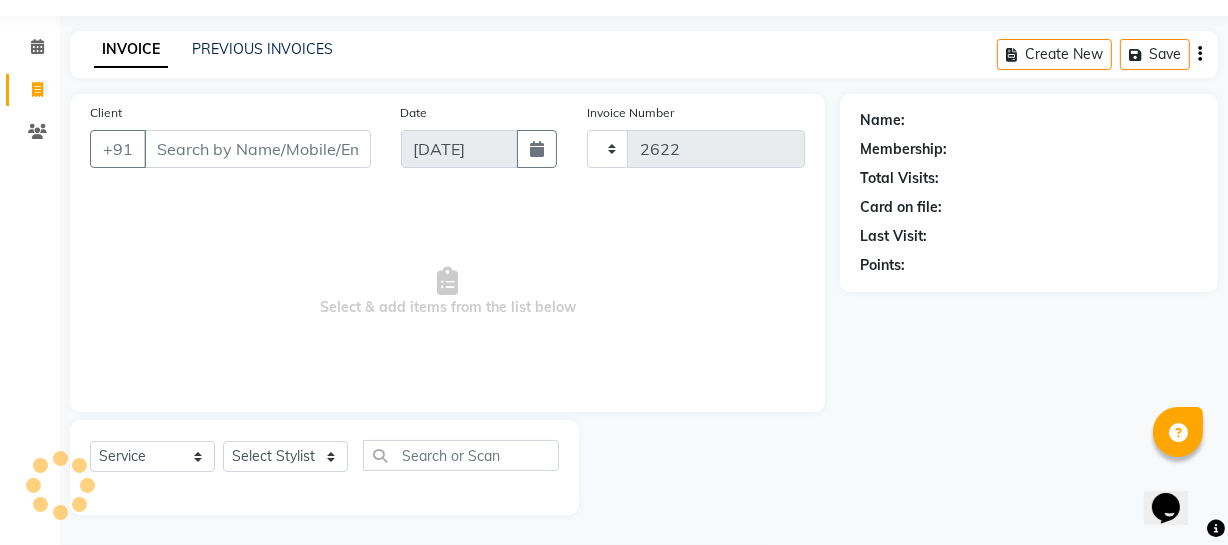 select on "735" 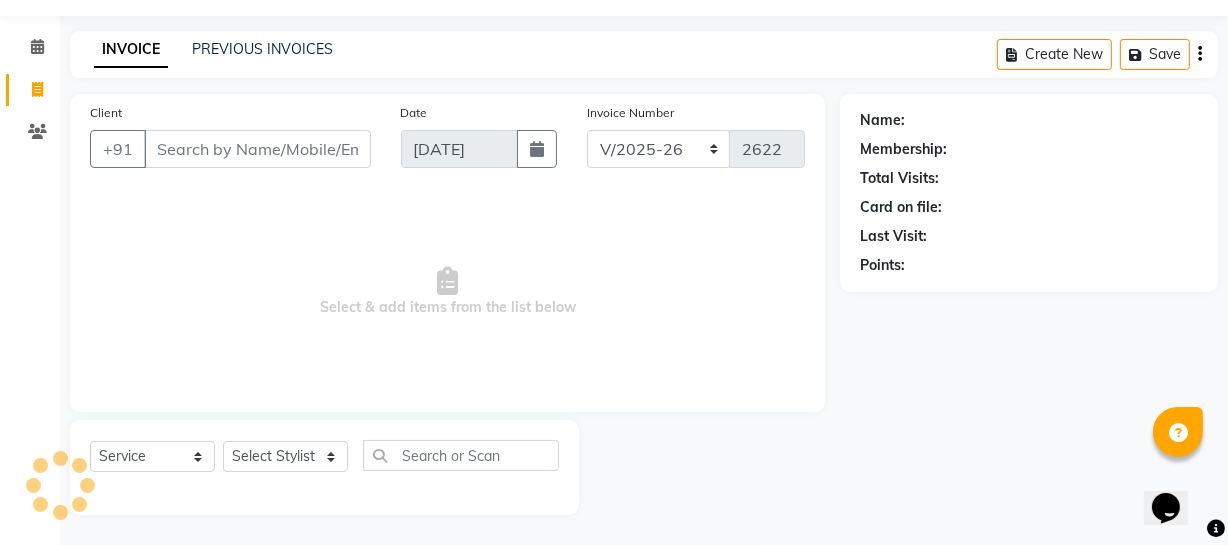 select on "membership" 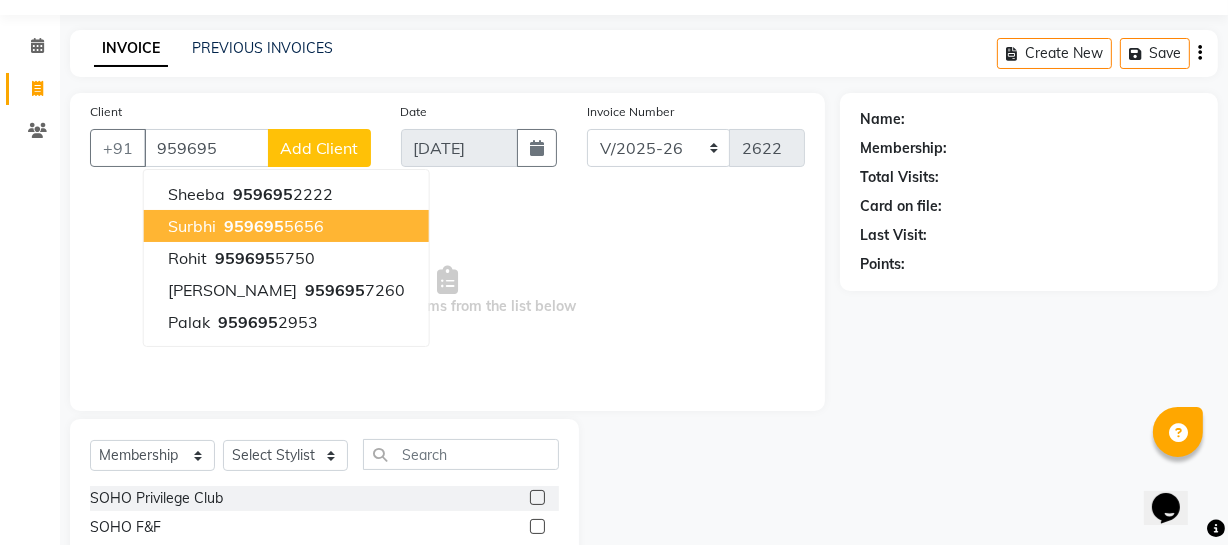 click on "Surbhi" at bounding box center (192, 226) 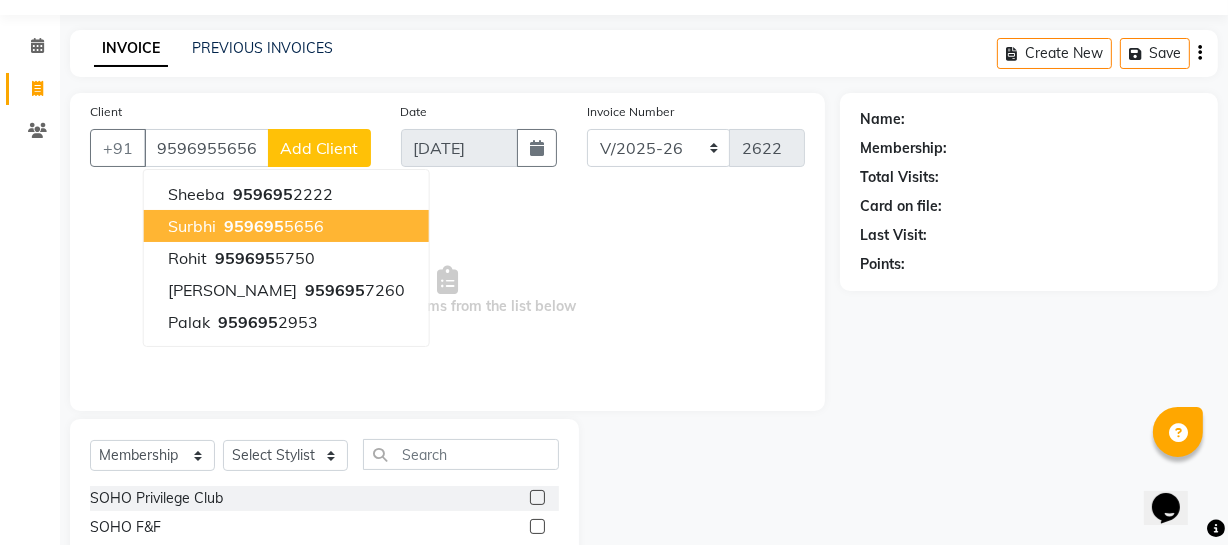 type on "9596955656" 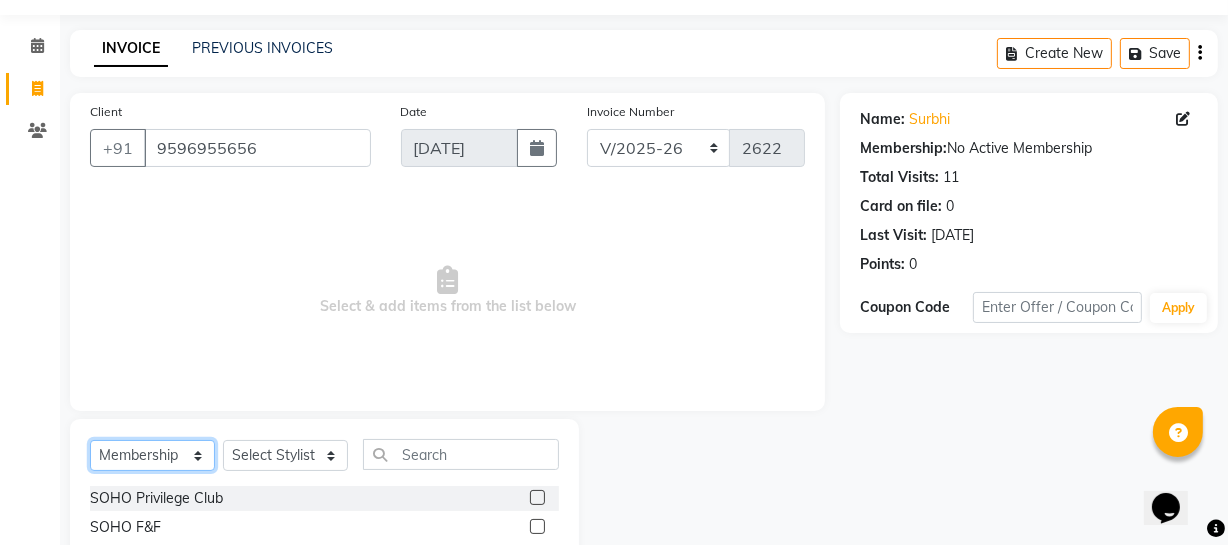 click on "Select  Service  Product  Membership  Package Voucher Prepaid Gift Card" 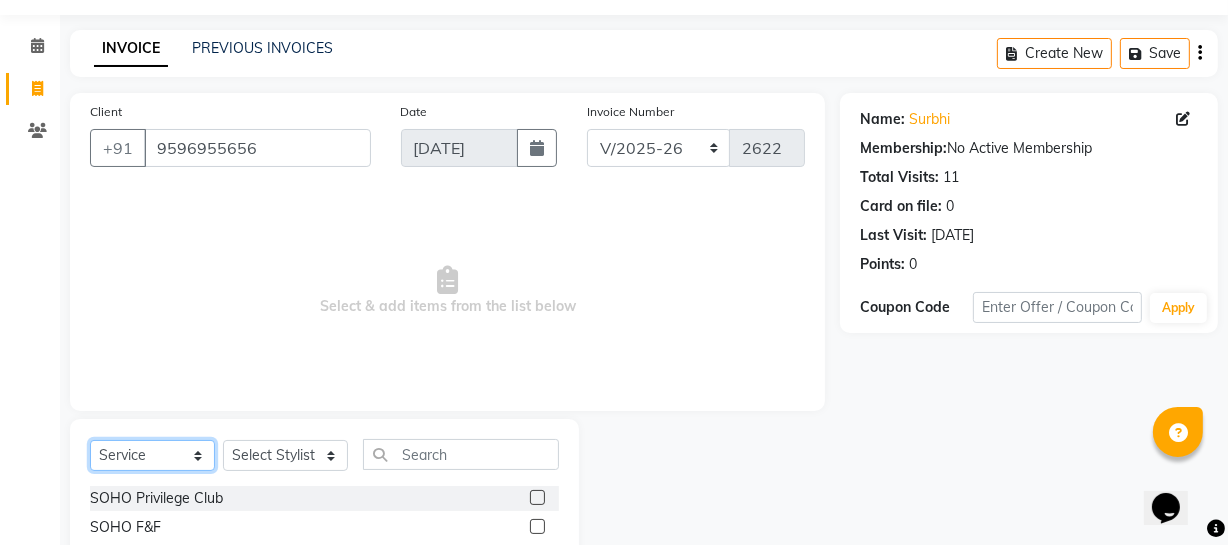 click on "Select  Service  Product  Membership  Package Voucher Prepaid Gift Card" 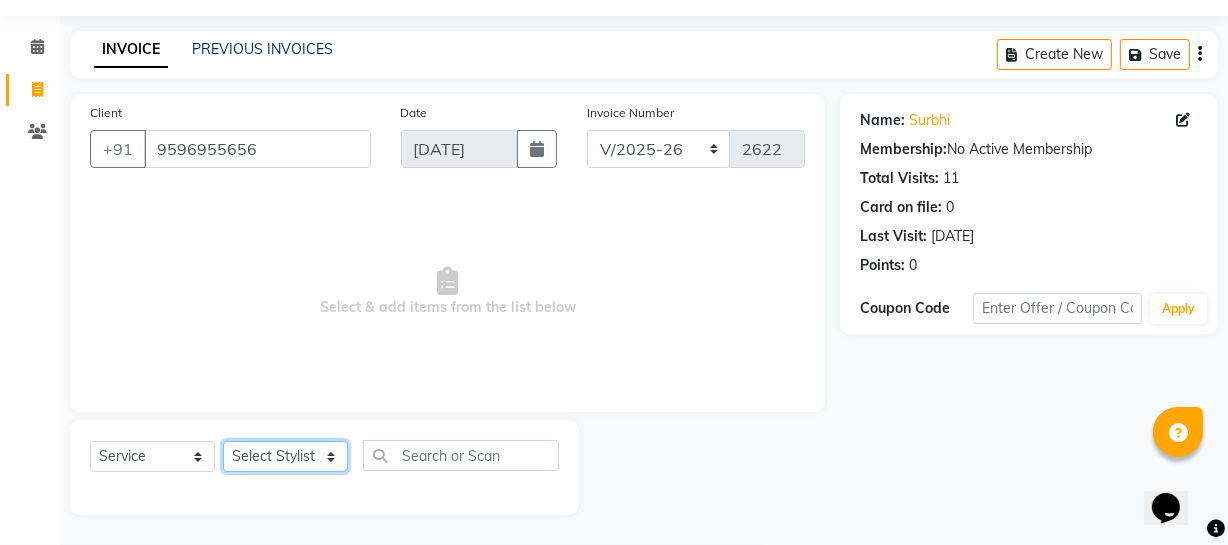 click on "Select Stylist [PERSON_NAME] Adhamya [PERSON_NAME] [PERSON_NAME] [PERSON_NAME] [PERSON_NAME] [PERSON_NAME] [PERSON_NAME]  [PERSON_NAME] [PERSON_NAME] [PERSON_NAME] Mitu [PERSON_NAME] [PERSON_NAME] Reception [PERSON_NAME]  [PERSON_NAME] sameer [PERSON_NAME] [PERSON_NAME] [PERSON_NAME] [PERSON_NAME] [PERSON_NAME] [PERSON_NAME]" 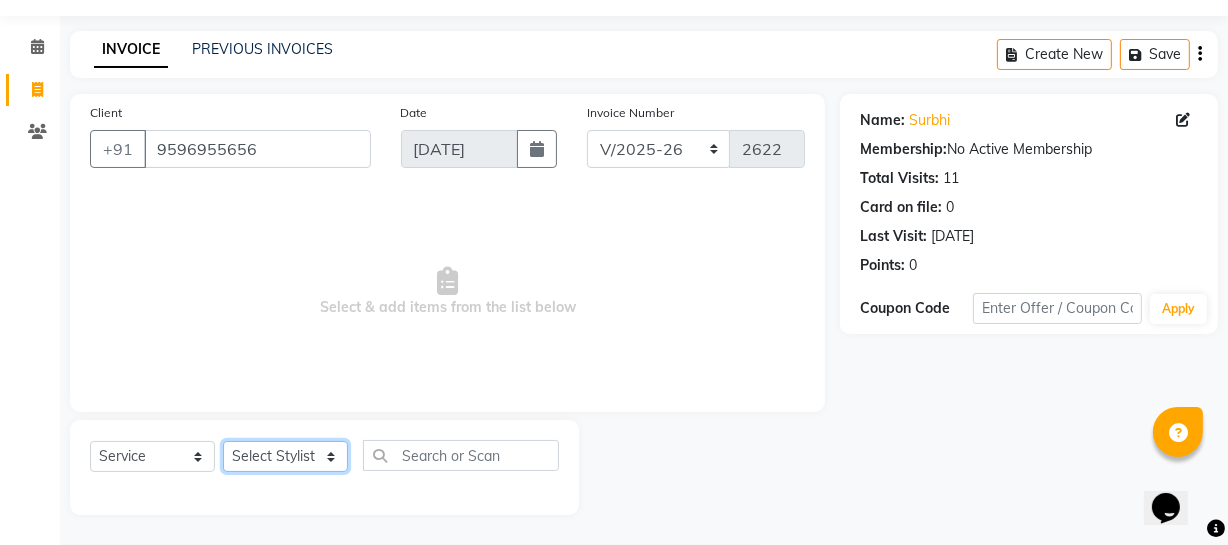 select on "11755" 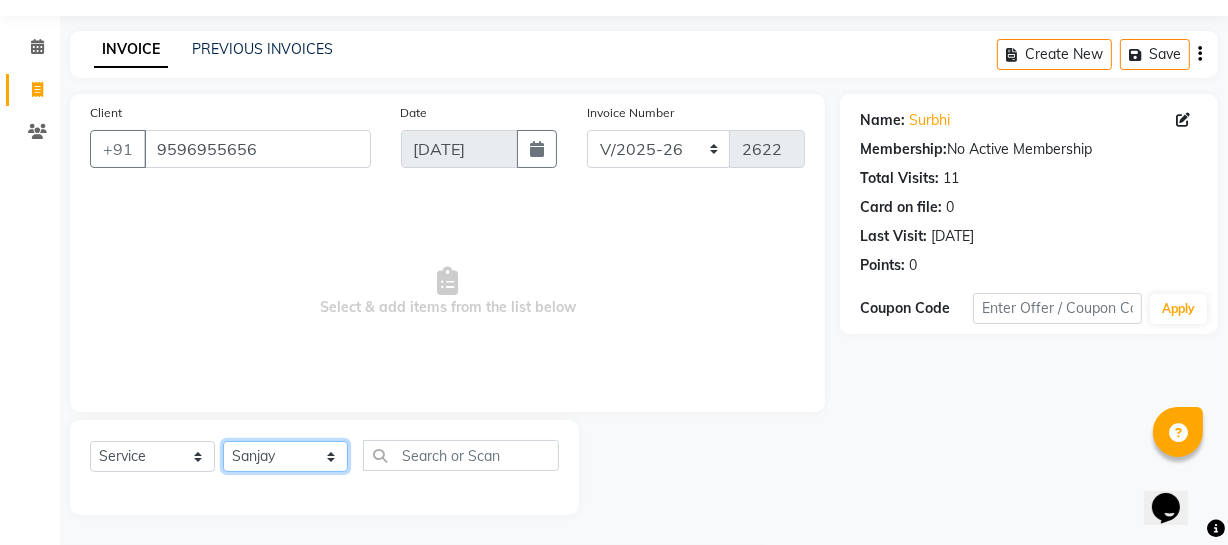 click on "Select Stylist [PERSON_NAME] Adhamya [PERSON_NAME] [PERSON_NAME] [PERSON_NAME] [PERSON_NAME] [PERSON_NAME] [PERSON_NAME]  [PERSON_NAME] [PERSON_NAME] [PERSON_NAME] Mitu [PERSON_NAME] [PERSON_NAME] Reception [PERSON_NAME]  [PERSON_NAME] sameer [PERSON_NAME] [PERSON_NAME] [PERSON_NAME] [PERSON_NAME] [PERSON_NAME] [PERSON_NAME]" 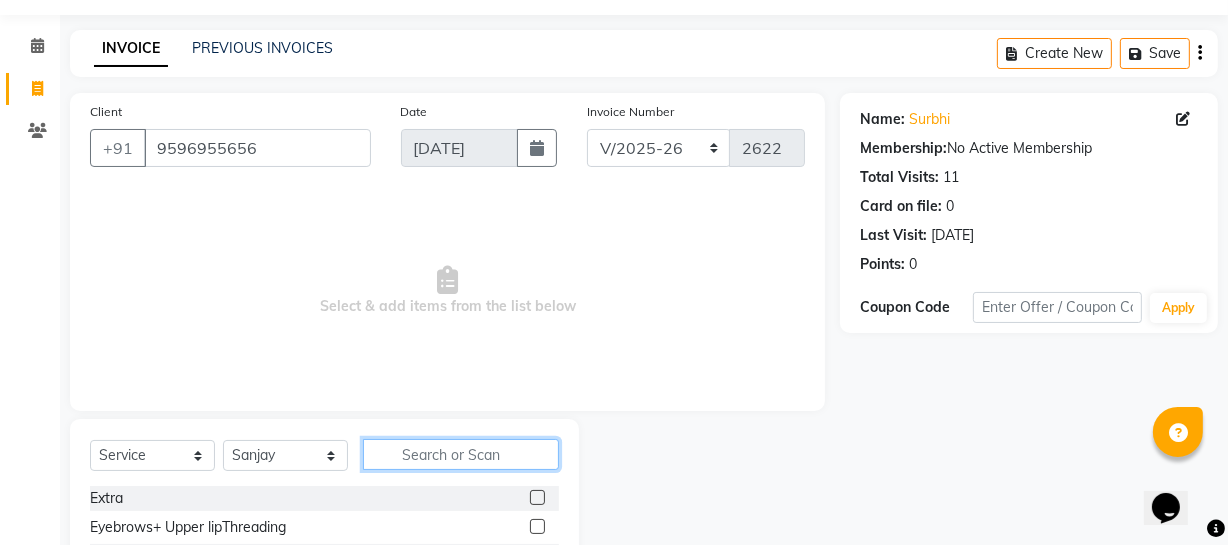 click 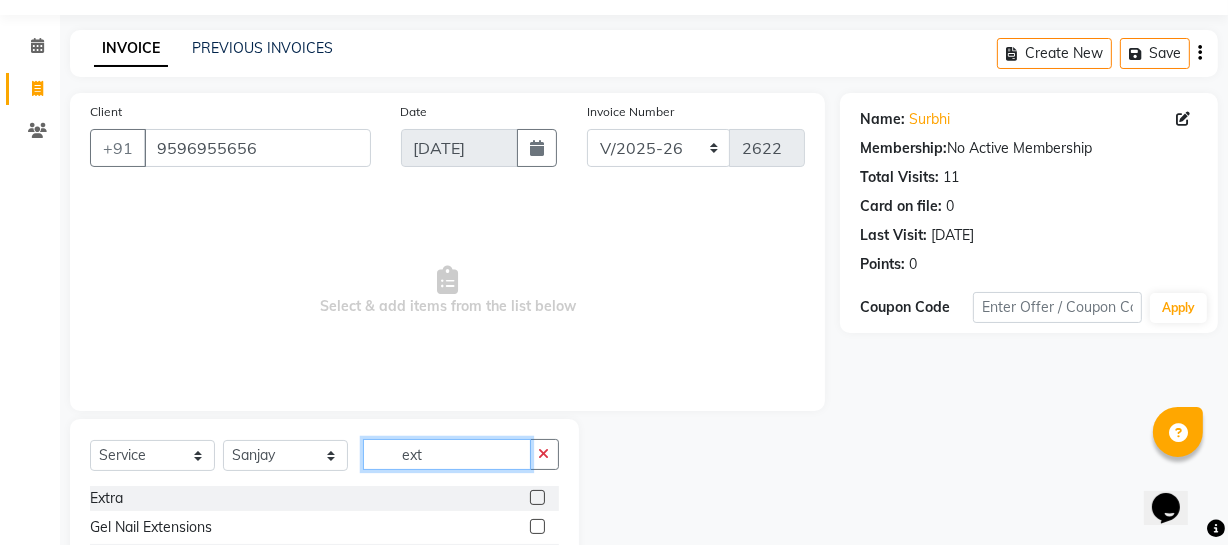 scroll, scrollTop: 179, scrollLeft: 0, axis: vertical 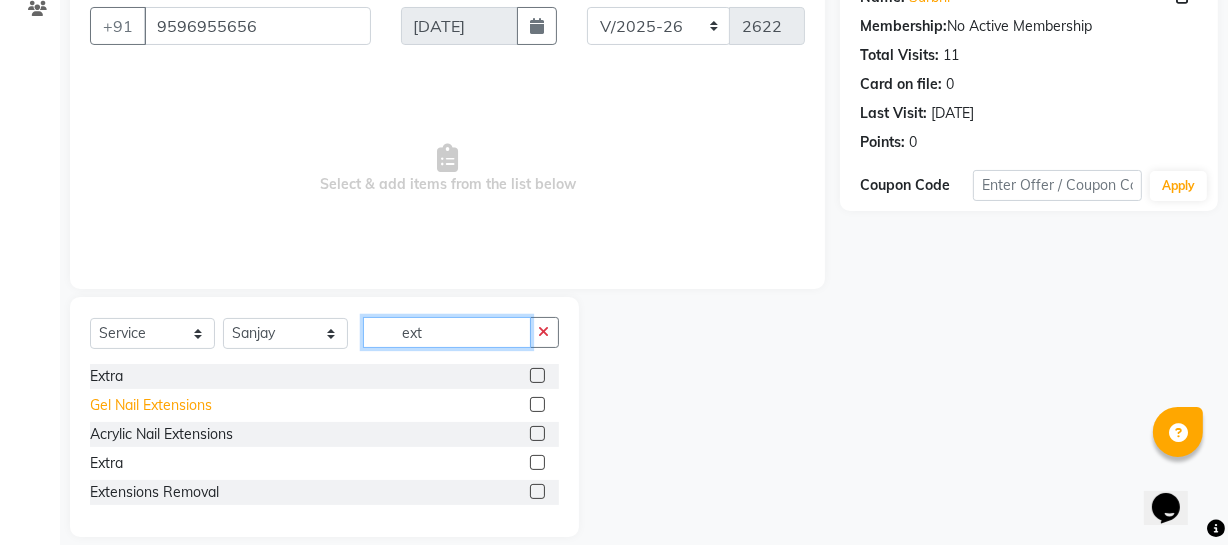 type on "ext" 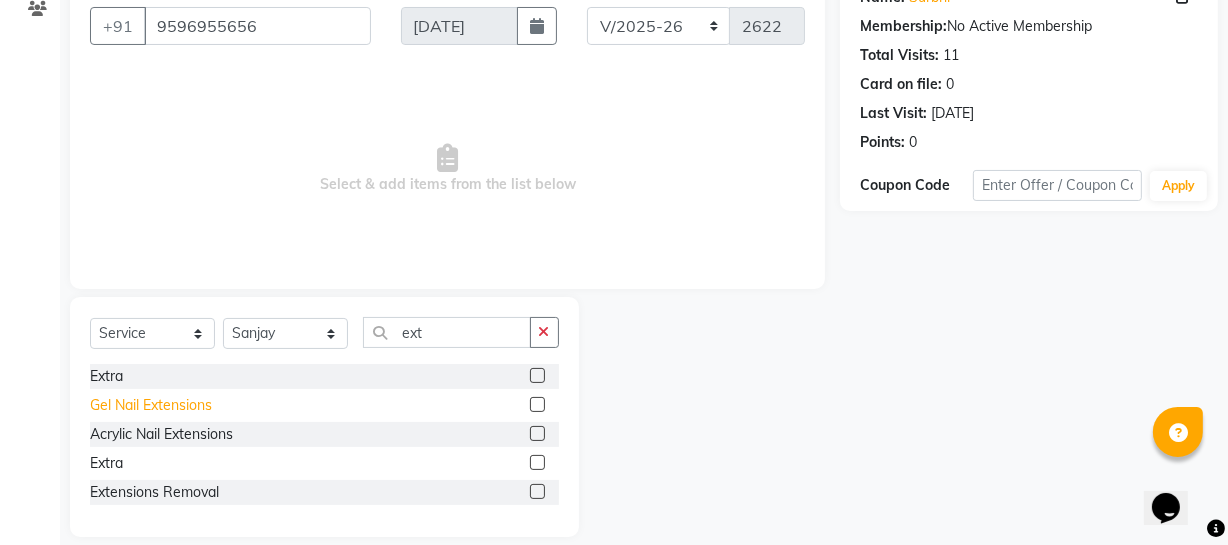 click on "Gel Nail Extensions" 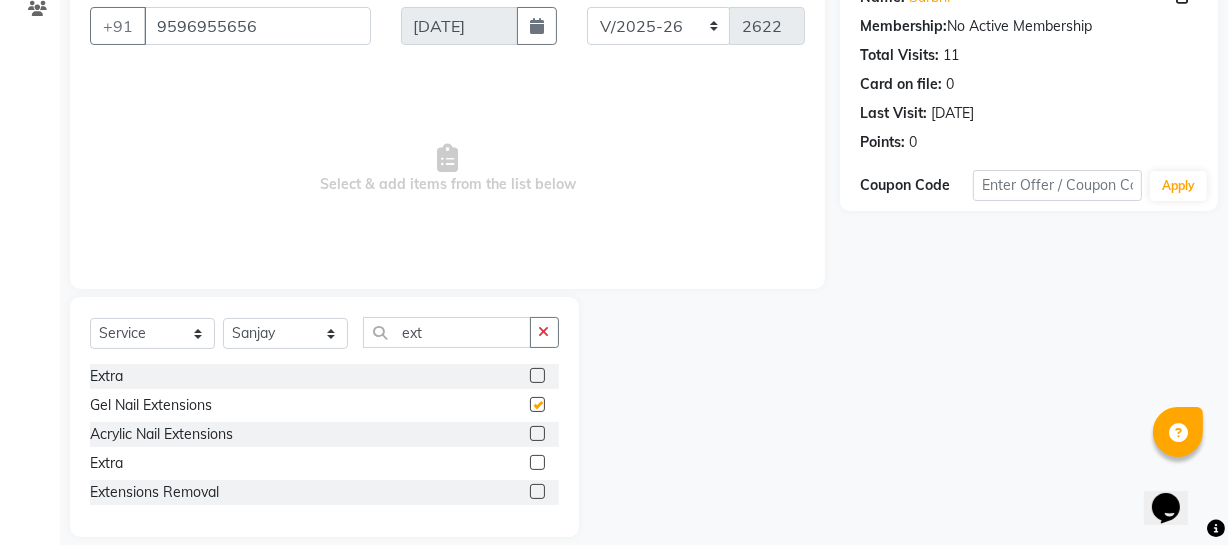 checkbox on "false" 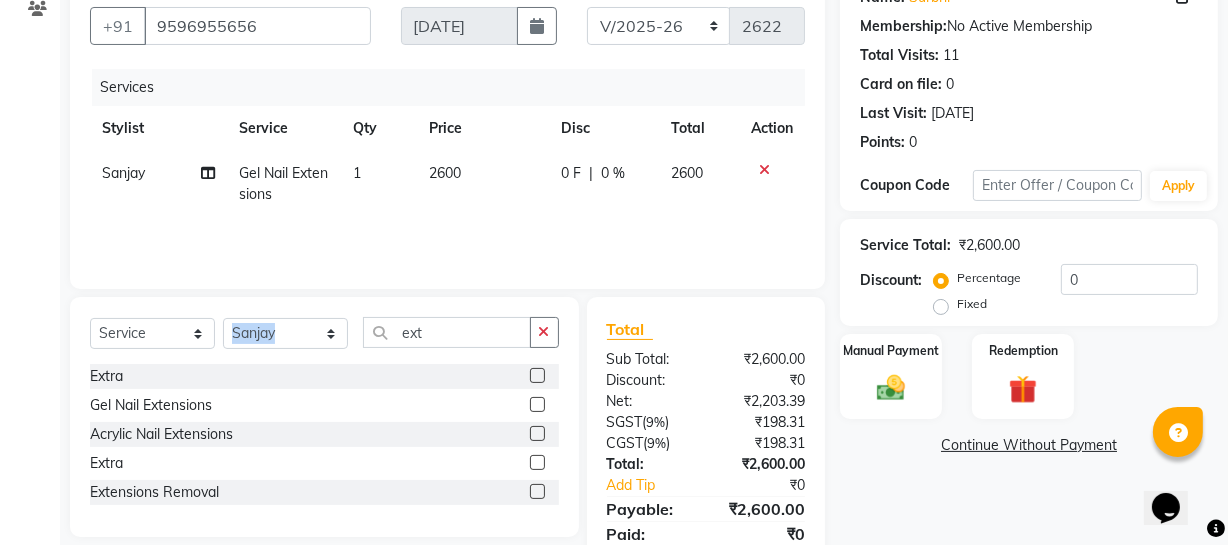 drag, startPoint x: 482, startPoint y: 311, endPoint x: 330, endPoint y: 342, distance: 155.12898 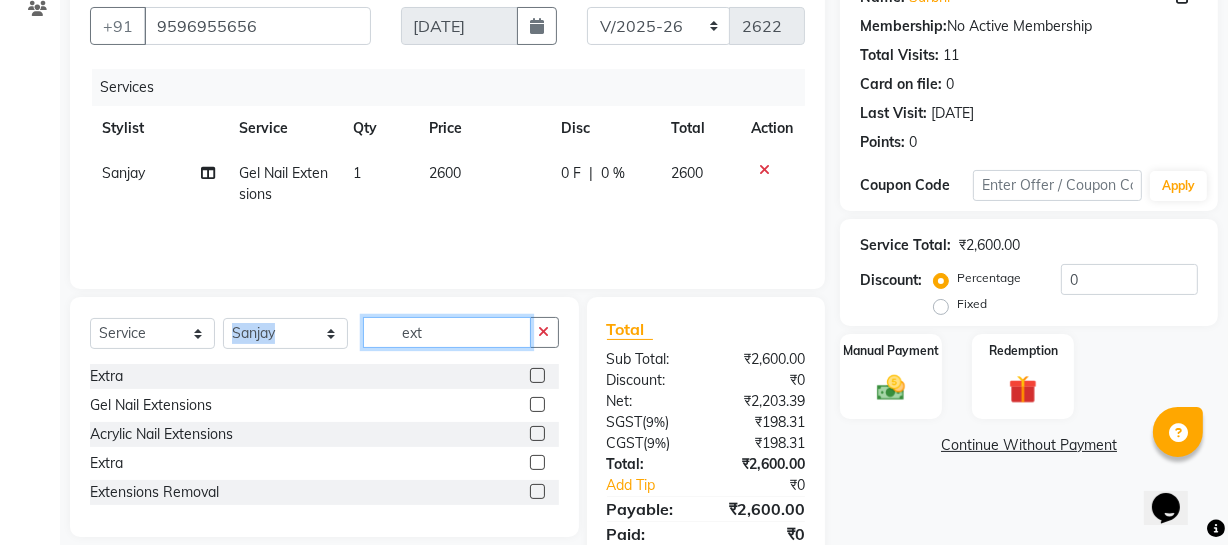 click on "ext" 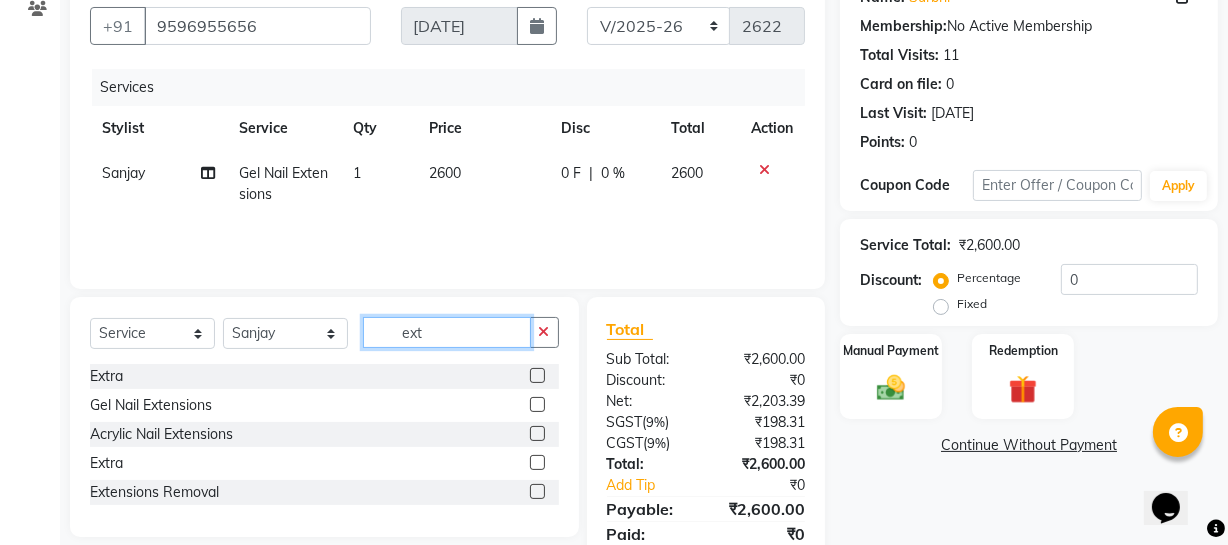 click on "ext" 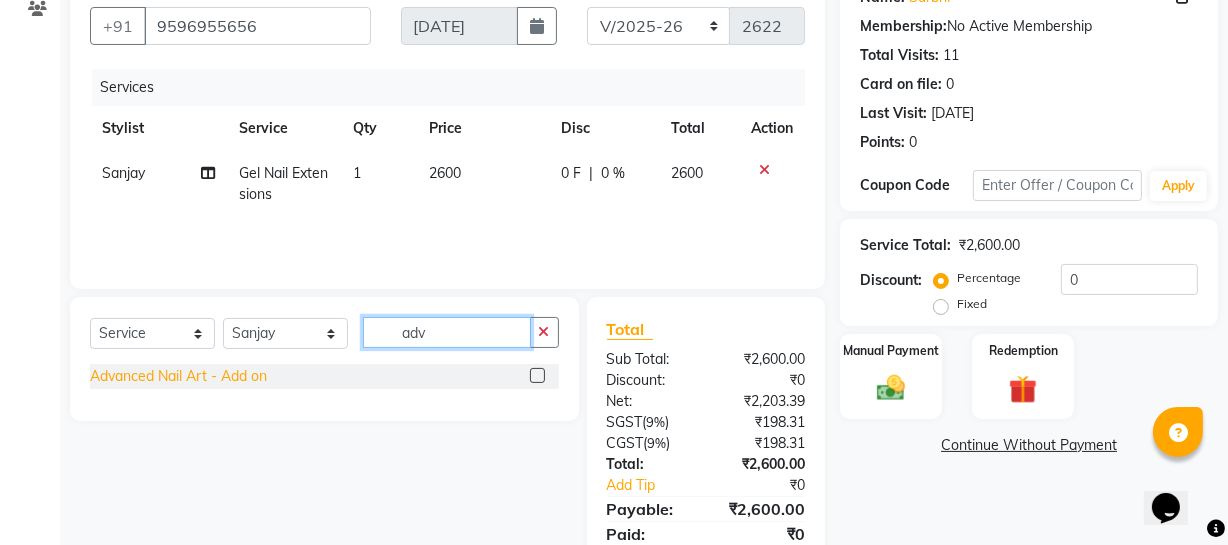 type on "adv" 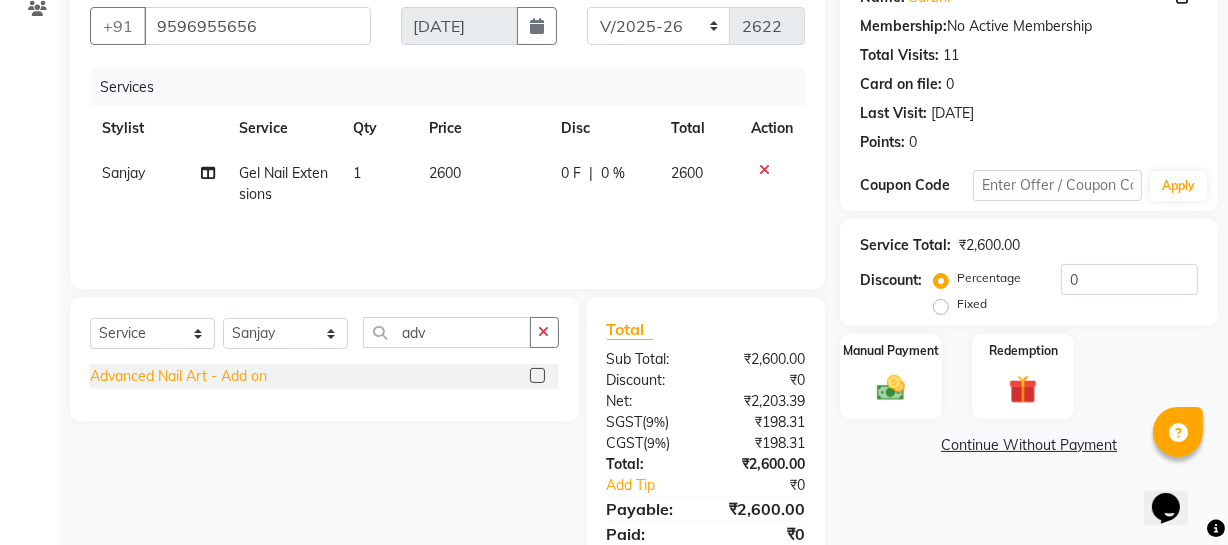 click on "Advanced Nail Art - Add on" 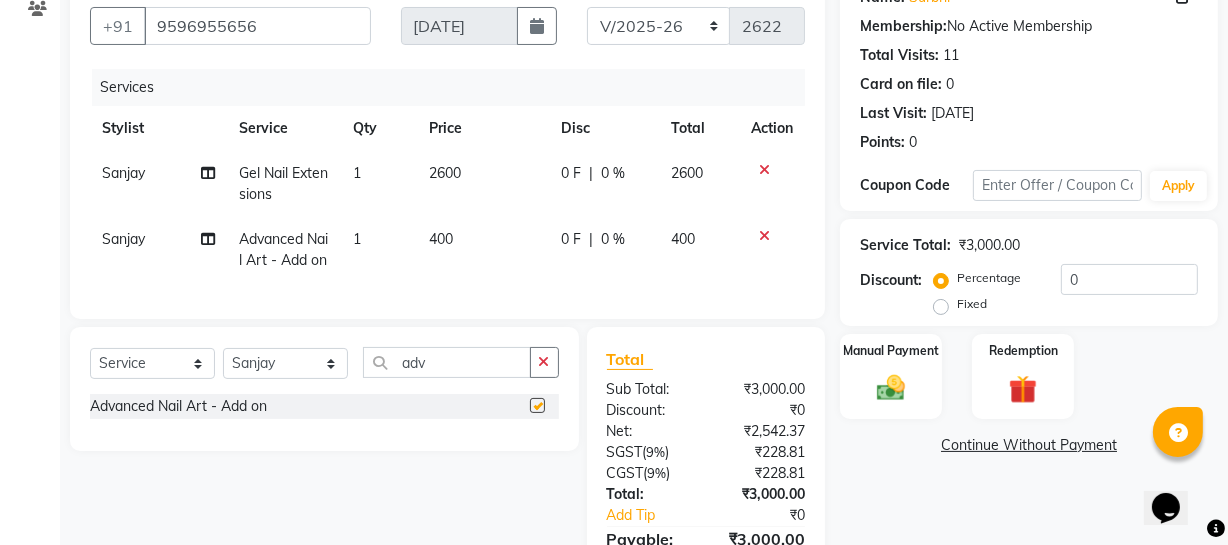 checkbox on "false" 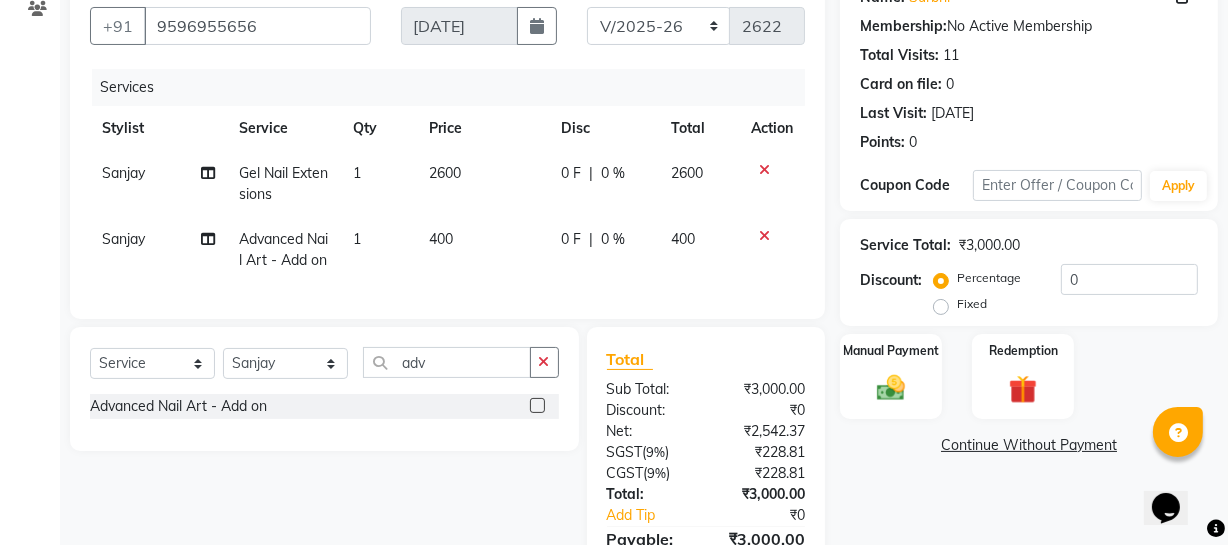 click on "Fixed" 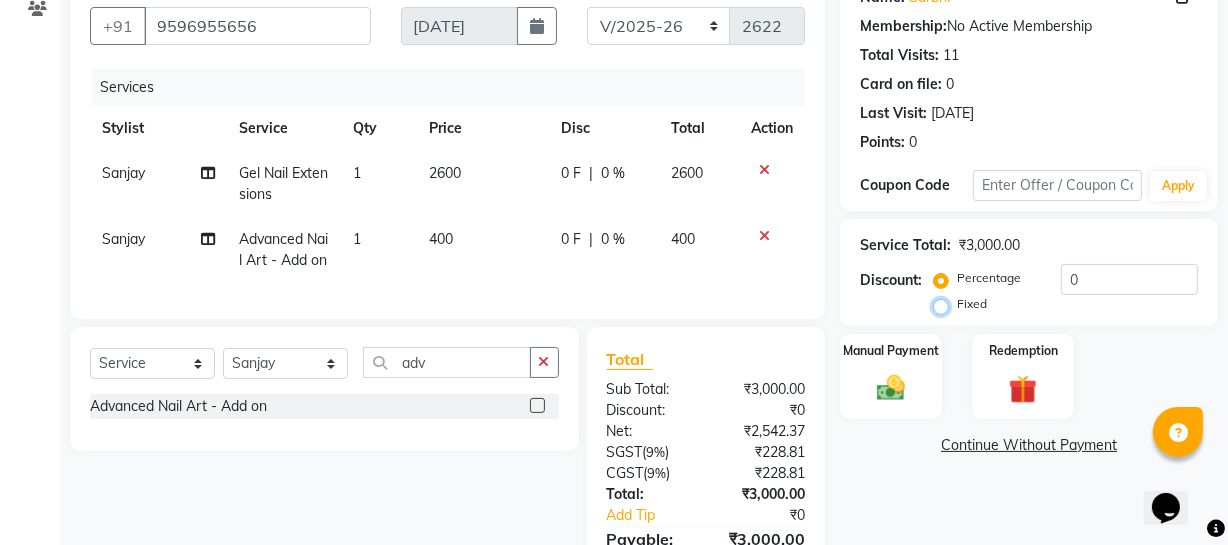 click on "Fixed" at bounding box center [945, 304] 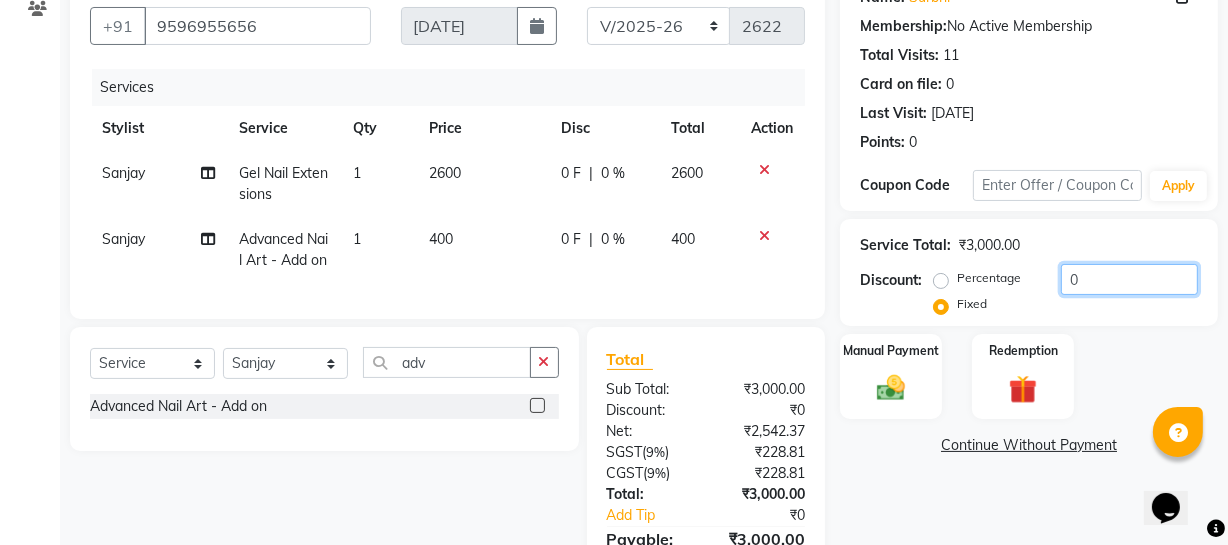 drag, startPoint x: 1104, startPoint y: 267, endPoint x: 690, endPoint y: 262, distance: 414.03018 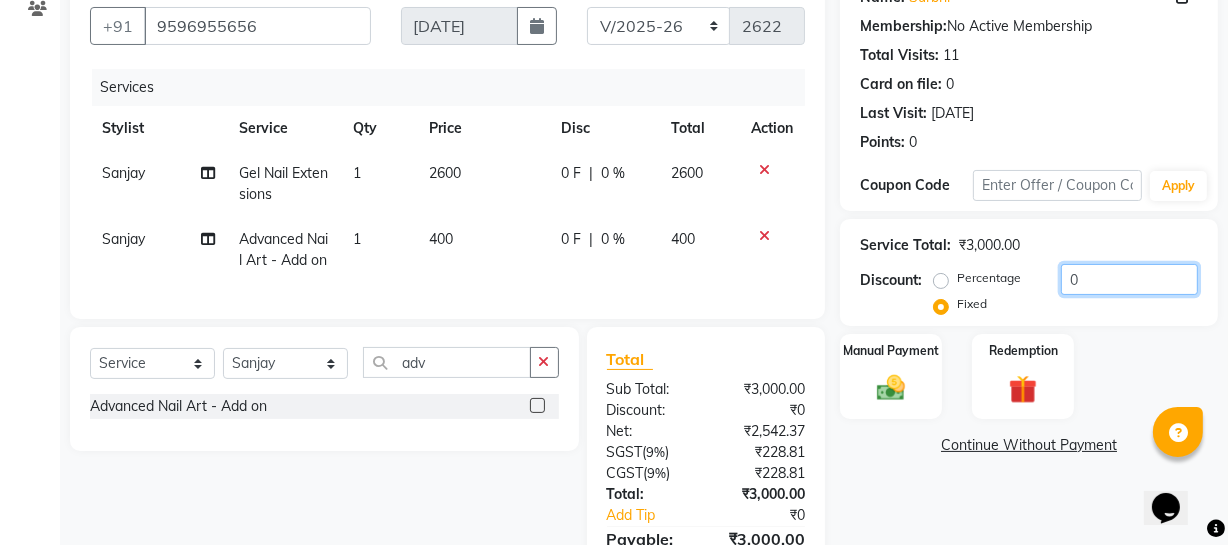 click on "Client [PHONE_NUMBER] Date [DATE] Invoice Number Red/2025-26 V/2025 V/[PHONE_NUMBER] Services Stylist Service Qty Price Disc Total Action Sanjay Gel Nail Extensions 1 2600 0 F | 0 % 2600 Sanjay Advanced Nail Art - Add on 1 400 0 F | 0 % 400 Select  Service  Product  Membership  Package Voucher Prepaid Gift Card  Select Stylist [PERSON_NAME] Adhamya [PERSON_NAME] [PERSON_NAME] [PERSON_NAME] [PERSON_NAME] [PERSON_NAME] [PERSON_NAME]  [PERSON_NAME] [PERSON_NAME] [PERSON_NAME] Mitu [PERSON_NAME] Reception [PERSON_NAME]  [PERSON_NAME] sameer [PERSON_NAME] [PERSON_NAME] [PERSON_NAME] [PERSON_NAME] [PERSON_NAME] [PERSON_NAME] adv Advanced Nail Art - Add on  Total Sub Total: ₹3,000.00 Discount: ₹0 Net: ₹2,542.37 SGST  ( 9% ) ₹228.81 CGST  ( 9% ) ₹228.81 Total: ₹3,000.00 Add Tip ₹0 Payable: ₹3,000.00 Paid: ₹0 Balance   : ₹3,000.00 Name: [PERSON_NAME]  Membership:  No Active Membership  Total Visits:  11 Card on file:  0 Last Visit:   [DATE] Points:   0  Coupon Code Apply Service Total:  ₹3,000.00  Discount:  Percentage  0" 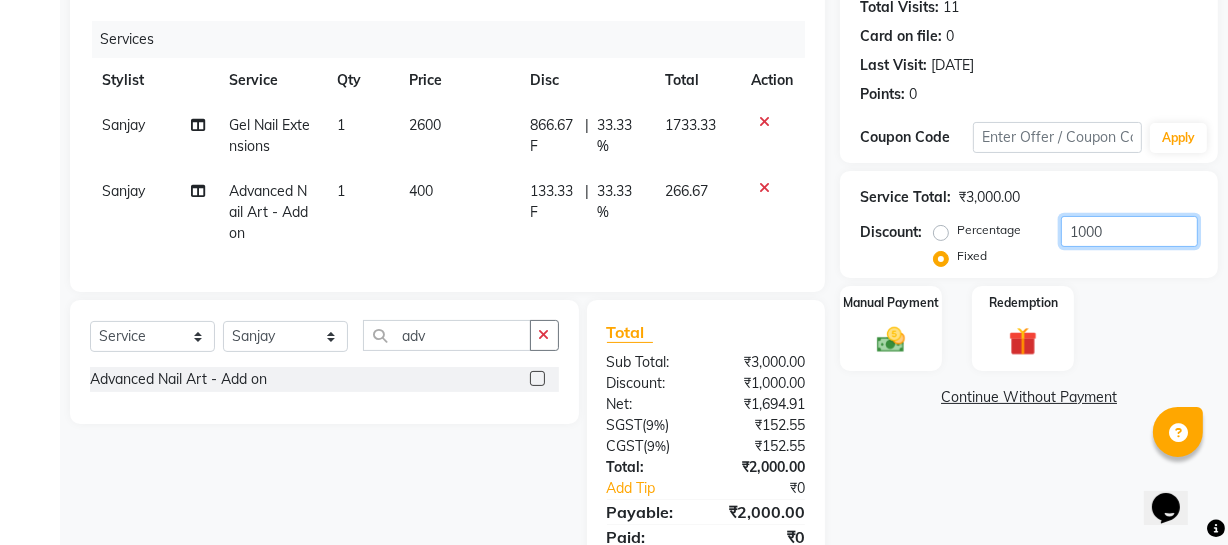 scroll, scrollTop: 320, scrollLeft: 0, axis: vertical 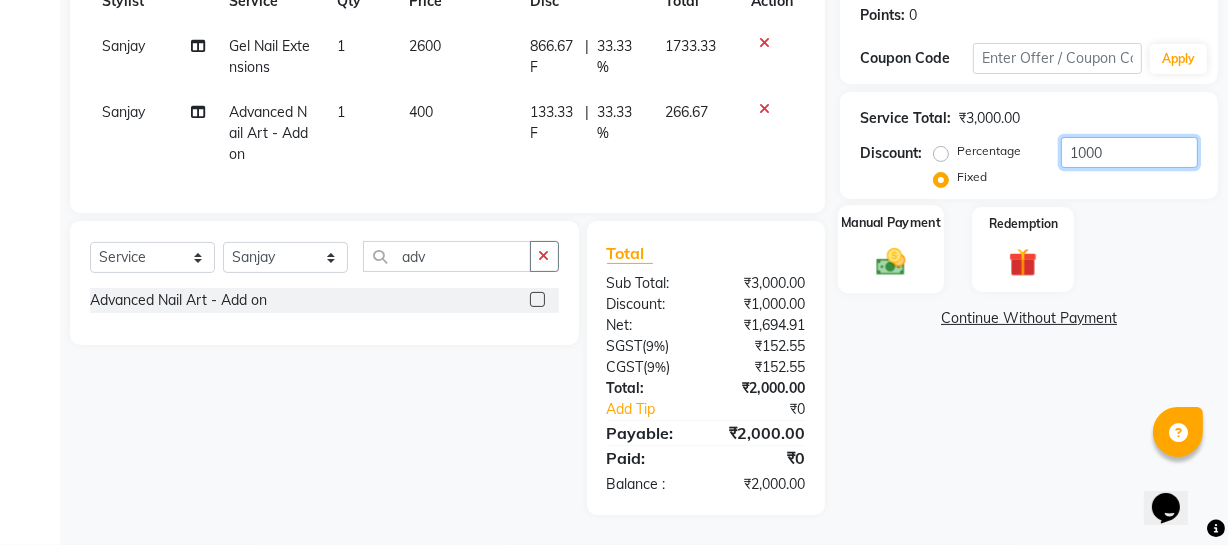 type on "1000" 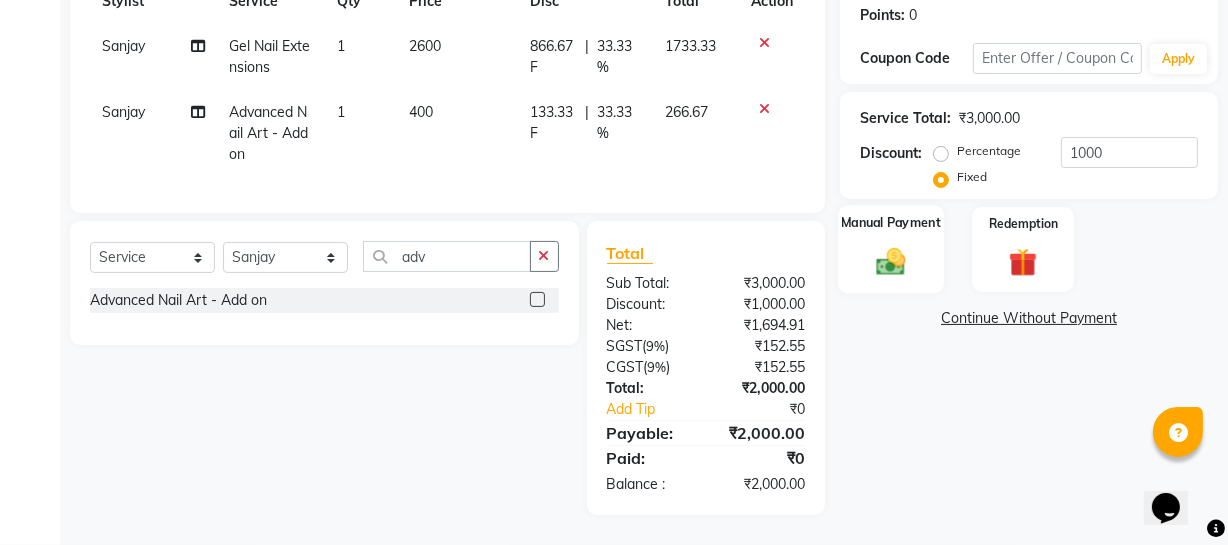 click on "Manual Payment" 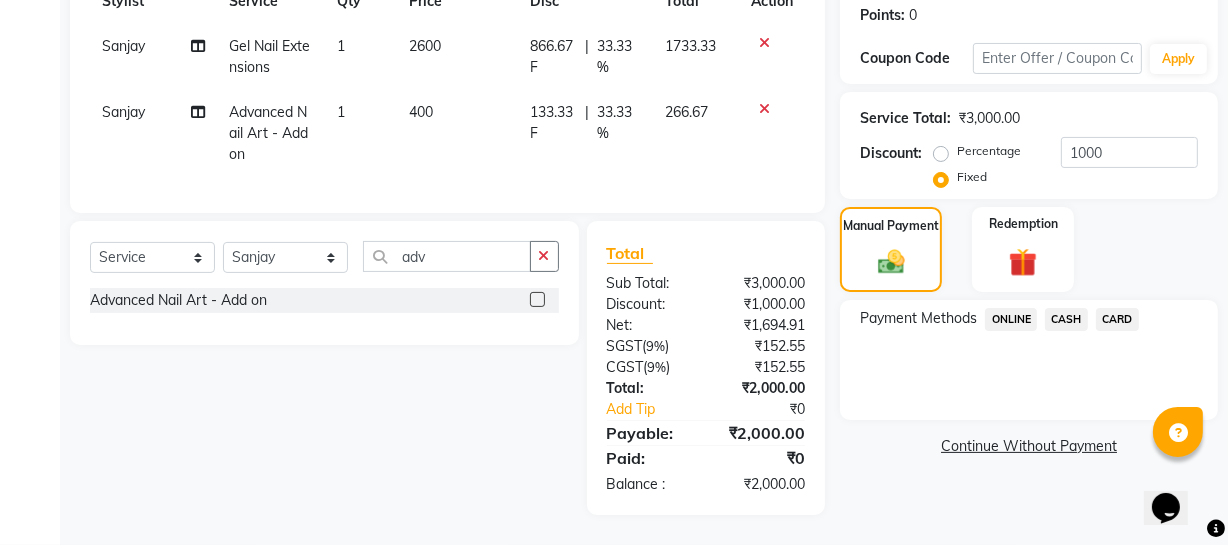 click on "CARD" 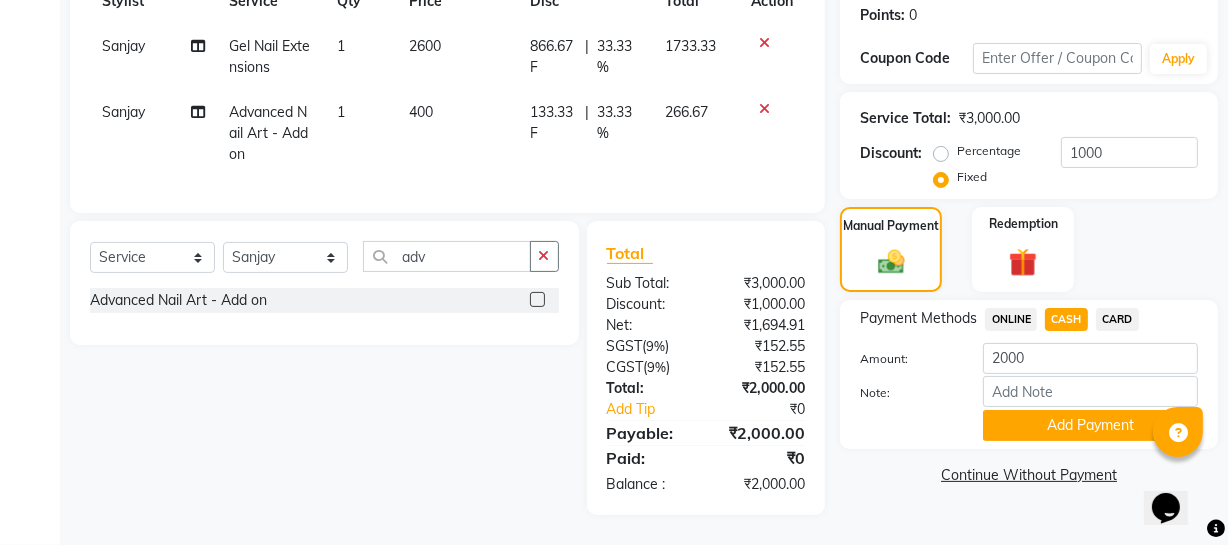 click on "Add Payment" 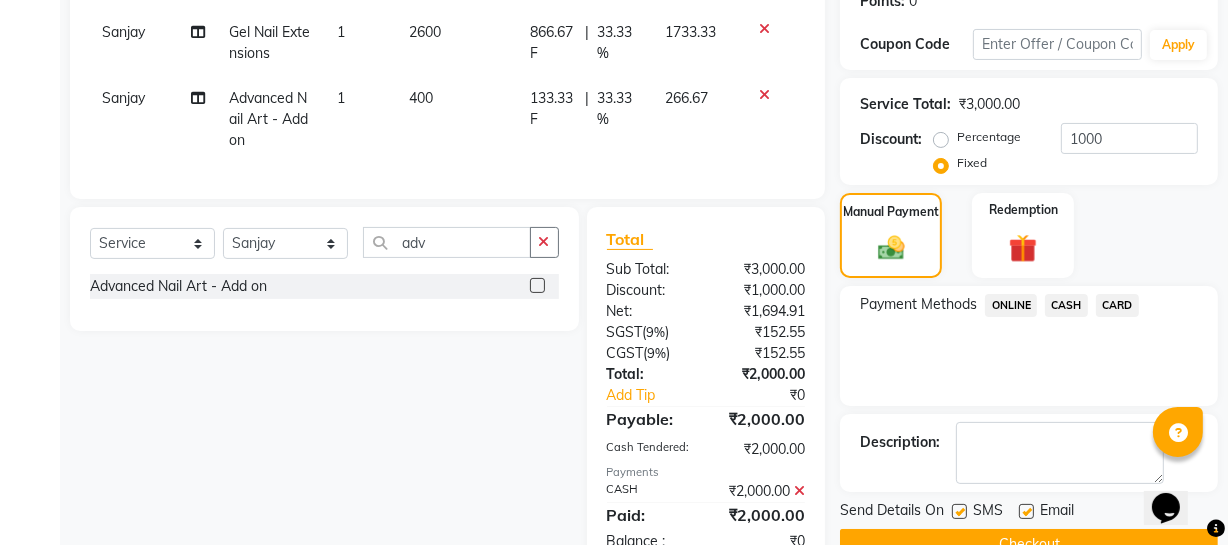 scroll, scrollTop: 391, scrollLeft: 0, axis: vertical 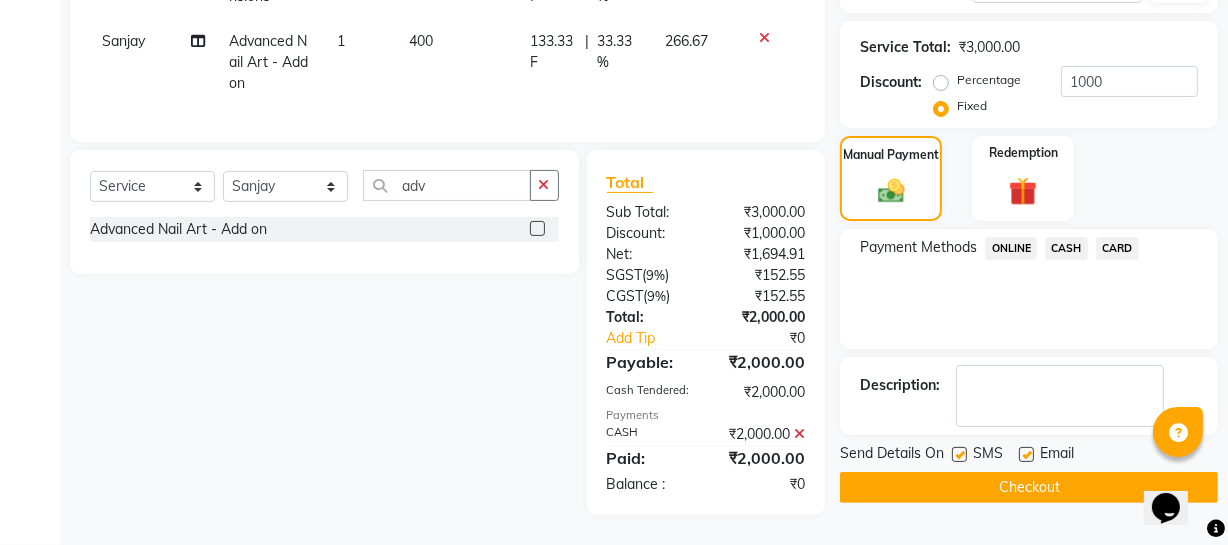 click on "Checkout" 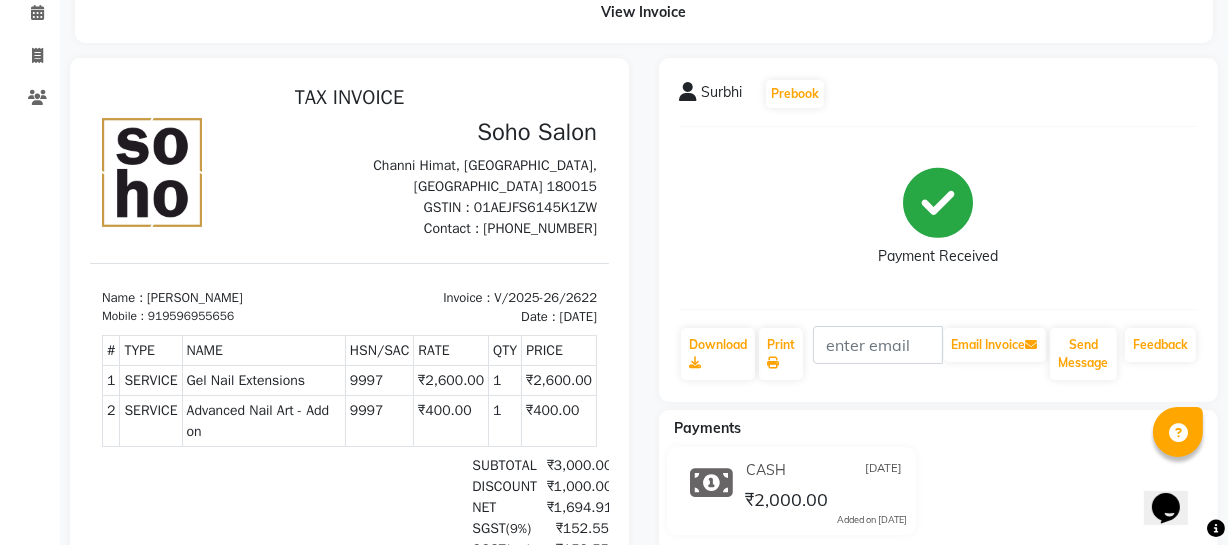 scroll, scrollTop: 0, scrollLeft: 0, axis: both 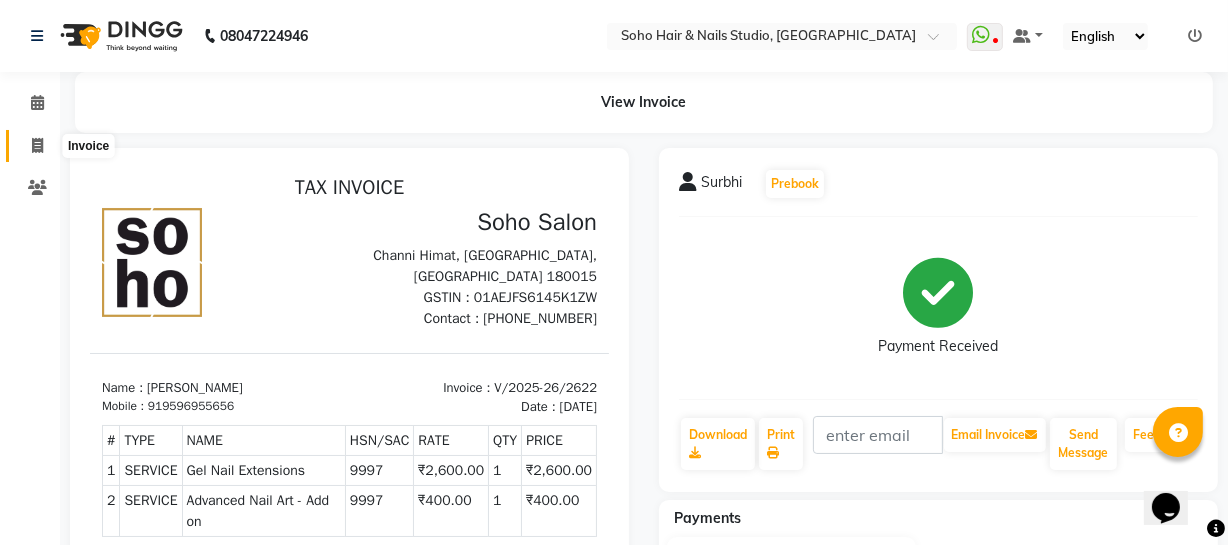 click 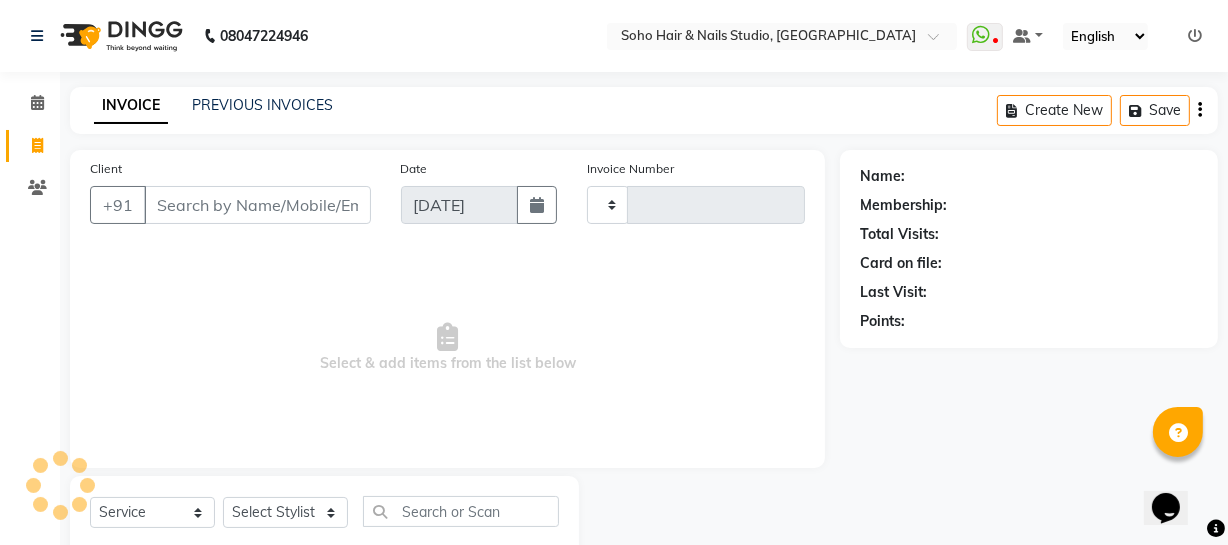 type on "2623" 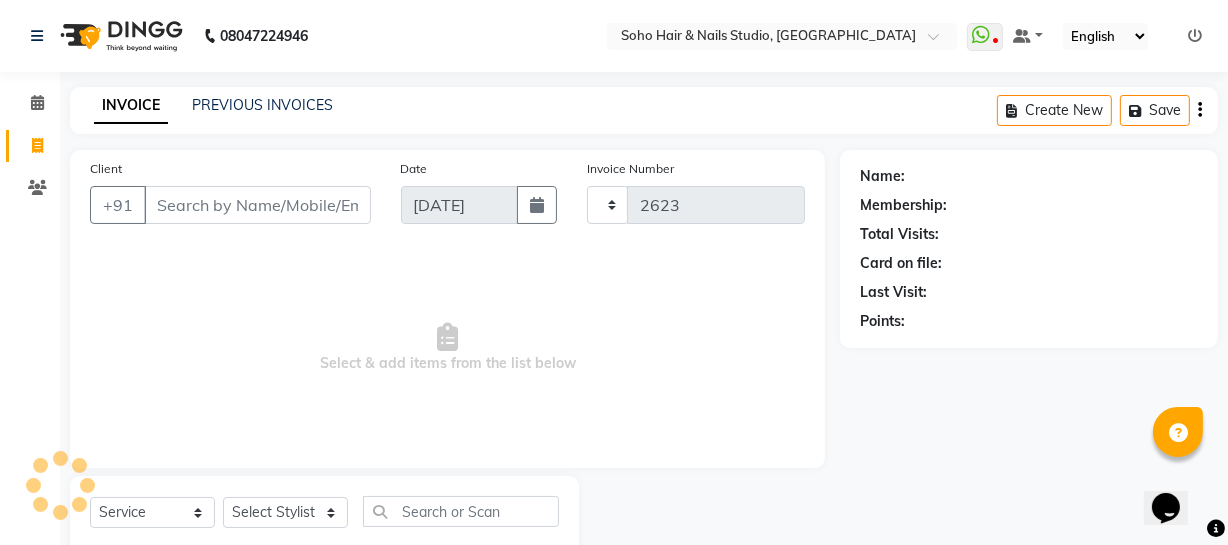 select on "735" 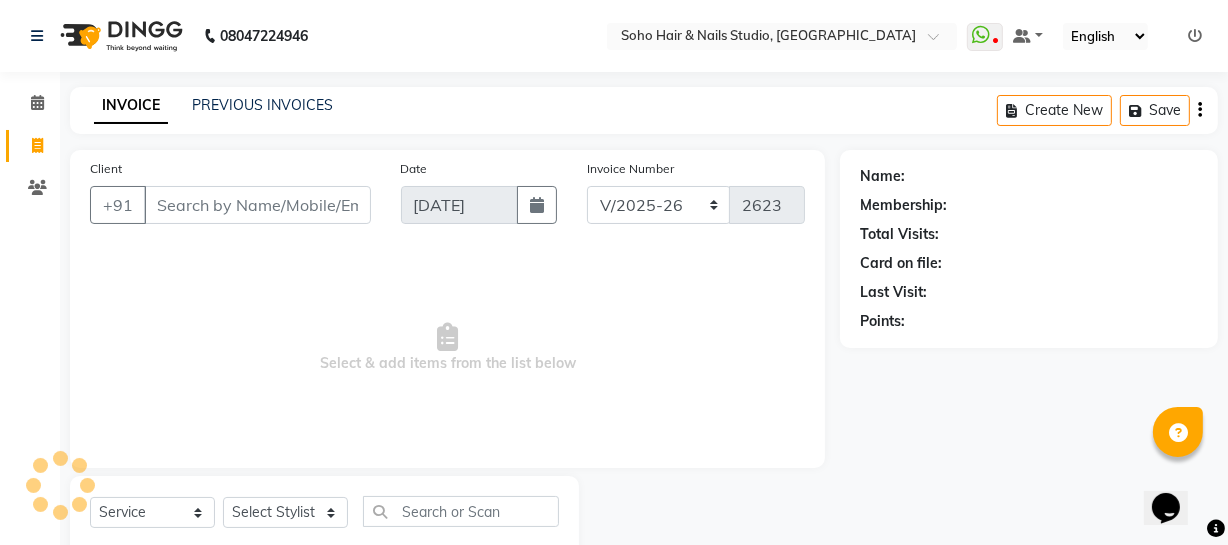 scroll, scrollTop: 57, scrollLeft: 0, axis: vertical 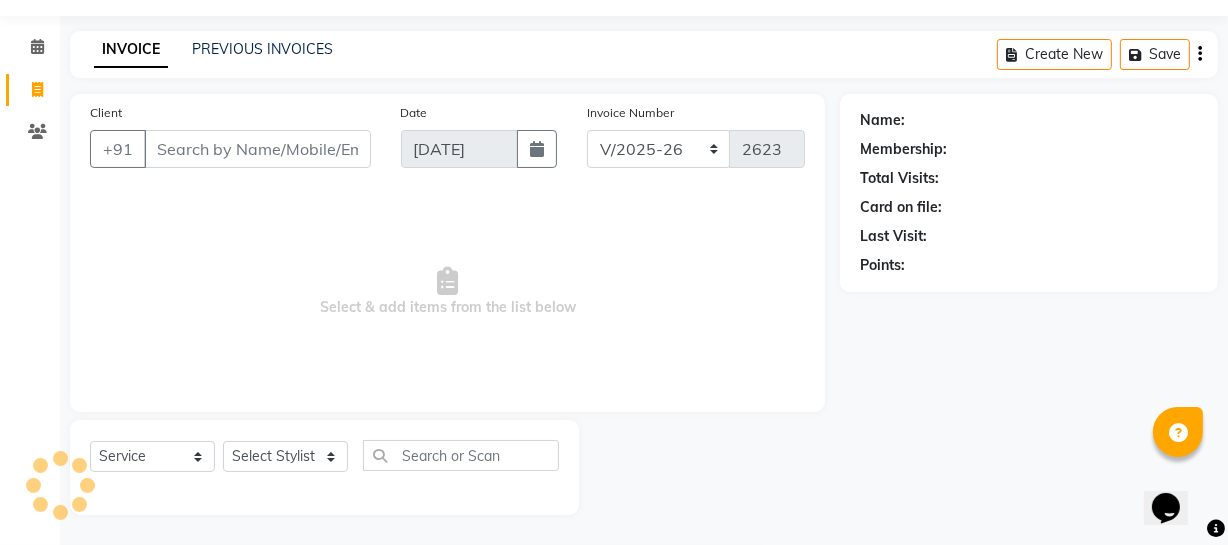 select on "membership" 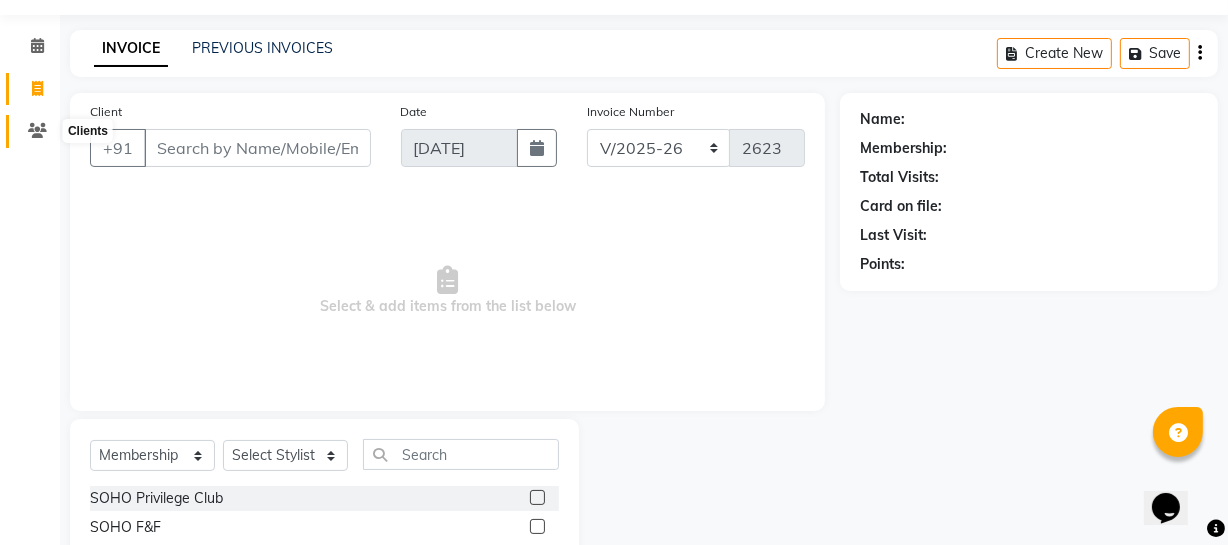 click 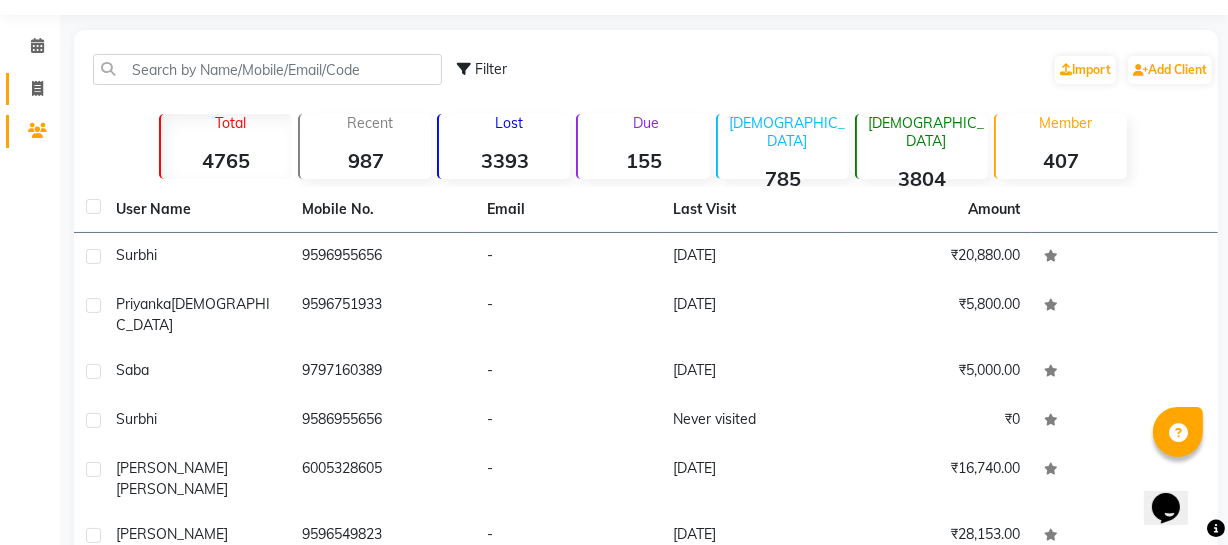 click on "Invoice" 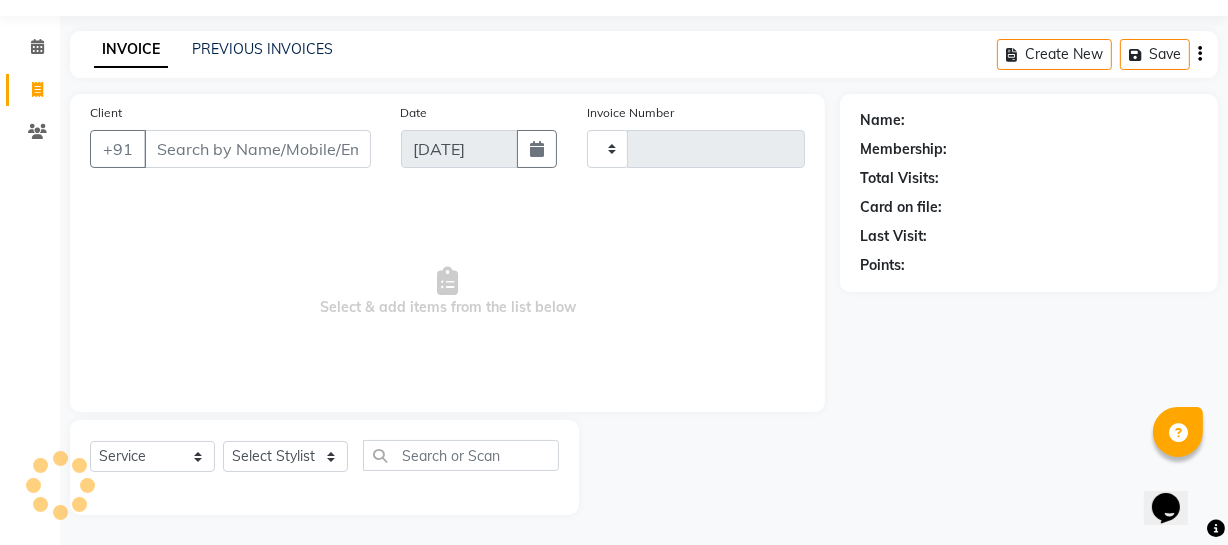 type on "2623" 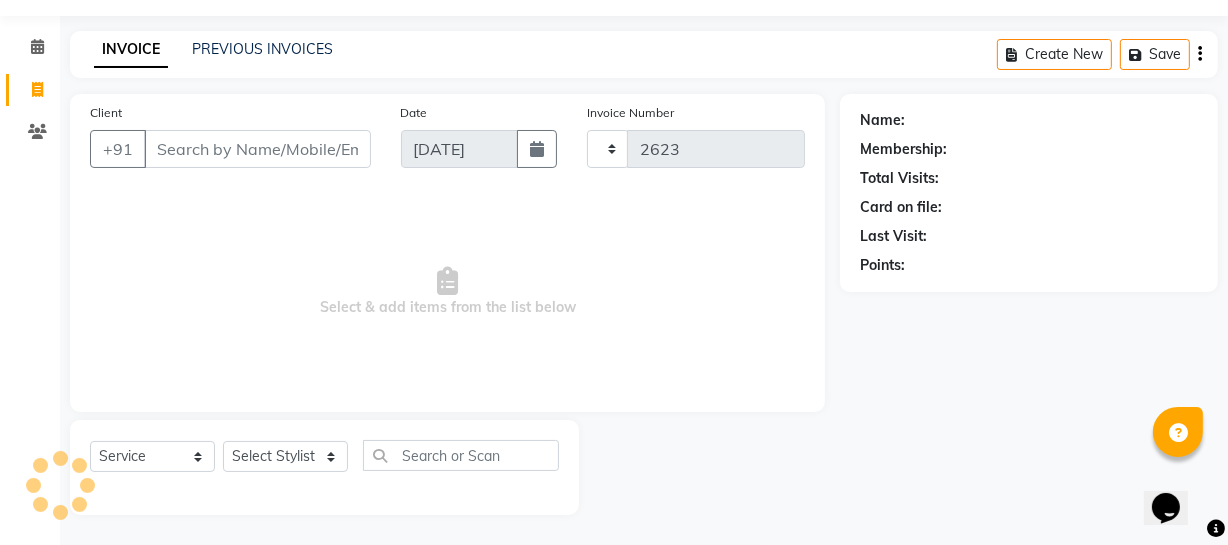select on "735" 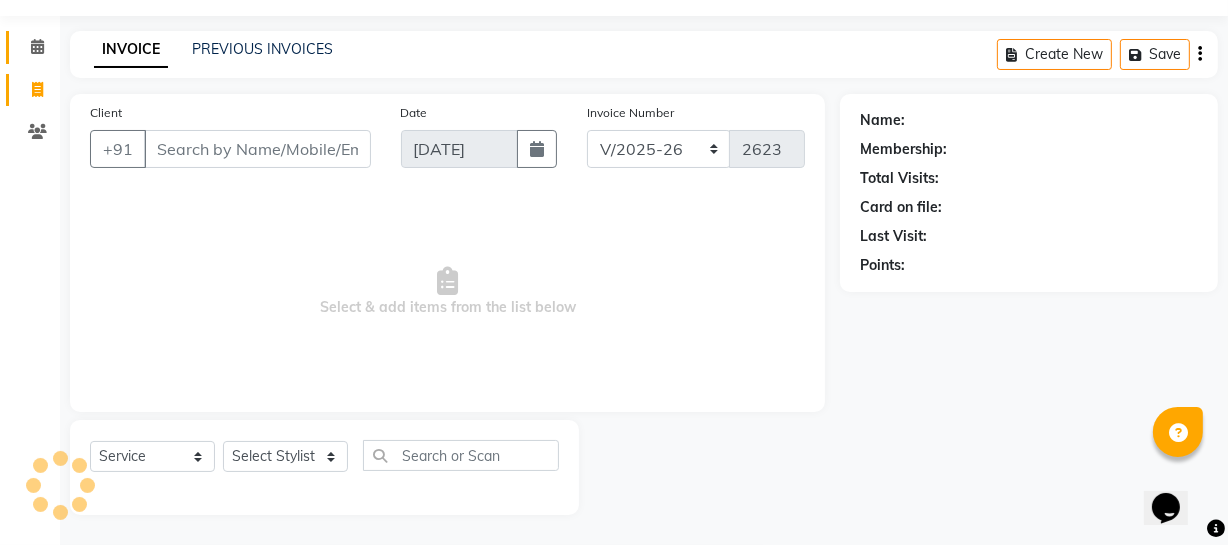 select on "membership" 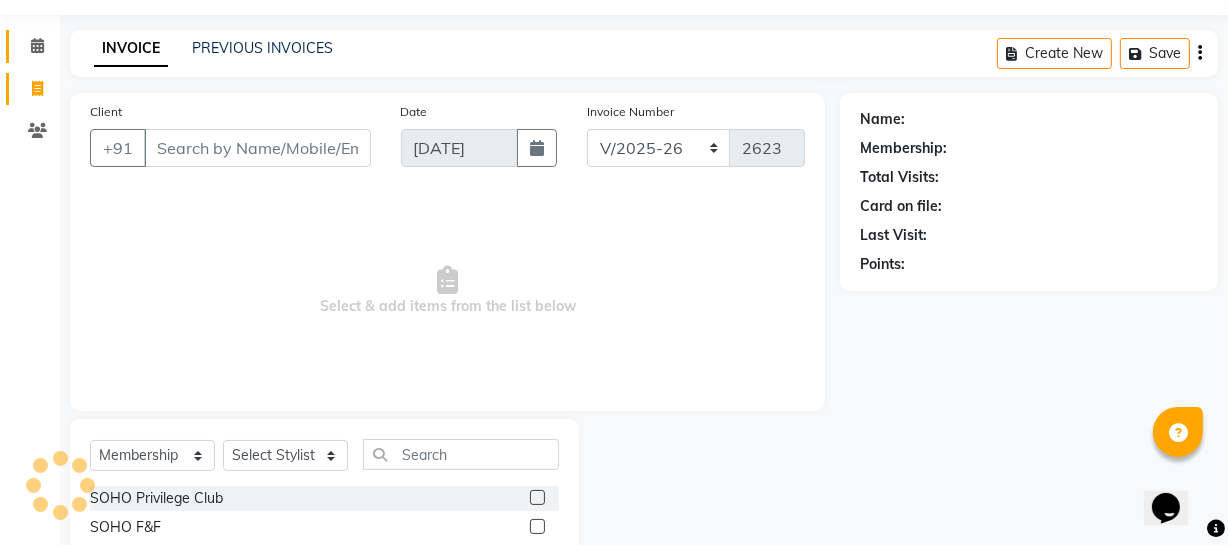 click on "Calendar" 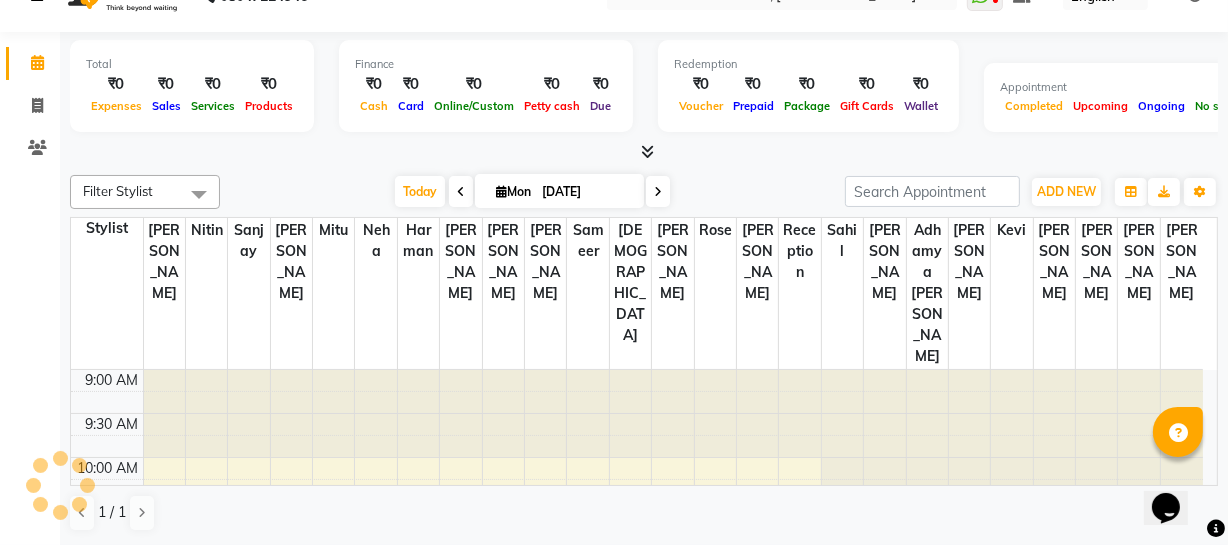 scroll, scrollTop: 0, scrollLeft: 0, axis: both 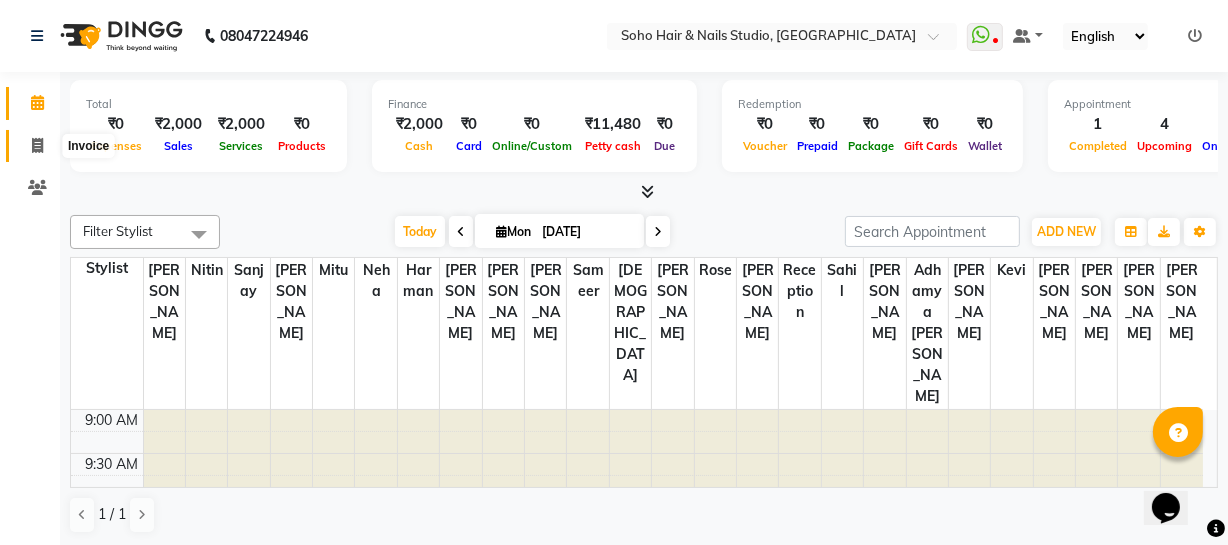 click 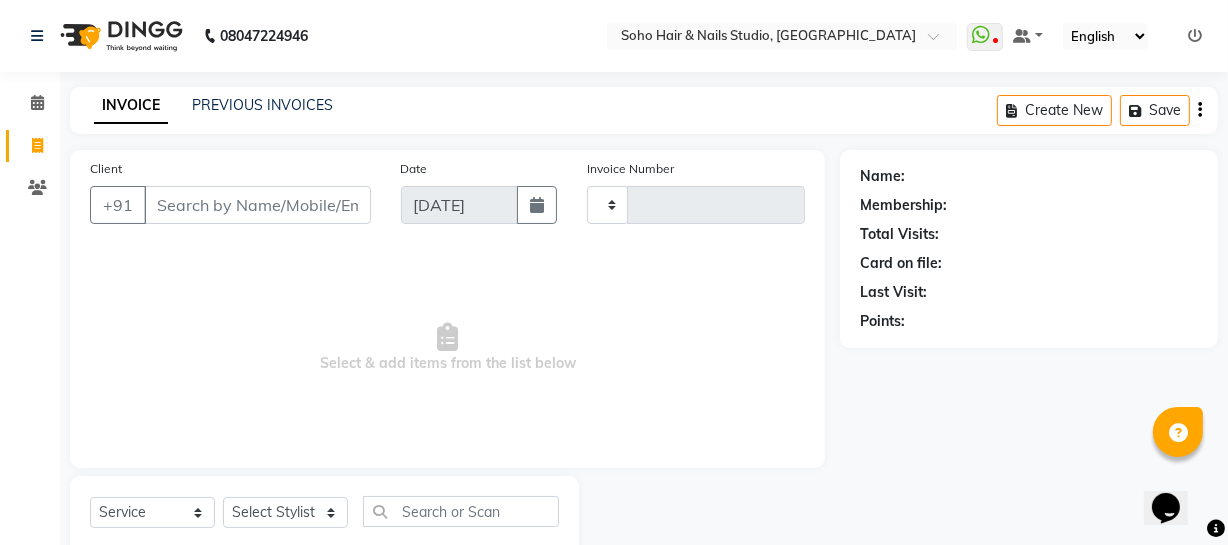 type on "2623" 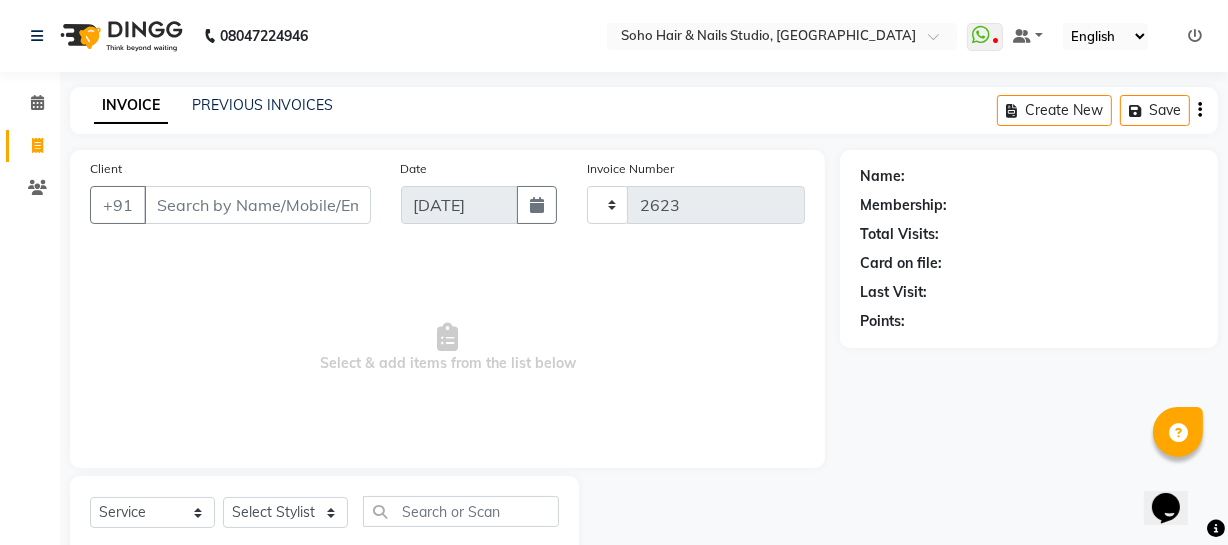select on "735" 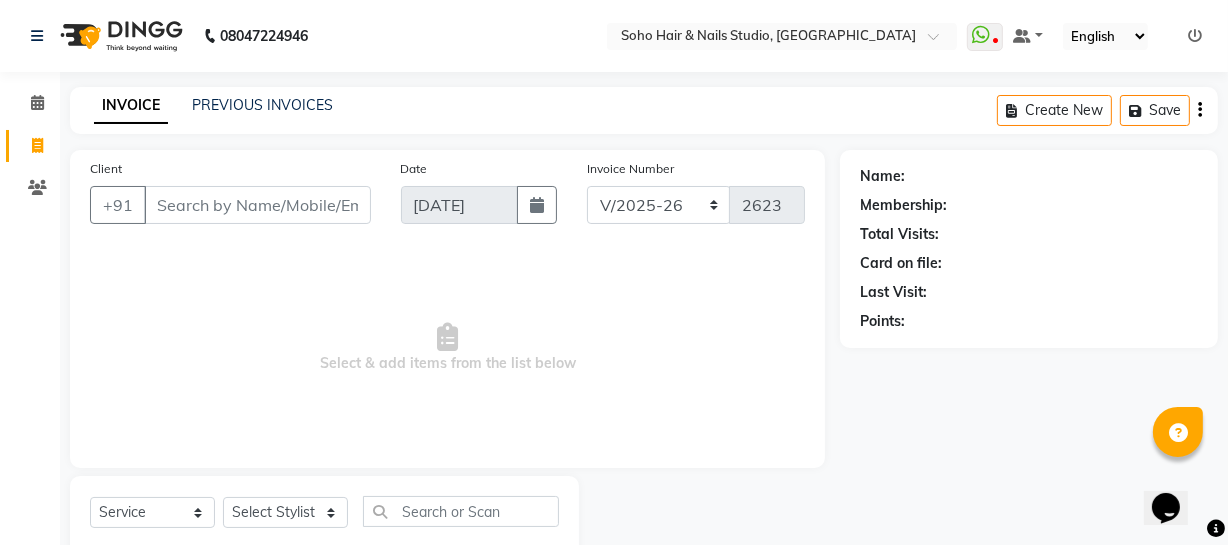 select on "membership" 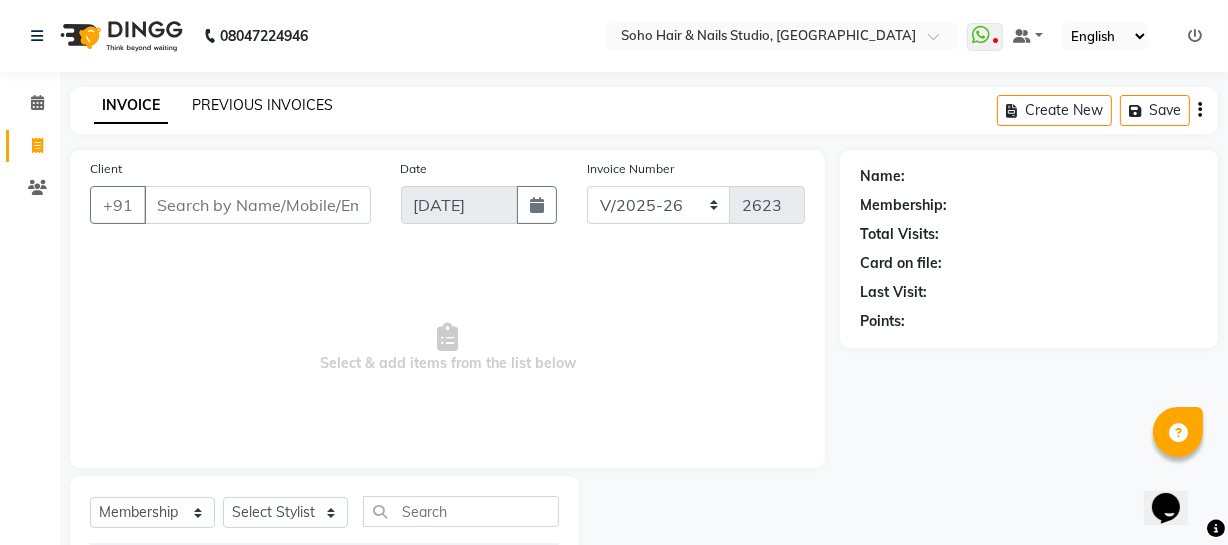 click on "PREVIOUS INVOICES" 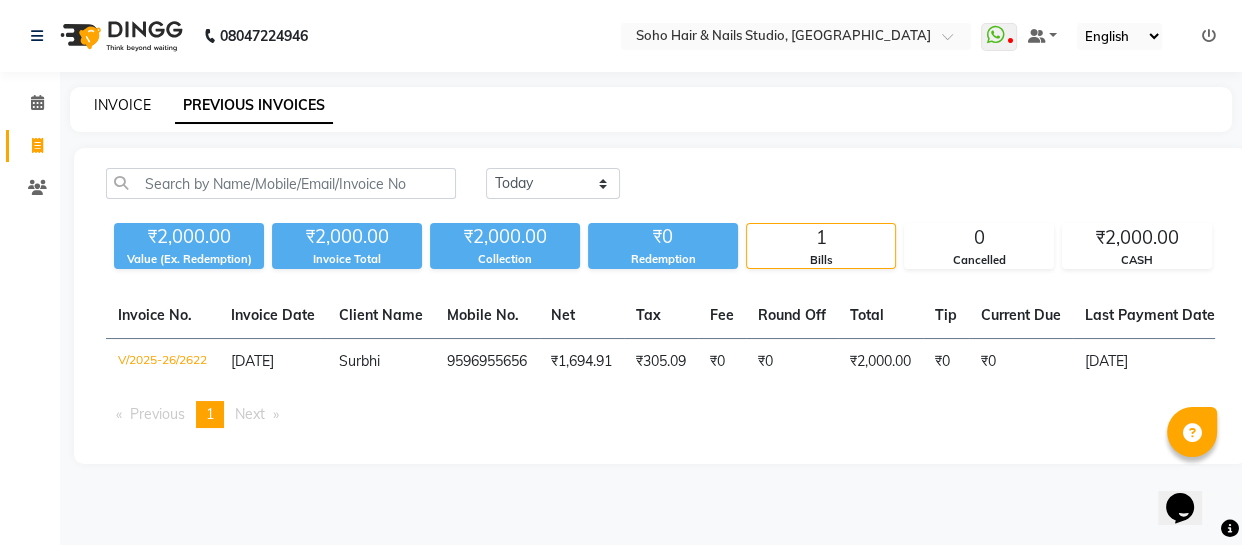 click on "INVOICE" 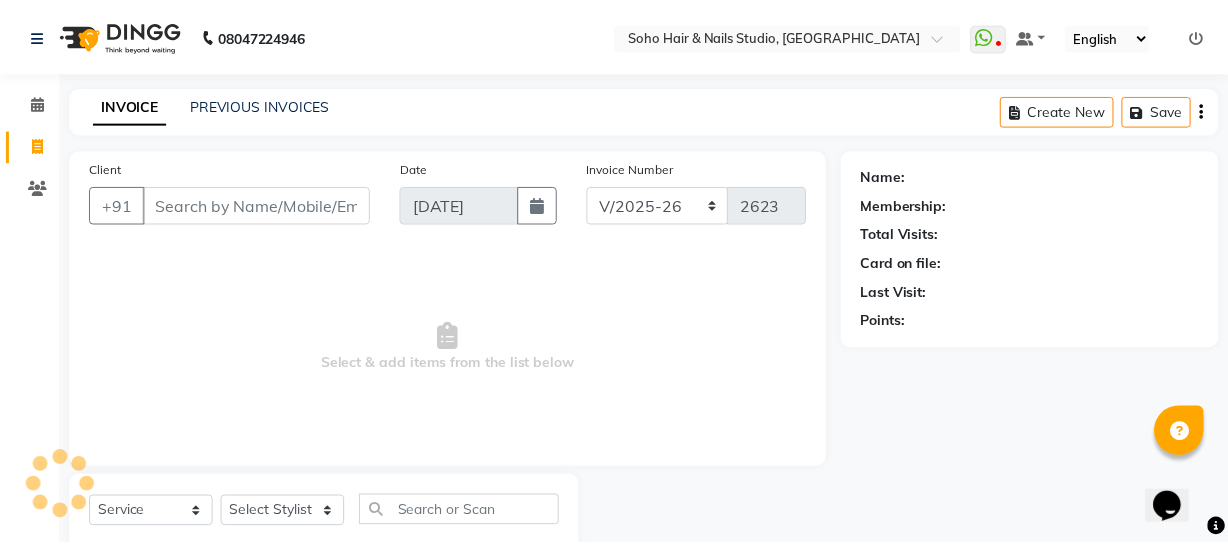 scroll, scrollTop: 57, scrollLeft: 0, axis: vertical 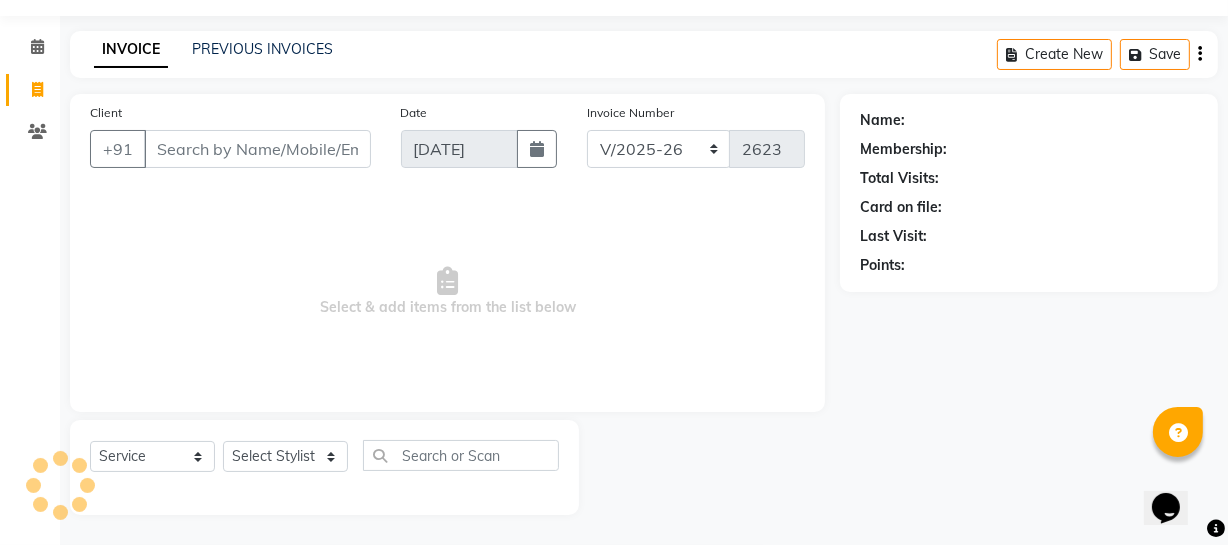 select on "membership" 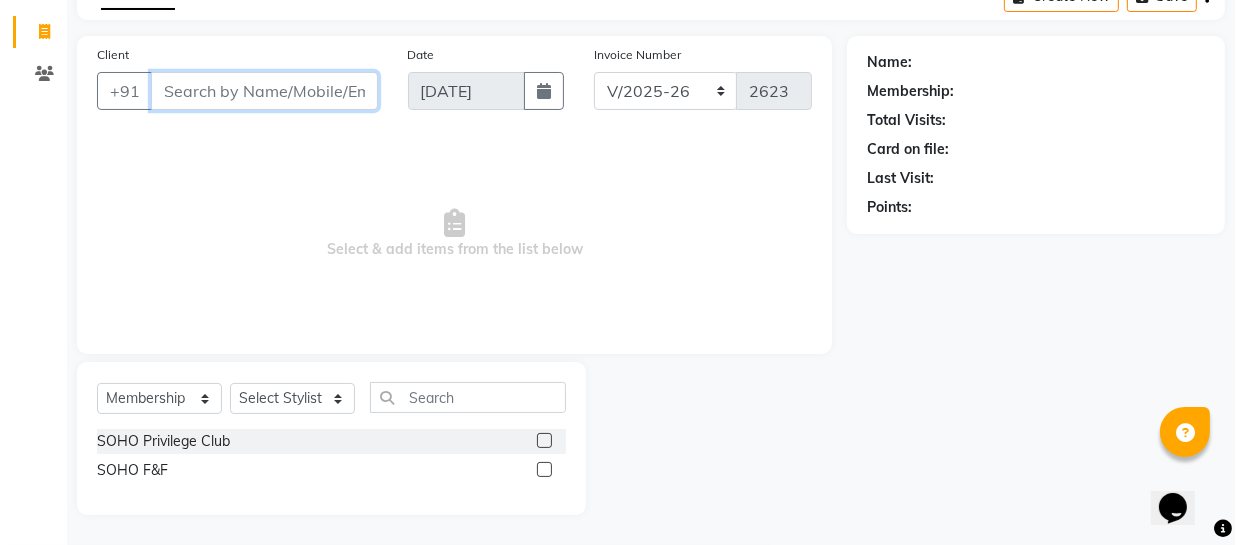 scroll, scrollTop: 0, scrollLeft: 0, axis: both 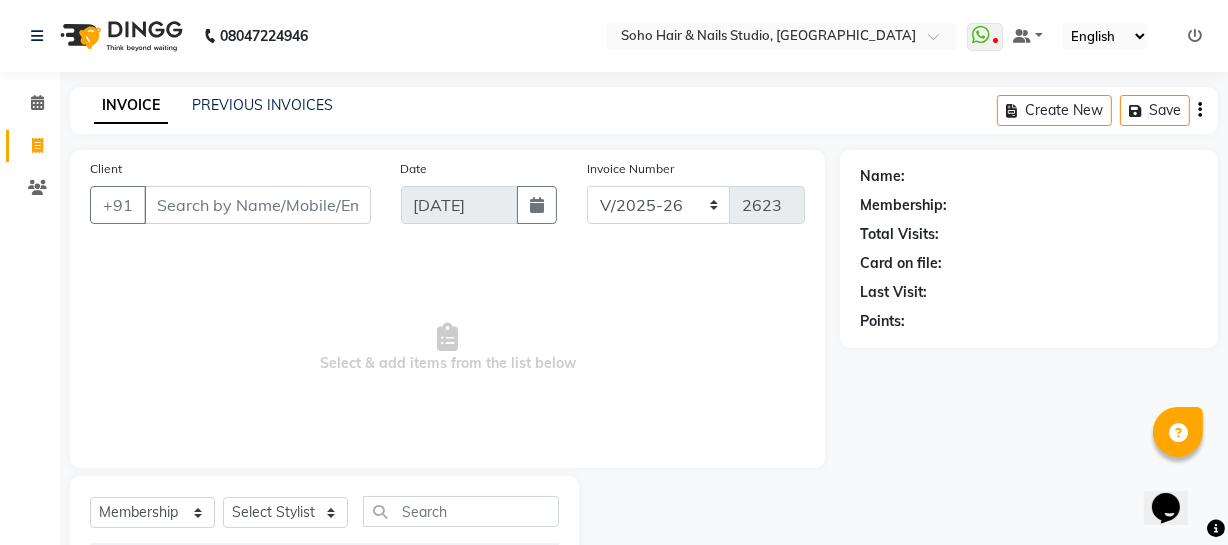 click on "INVOICE PREVIOUS INVOICES Create New   Save" 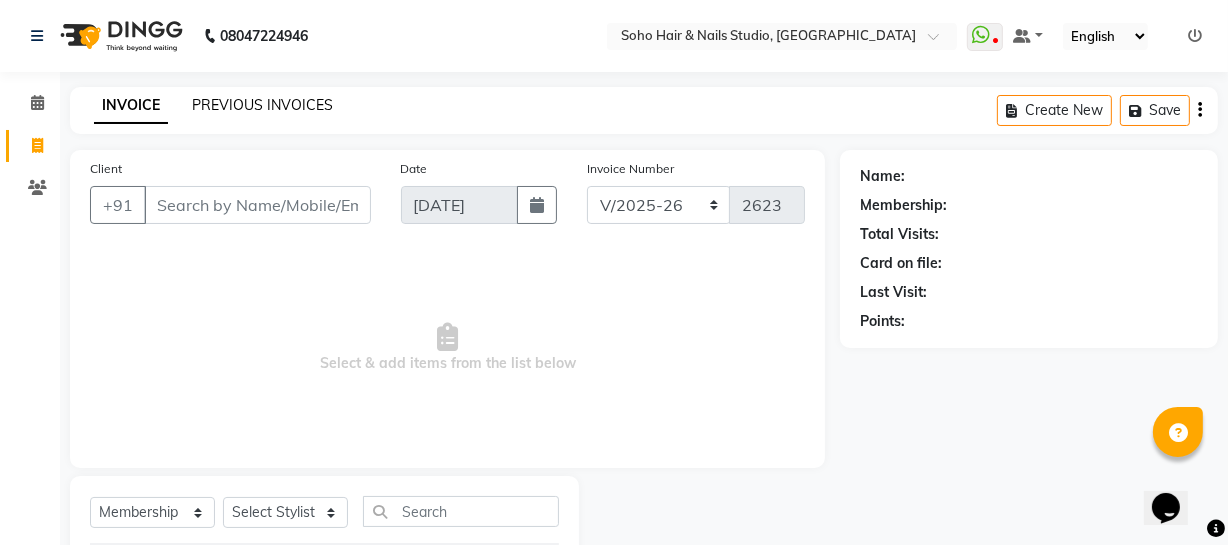 click on "PREVIOUS INVOICES" 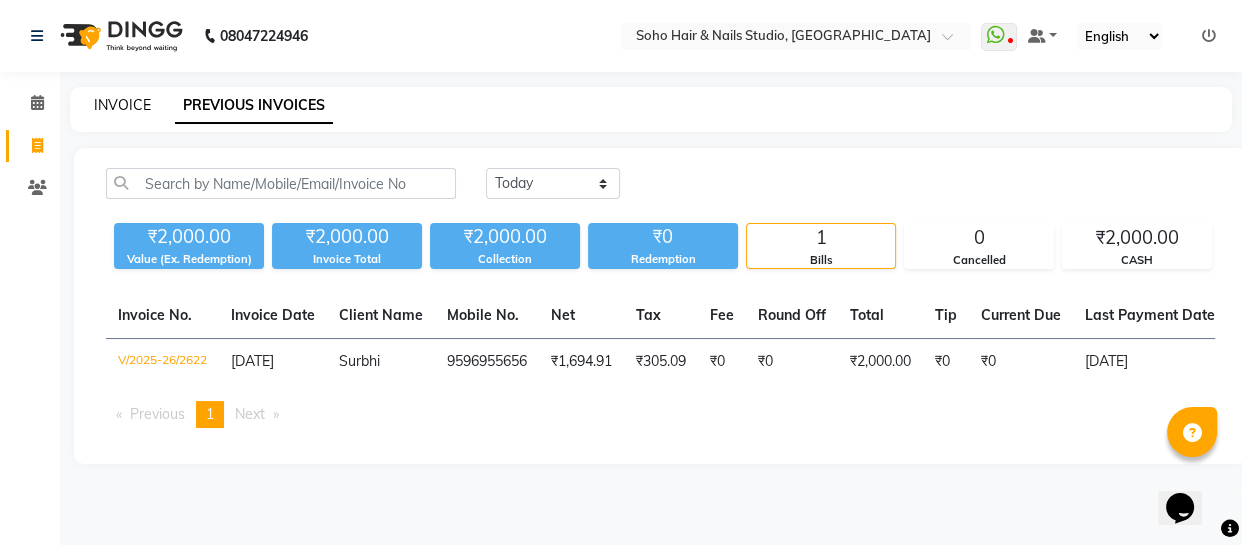 click on "INVOICE" 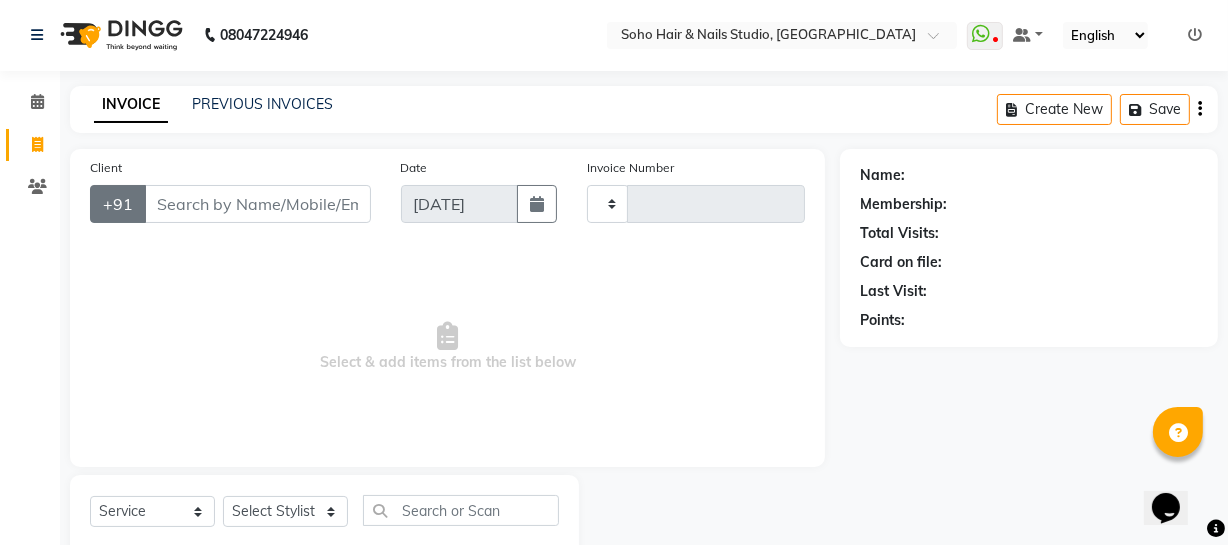 type on "2623" 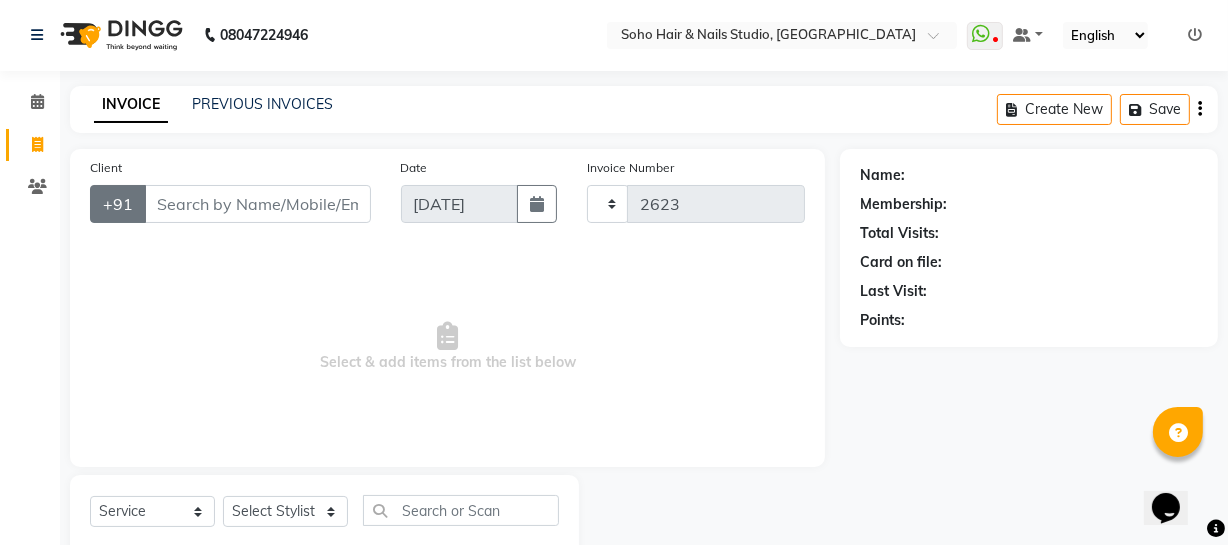 select on "735" 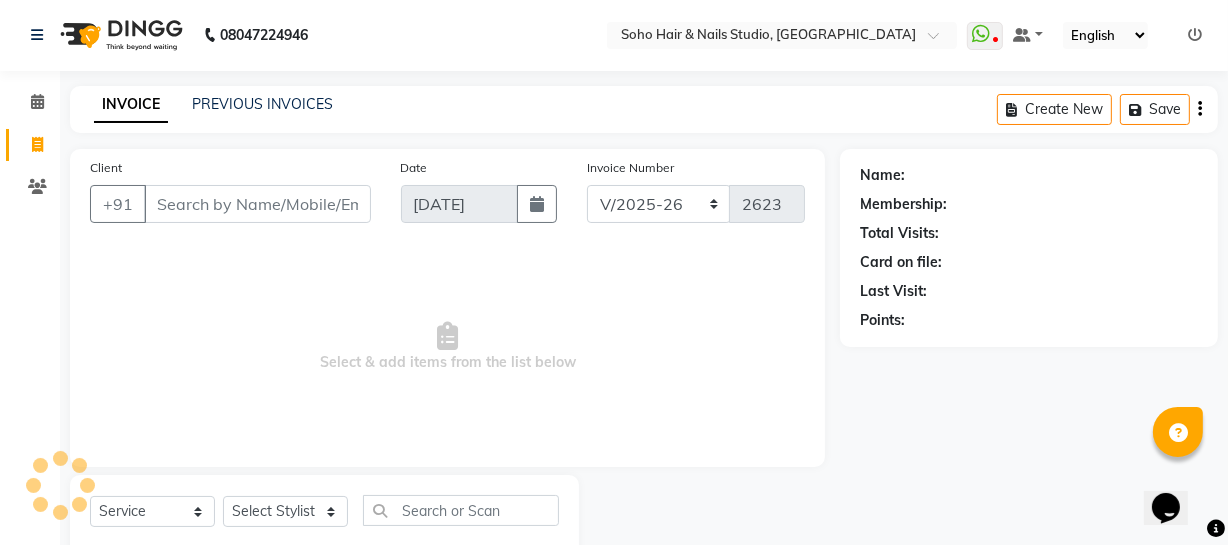 scroll, scrollTop: 57, scrollLeft: 0, axis: vertical 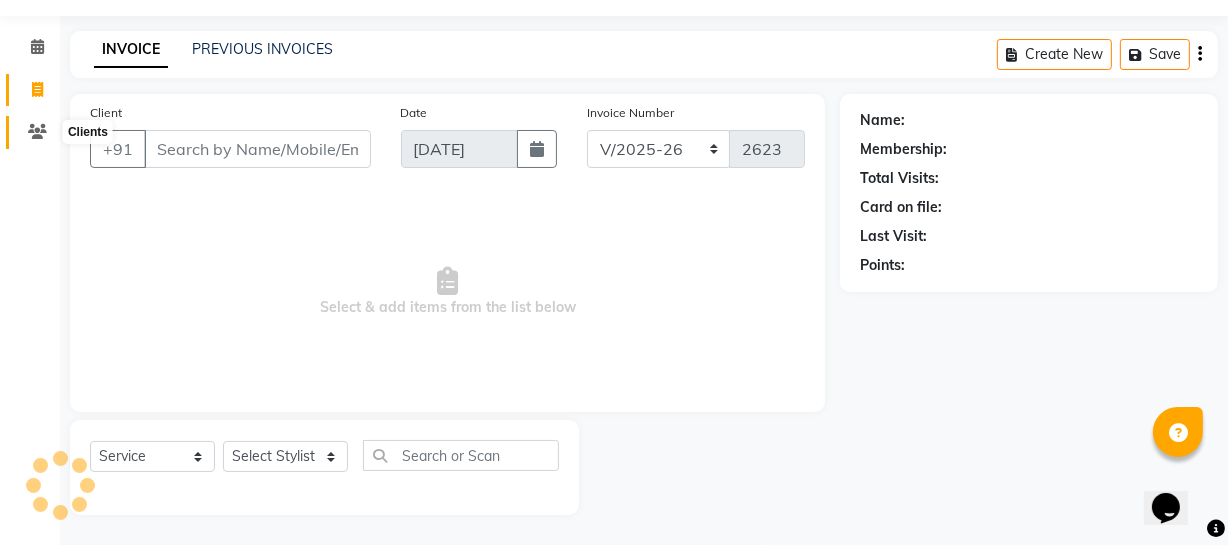 select on "membership" 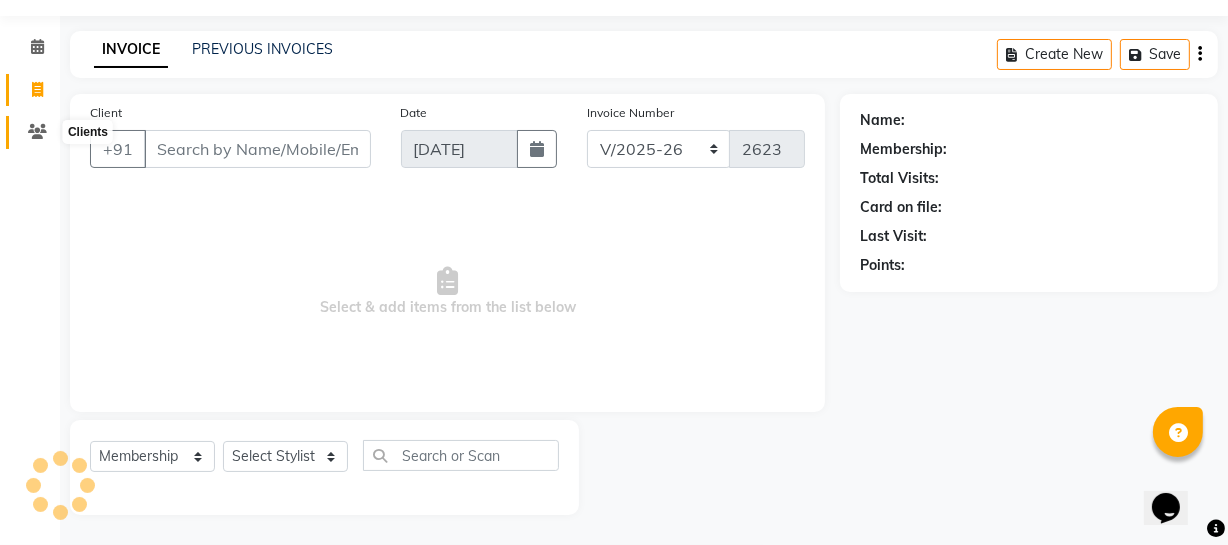 click 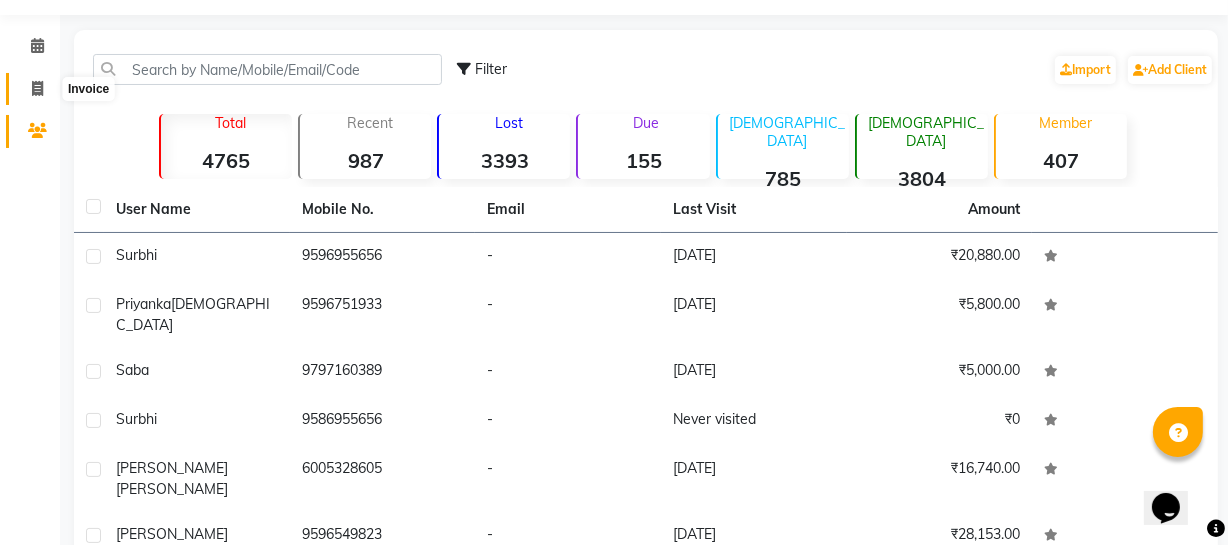 click 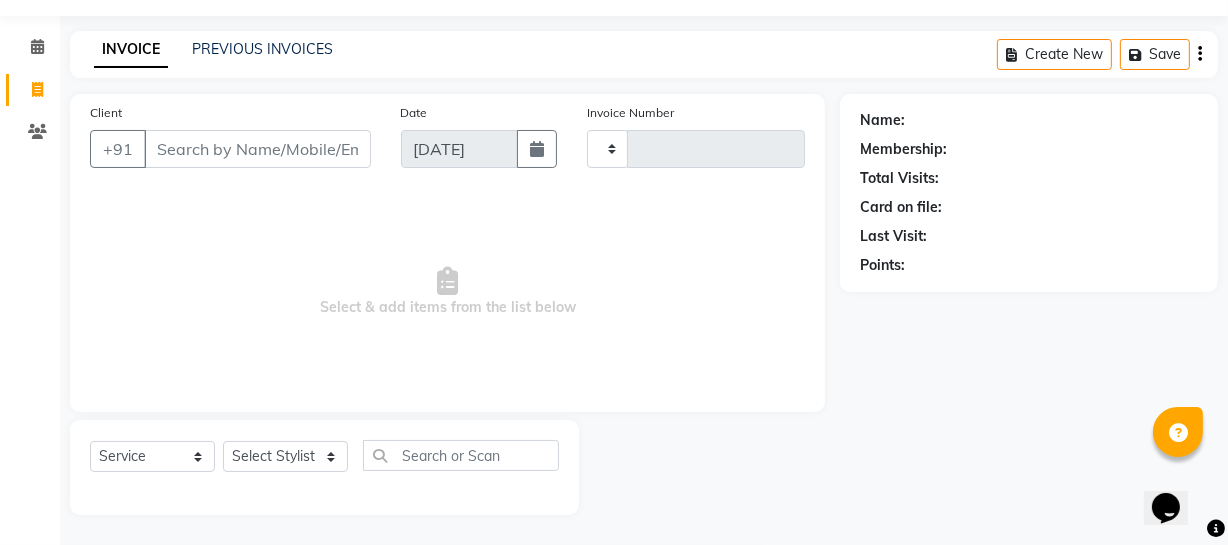 type on "2623" 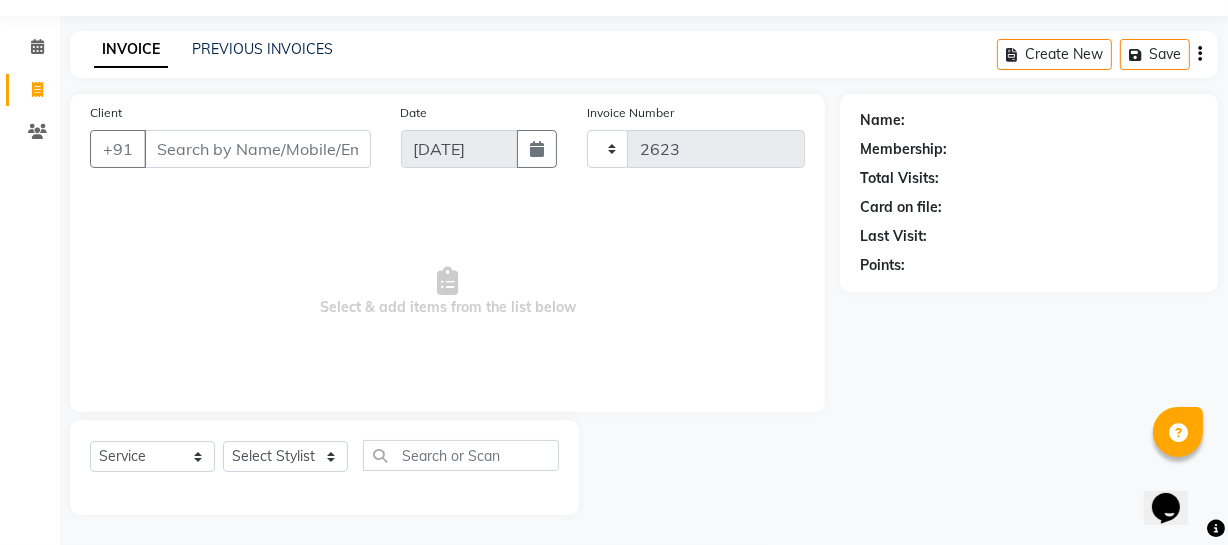 select on "735" 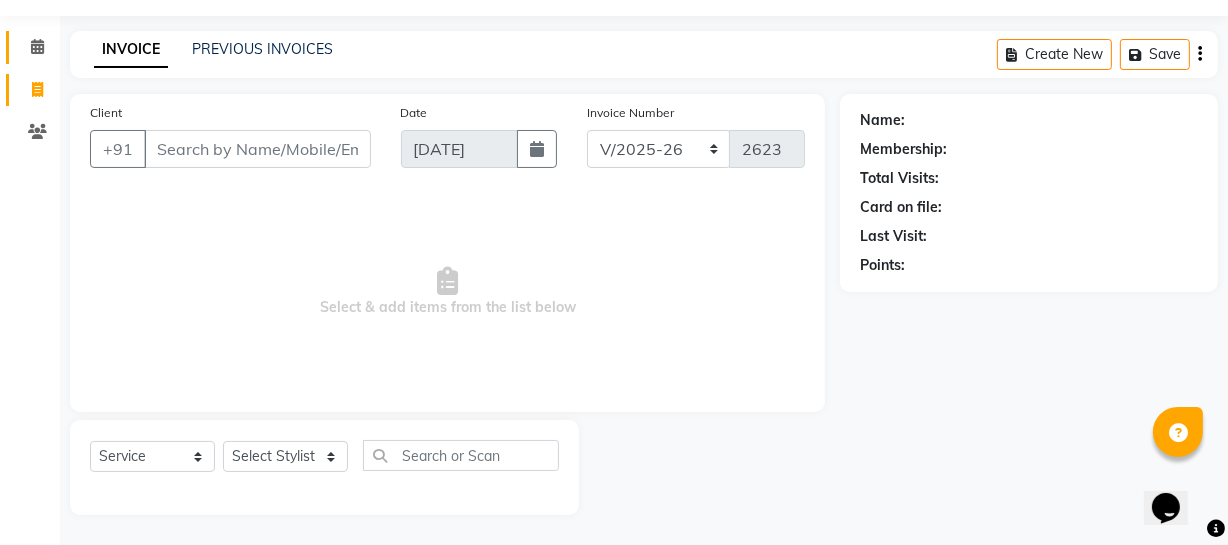 select on "membership" 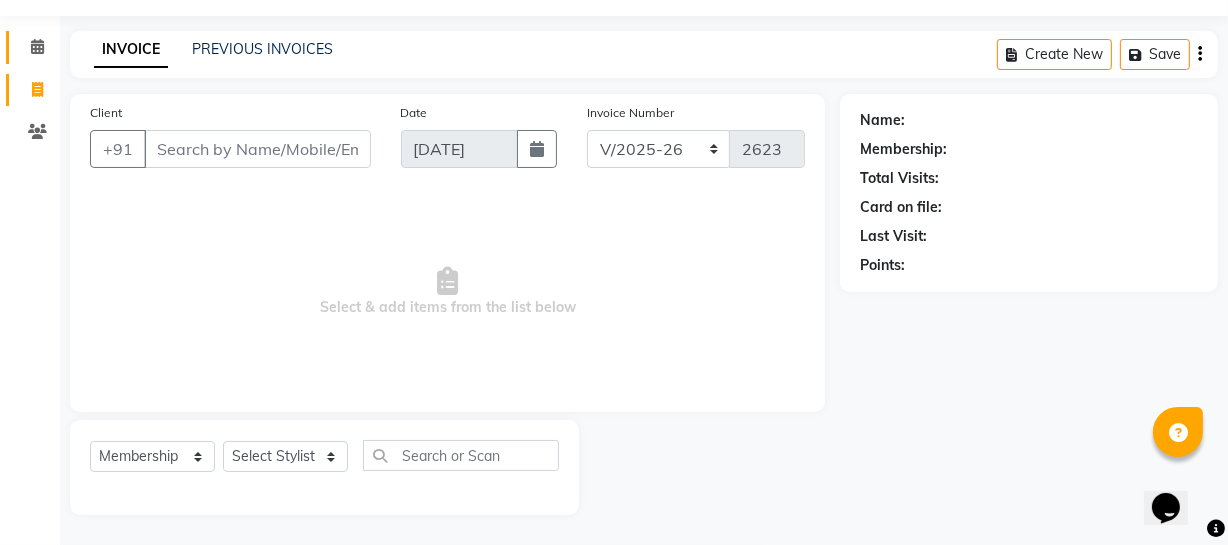 click on "Calendar" 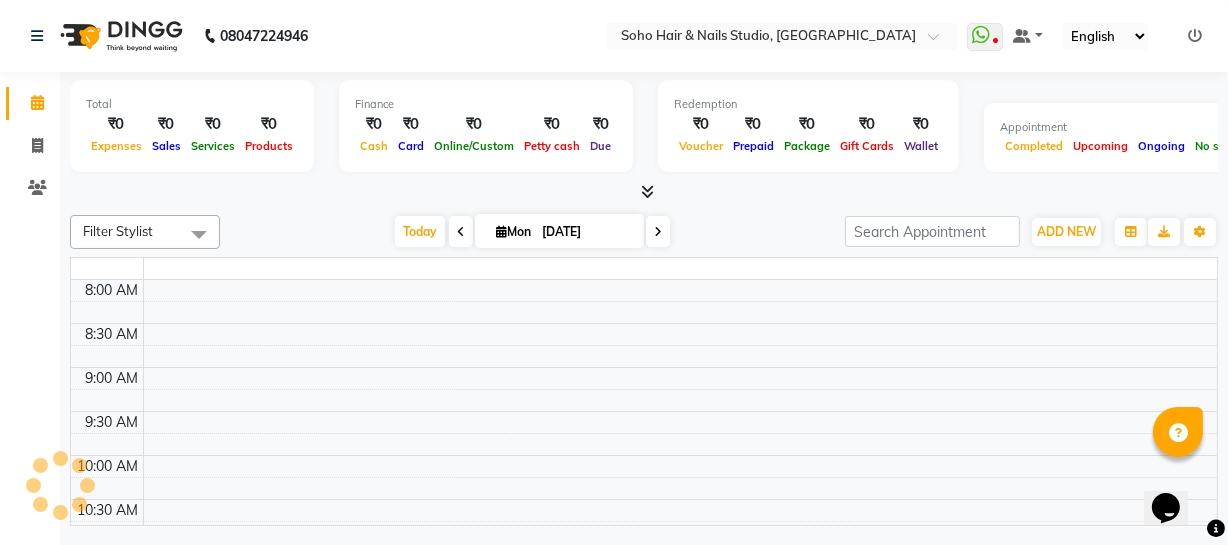 scroll, scrollTop: 0, scrollLeft: 0, axis: both 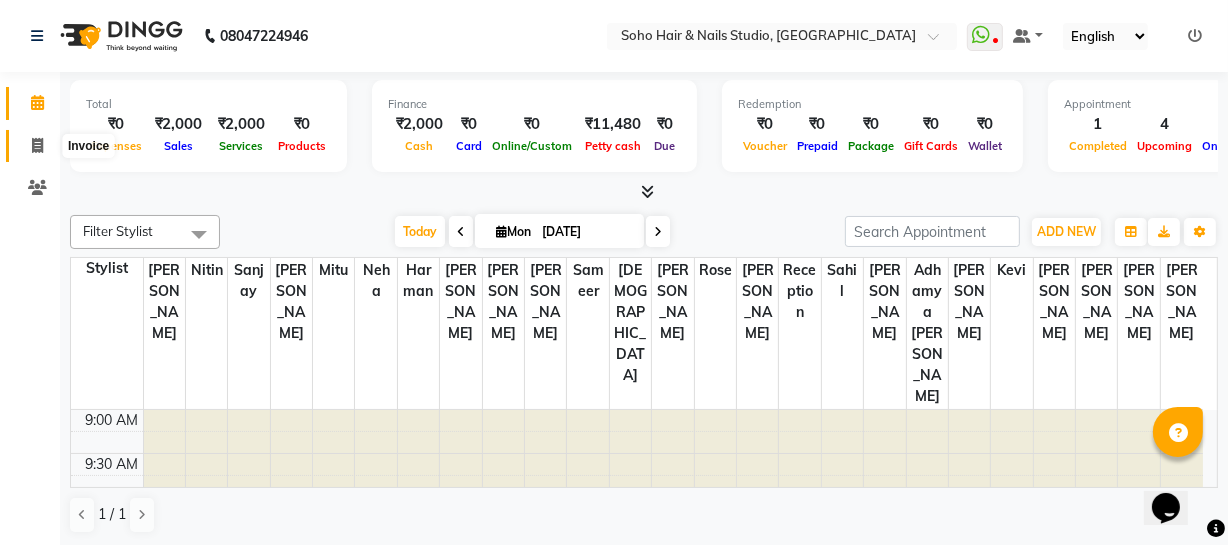 click 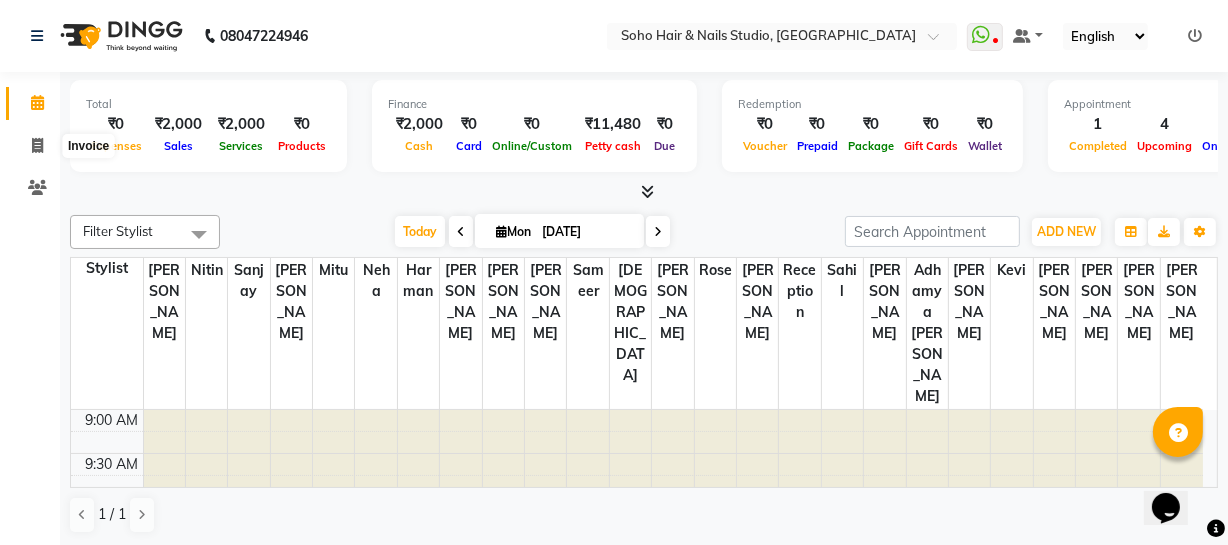 select on "service" 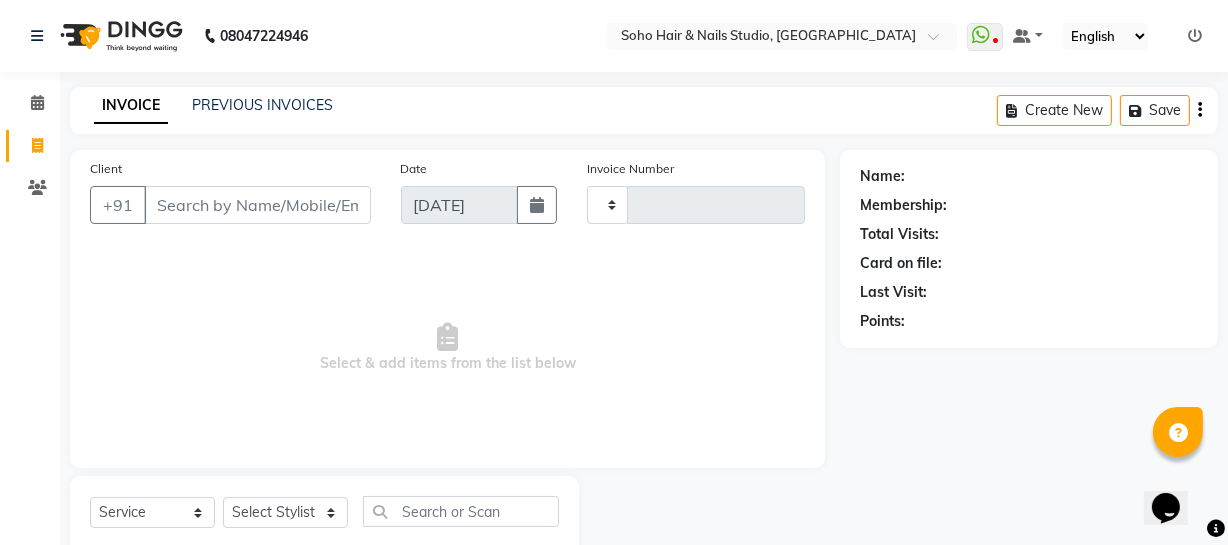 type on "2623" 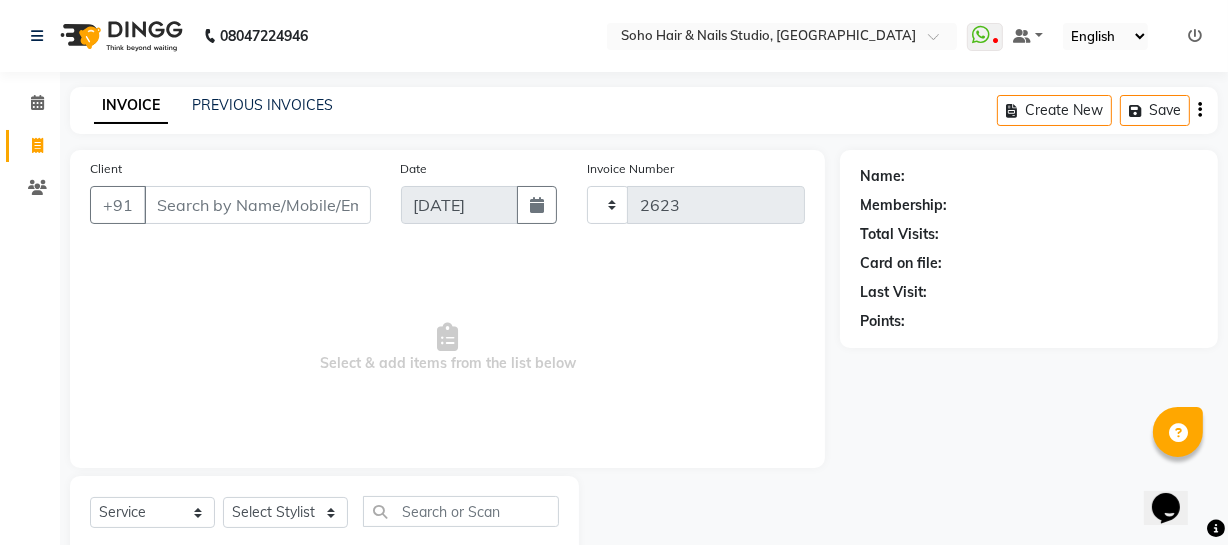 select on "735" 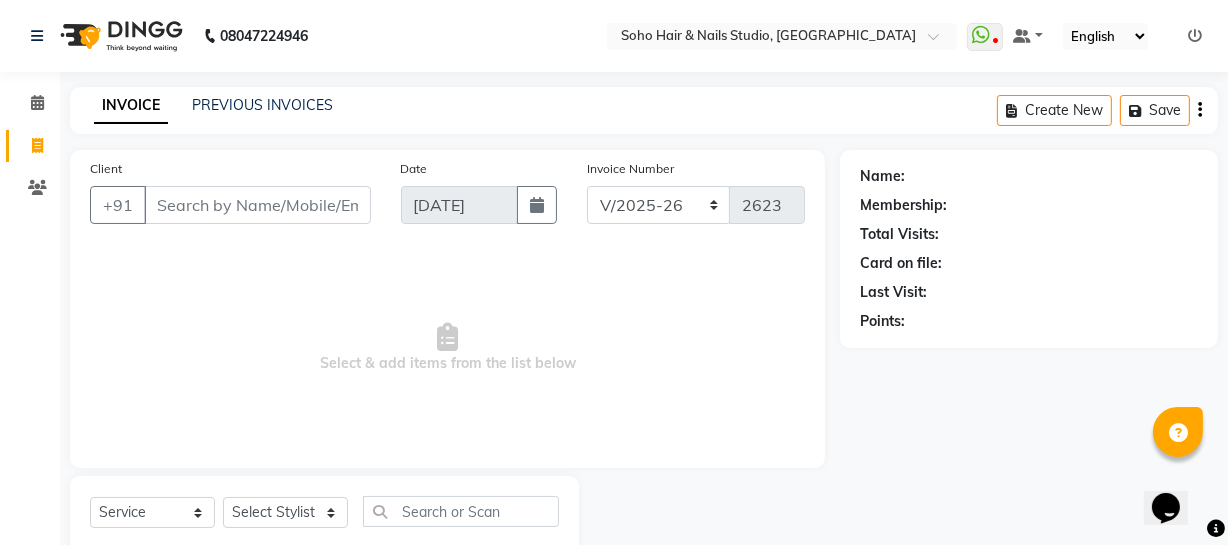 select on "membership" 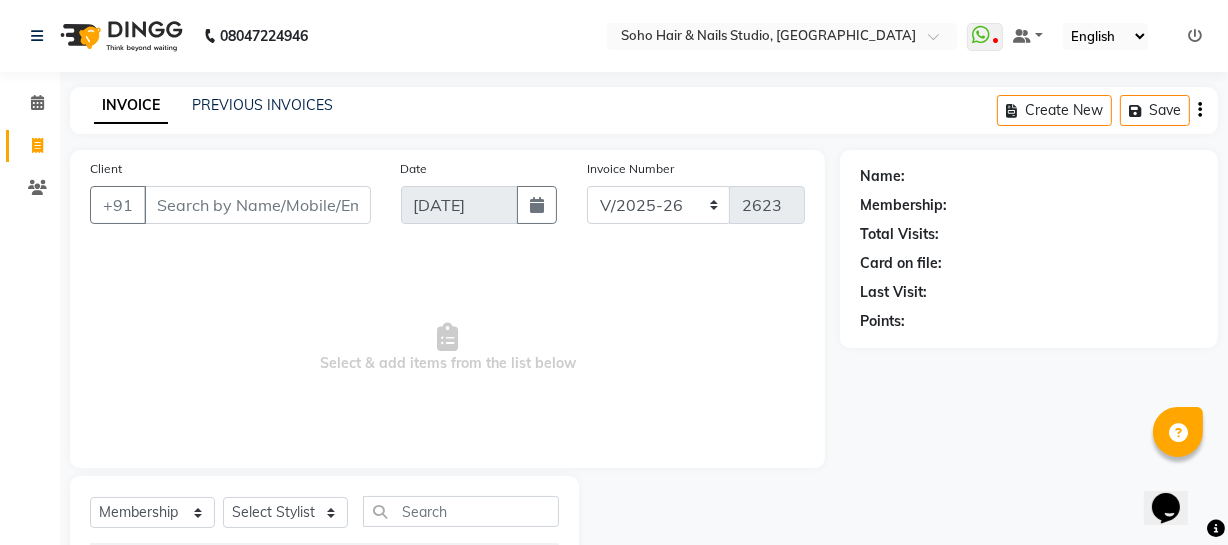 click on "INVOICE PREVIOUS INVOICES Create New   Save" 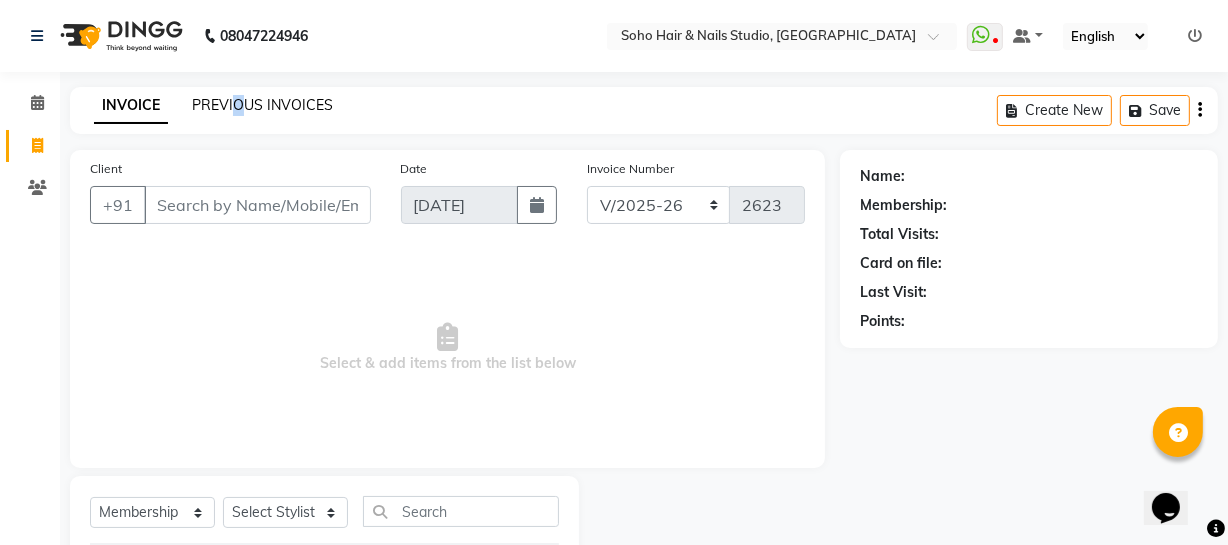 click on "PREVIOUS INVOICES" 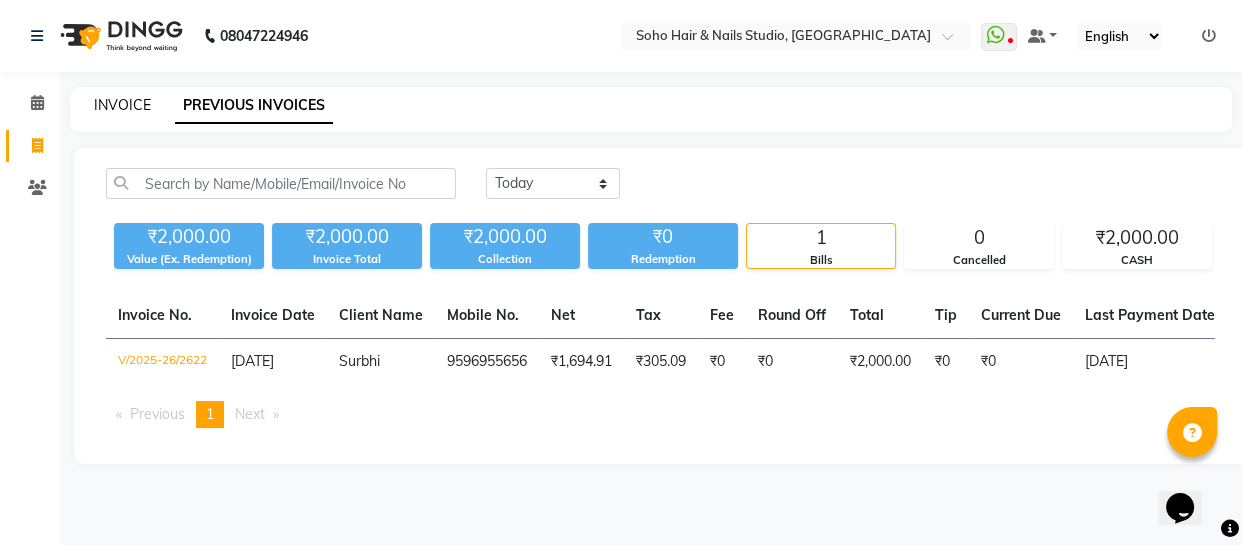 click on "INVOICE" 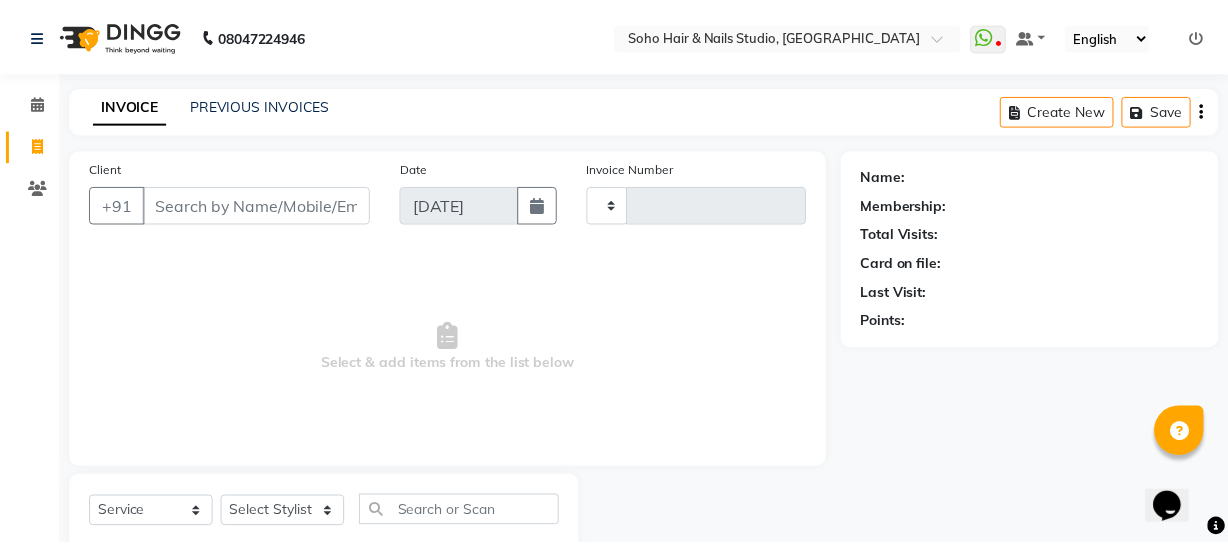 scroll, scrollTop: 57, scrollLeft: 0, axis: vertical 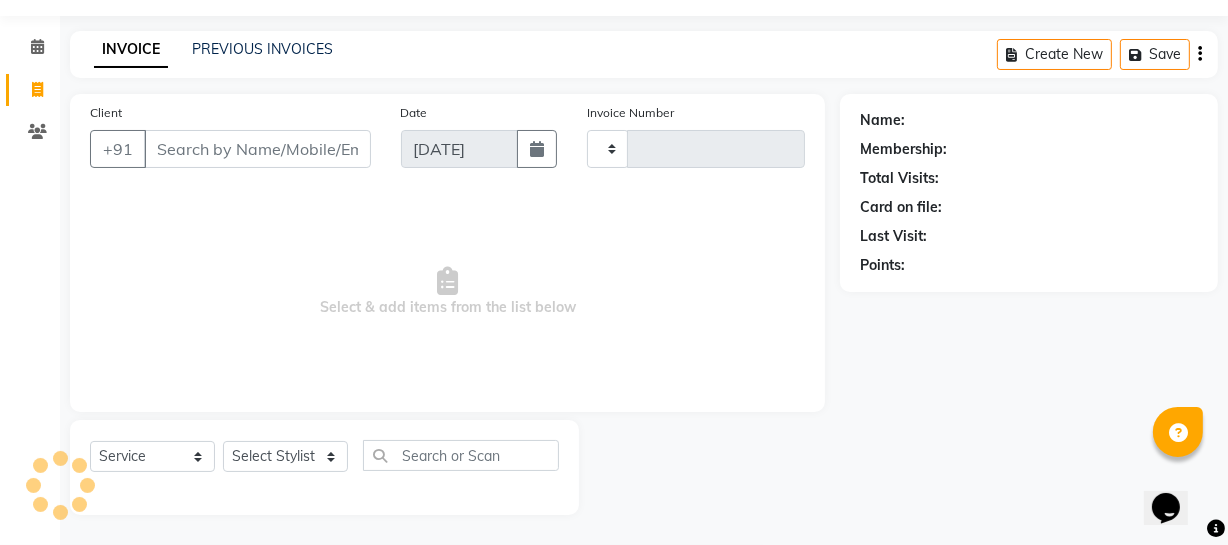 type on "2623" 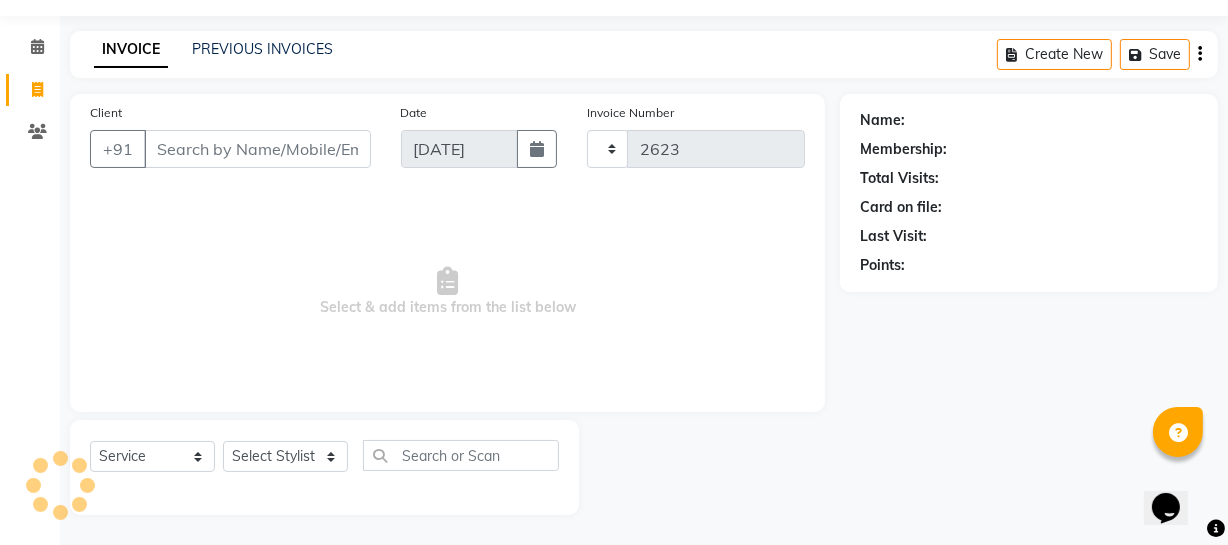 select on "735" 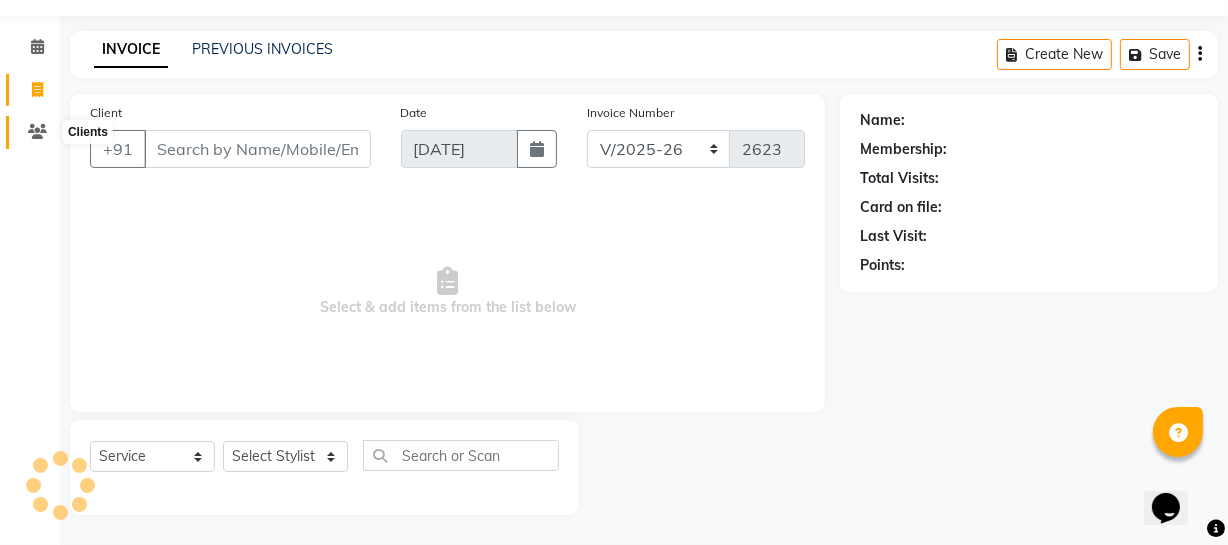 click 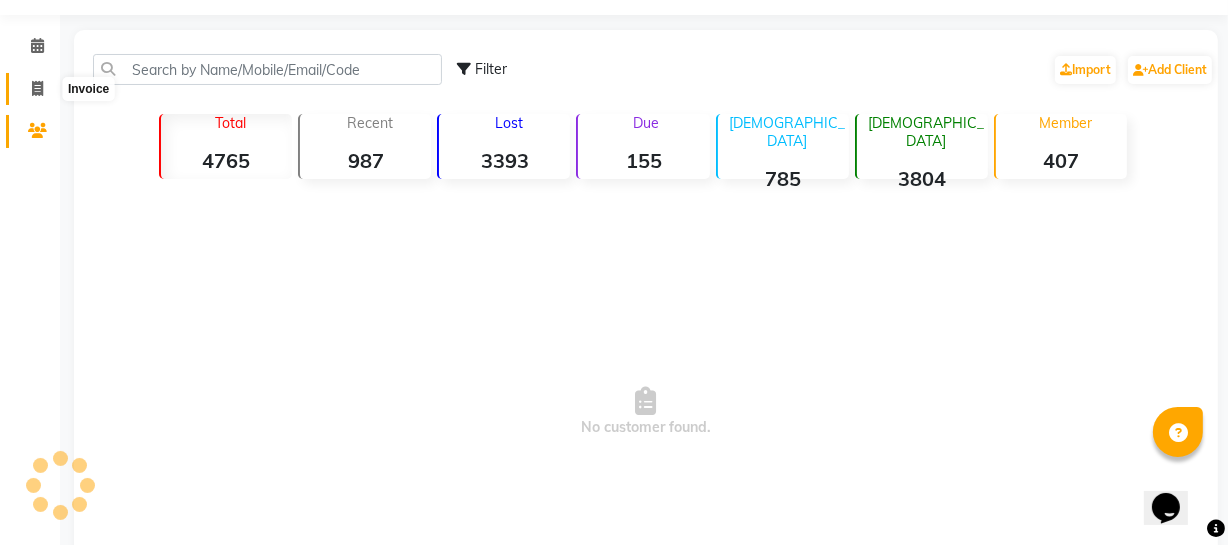 click 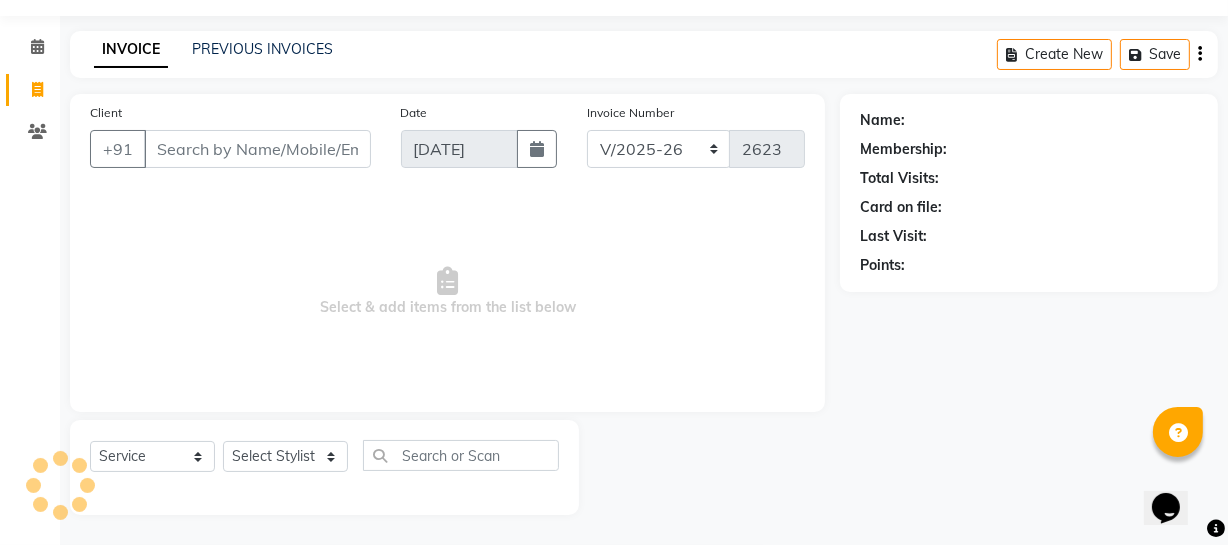 select on "membership" 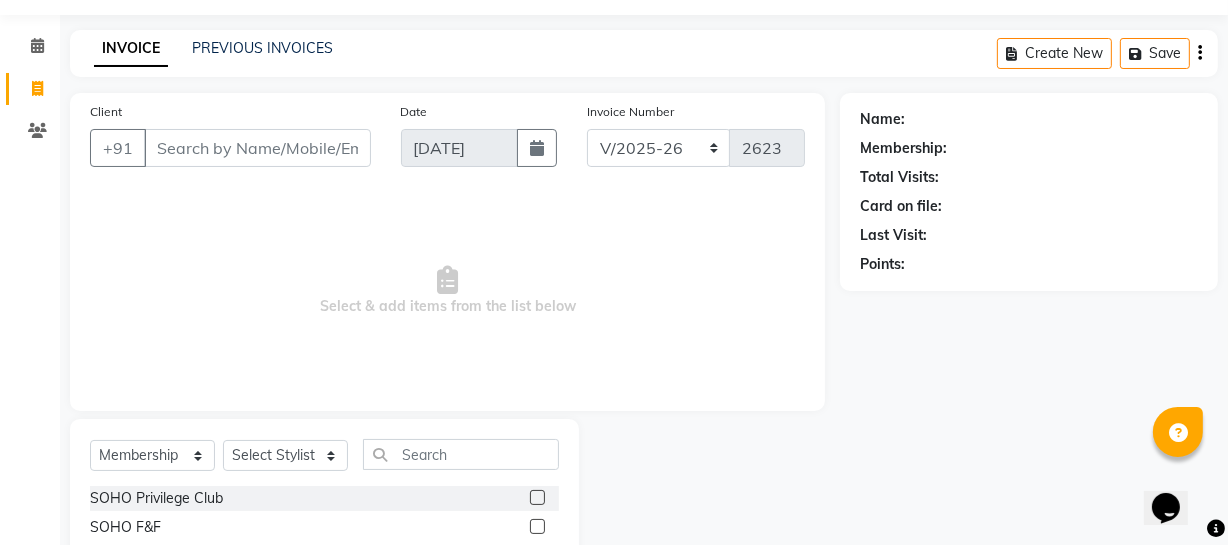 scroll, scrollTop: 0, scrollLeft: 0, axis: both 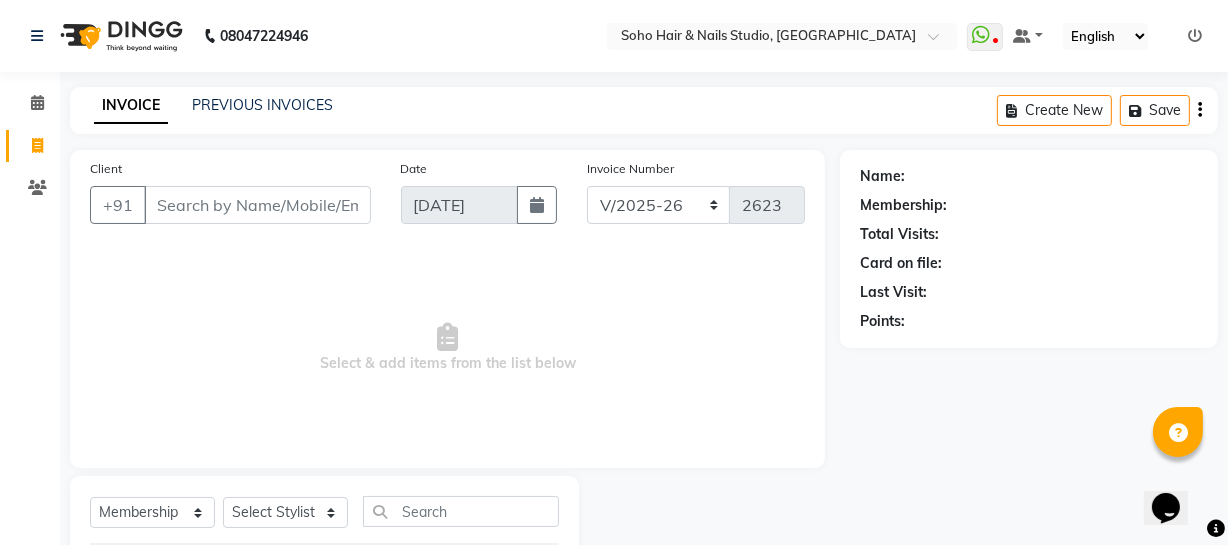 click on "Create New   Save" 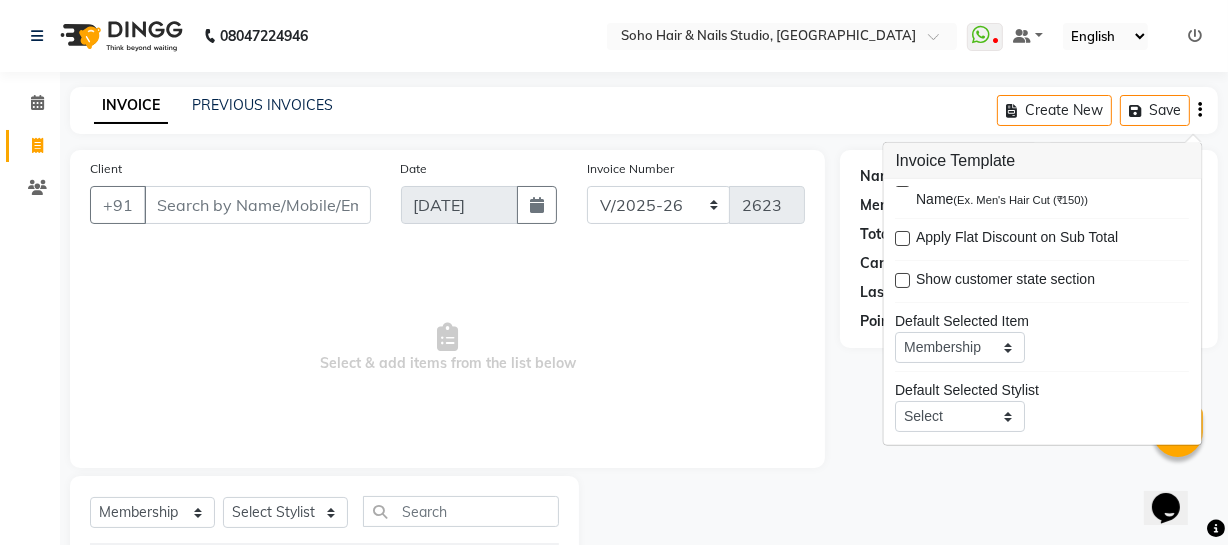 scroll, scrollTop: 71, scrollLeft: 0, axis: vertical 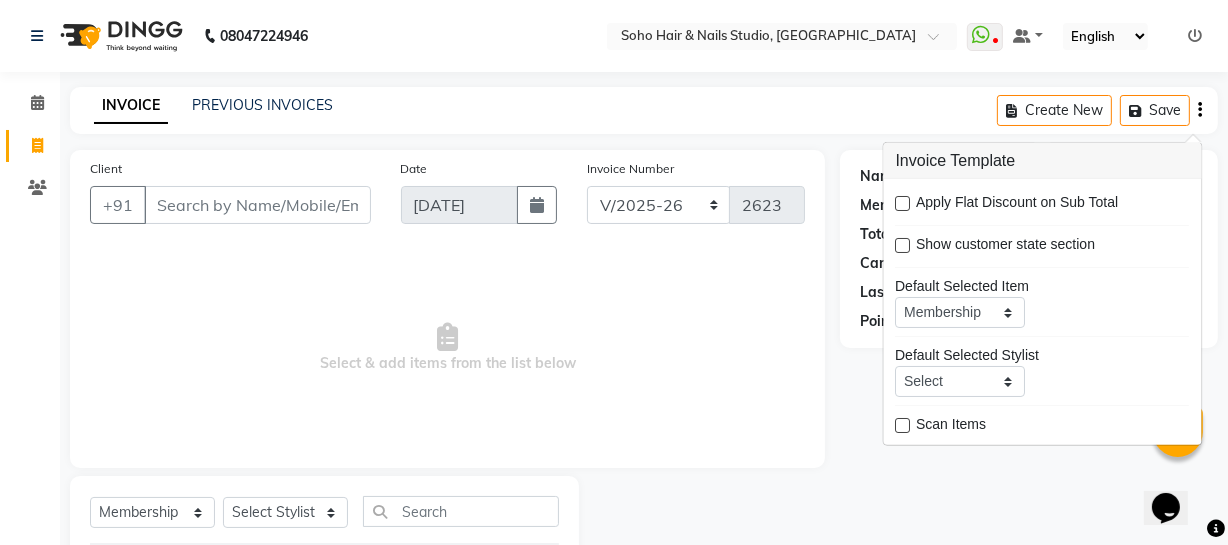click on "INVOICE PREVIOUS INVOICES Create New   Save" 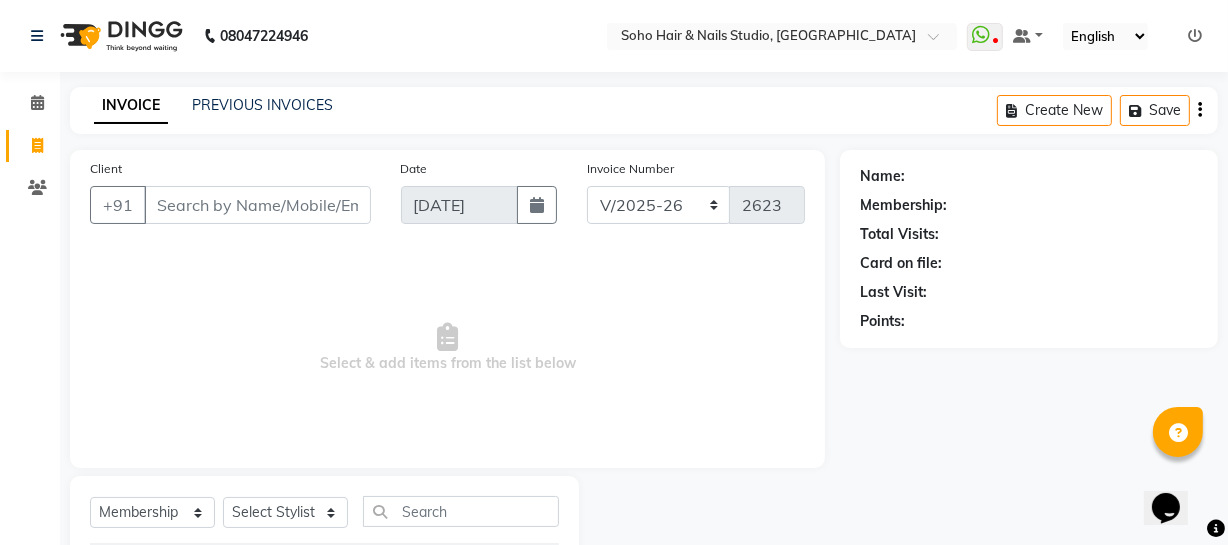 click 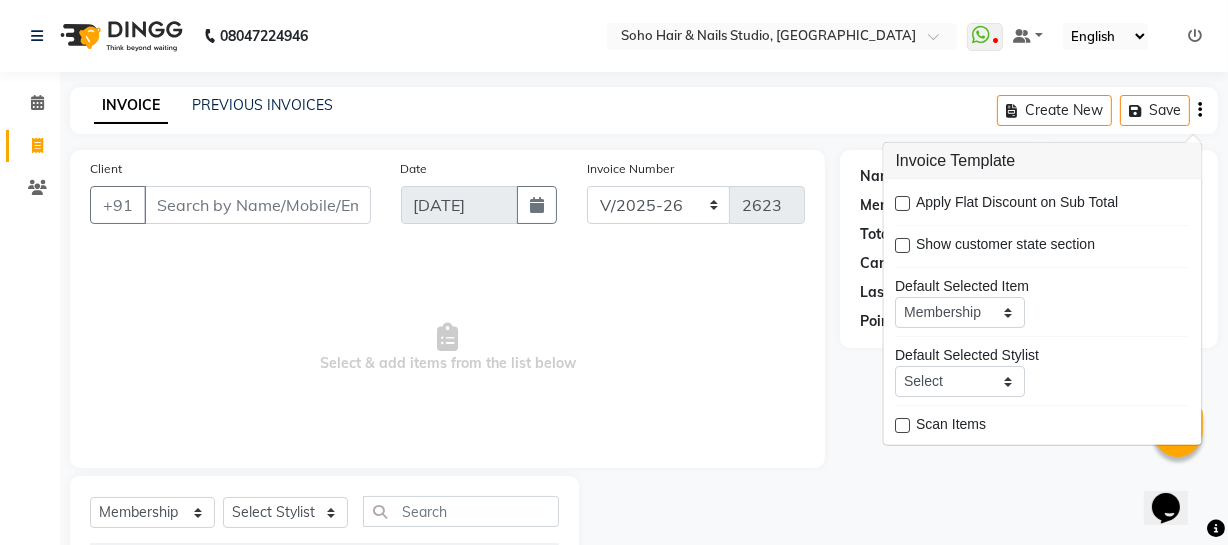 scroll, scrollTop: 0, scrollLeft: 0, axis: both 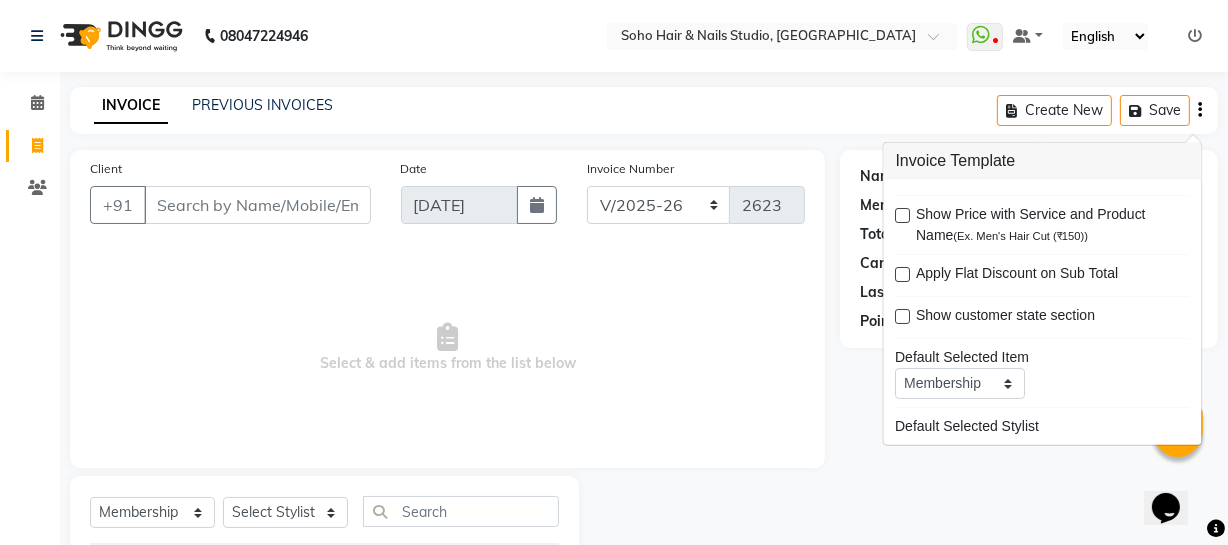 click on "INVOICE PREVIOUS INVOICES Create New   Save  Client +91 Date [DATE] Invoice Number Red/2025-26 V/2025 V/[PHONE_NUMBER]  Select & add items from the list below  Select  Service  Product  Membership  Package Voucher Prepaid Gift Card  Select Stylist [PERSON_NAME] Adhamya [PERSON_NAME] [PERSON_NAME] [PERSON_NAME] [PERSON_NAME] [PERSON_NAME] [PERSON_NAME]  [PERSON_NAME] [PERSON_NAME] [PERSON_NAME] Mitu Neha [PERSON_NAME] Swalia Nitin Reception [PERSON_NAME]  [PERSON_NAME] sameer [PERSON_NAME] [PERSON_NAME] [PERSON_NAME] [PERSON_NAME] [PERSON_NAME] [PERSON_NAME] SOHO Privilege Club  SOHO F&F  Name: Membership: Total Visits: Card on file: Last Visit:  Points:" 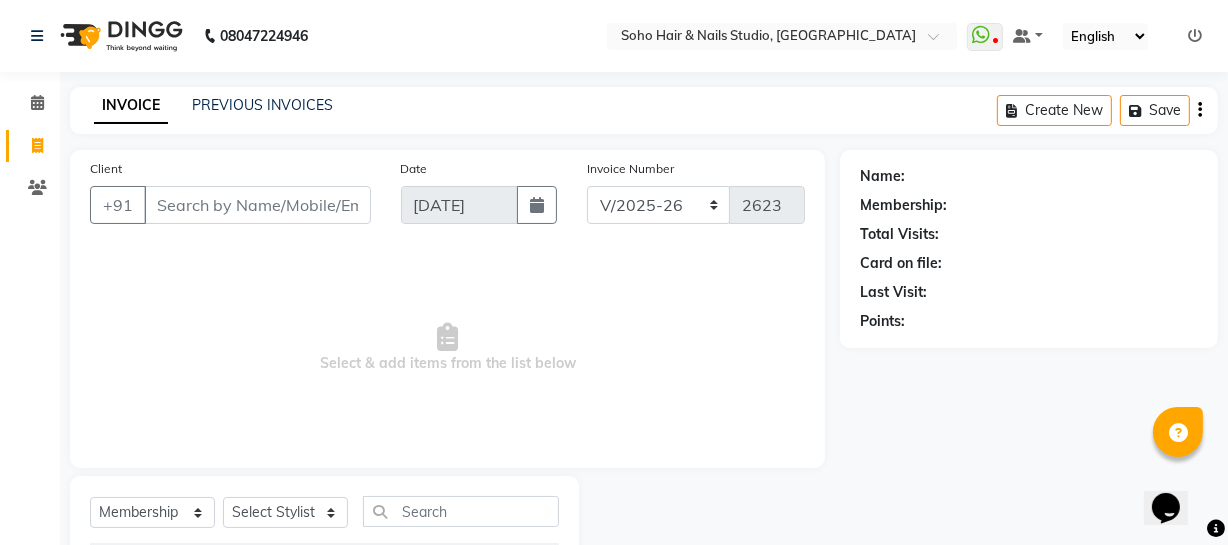 click on "Create New   Save" 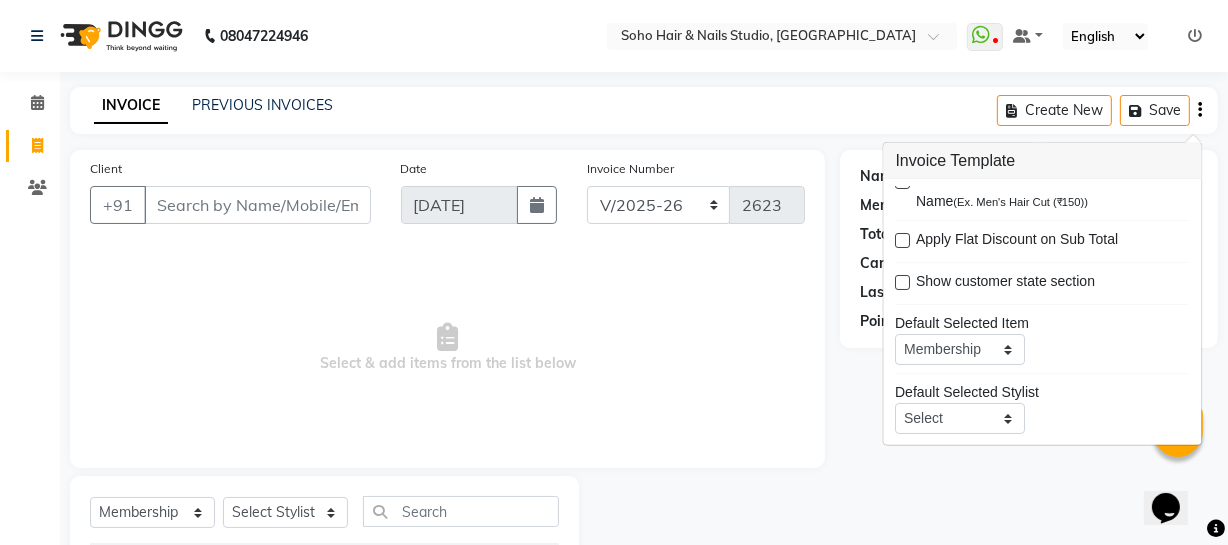 scroll, scrollTop: 0, scrollLeft: 0, axis: both 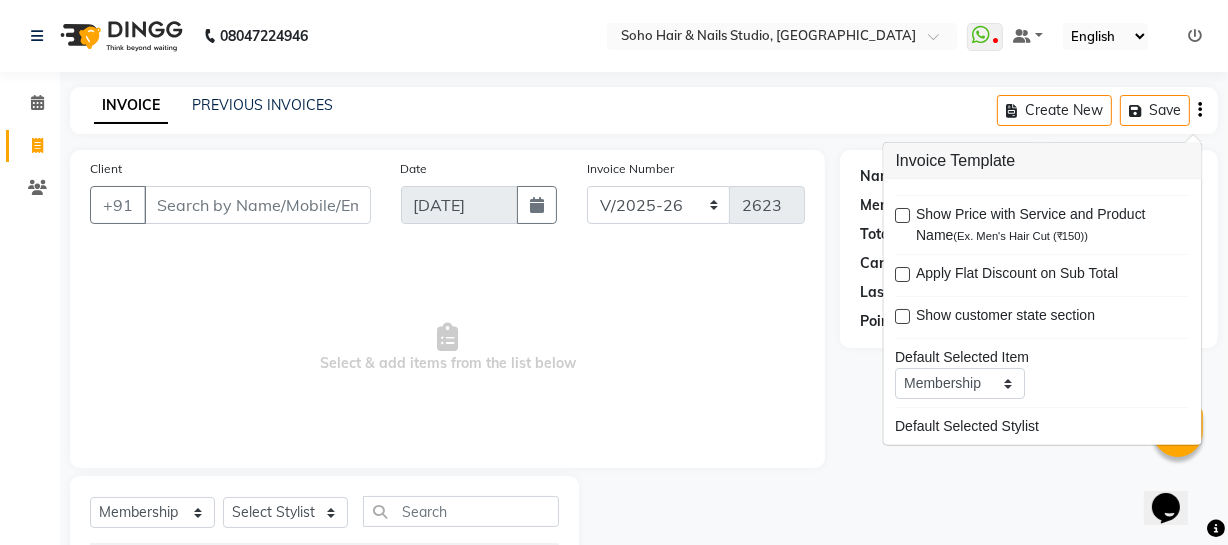 click on "INVOICE PREVIOUS INVOICES Create New   Save" 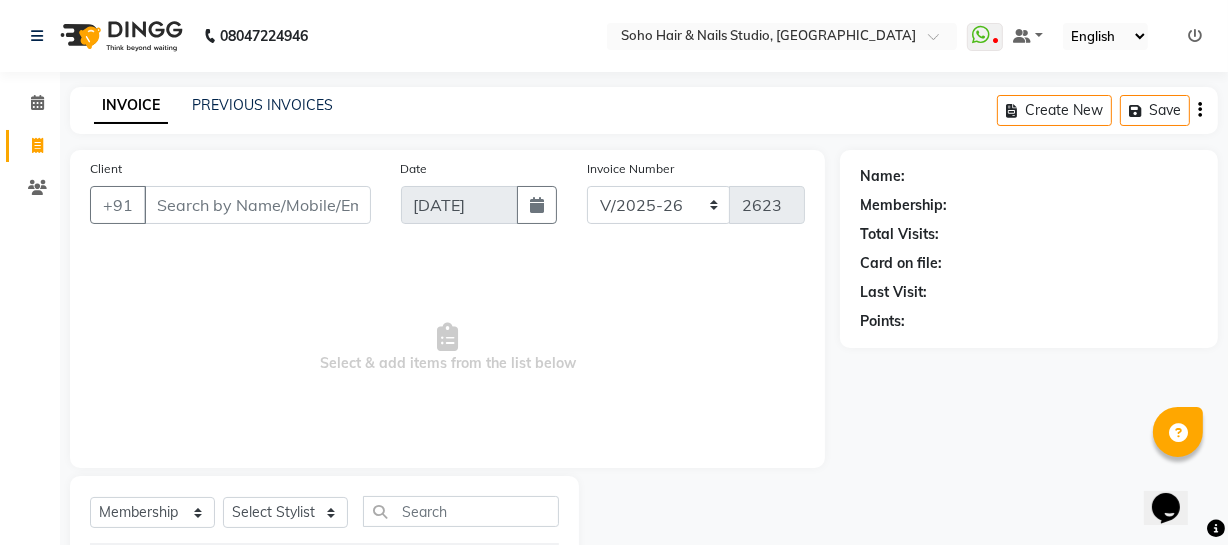 click on "08047224946 Select Location × Soho Hair & Nails Studio, [GEOGRAPHIC_DATA]  WhatsApp Status  ✕ Status:  Disconnected Recent Service Activity: [DATE]     05:30 AM  08047224946 Whatsapp Settings Default Panel My Panel English ENGLISH Español العربية मराठी हिंदी ગુજરાતી தமிழ் 中文 Notifications nothing to show ☀ Soho Hair & Nails Studio, [GEOGRAPHIC_DATA]  Calendar  Invoice  Clients Completed InProgress Upcoming Dropped Tentative Check-In Confirm Bookings Segments Page Builder INVOICE PREVIOUS INVOICES Create New   Save  Client +91 Date [DATE] Invoice Number Red/2025-26 V/2025 V/[PHONE_NUMBER]  Select & add items from the list below  Select  Service  Product  Membership  Package Voucher Prepaid Gift Card  Select Stylist [PERSON_NAME] Adhamya [PERSON_NAME] [PERSON_NAME] [PERSON_NAME] [PERSON_NAME] [PERSON_NAME] [PERSON_NAME]  [PERSON_NAME] [PERSON_NAME] [PERSON_NAME] Mitu [PERSON_NAME] Swalia Nitin Reception [PERSON_NAME]  [PERSON_NAME] sameer [PERSON_NAME] [PERSON_NAME] [PERSON_NAME] [PERSON_NAME]" at bounding box center (614, 272) 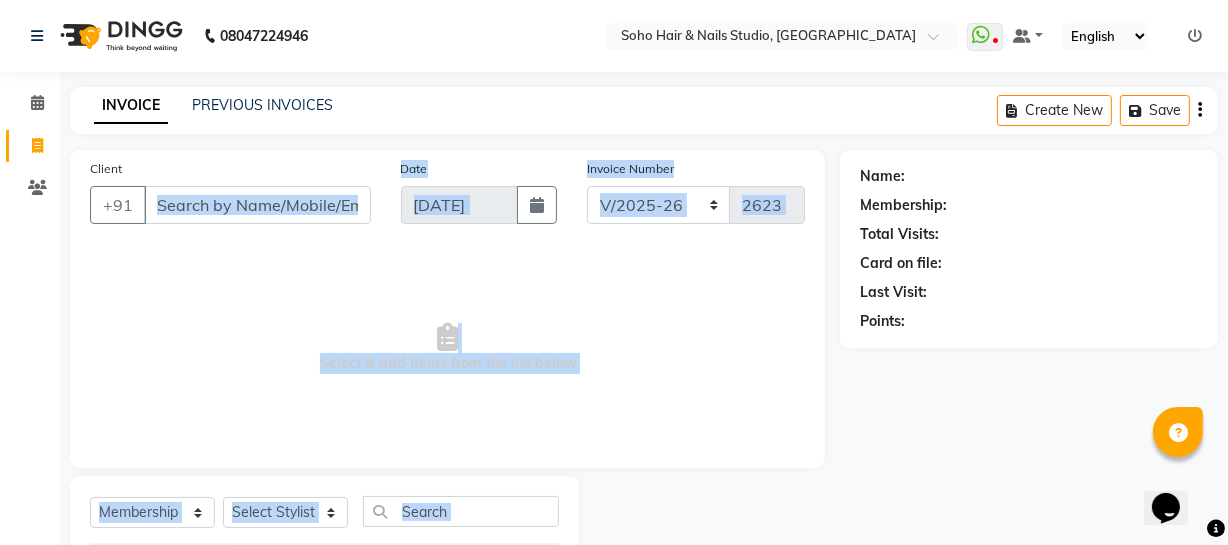 scroll, scrollTop: 61, scrollLeft: 0, axis: vertical 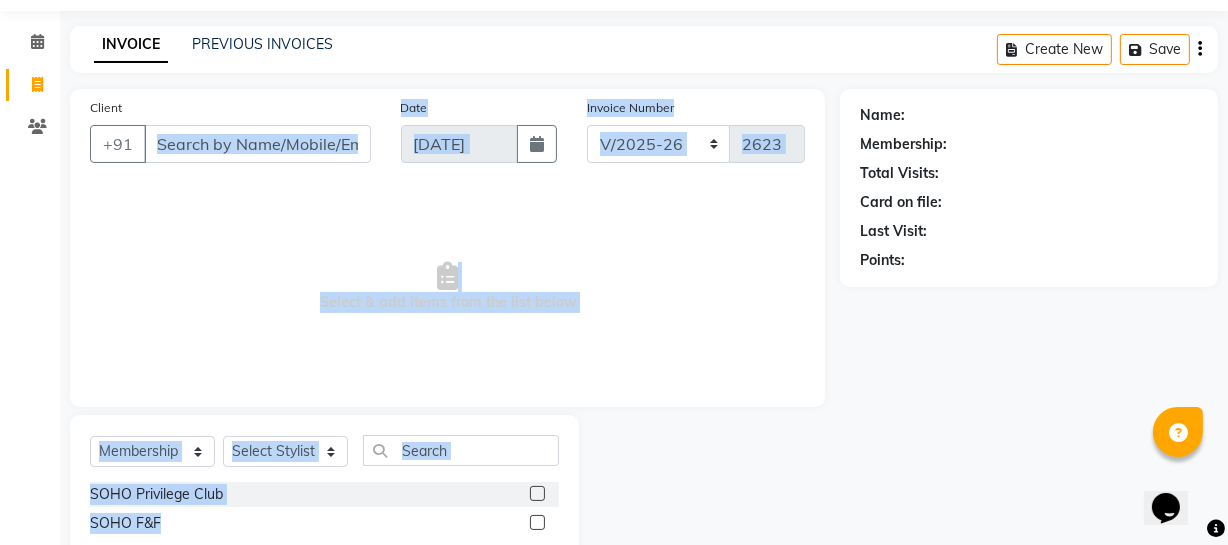 click on "Select & add items from the list below" at bounding box center (447, 287) 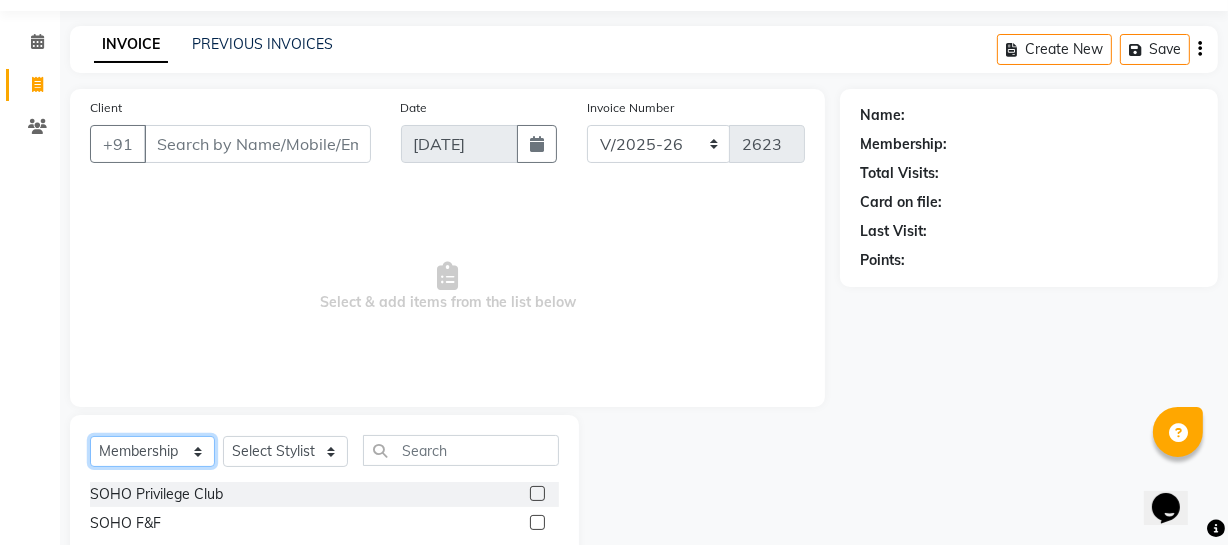 click on "Select  Service  Product  Membership  Package Voucher Prepaid Gift Card" 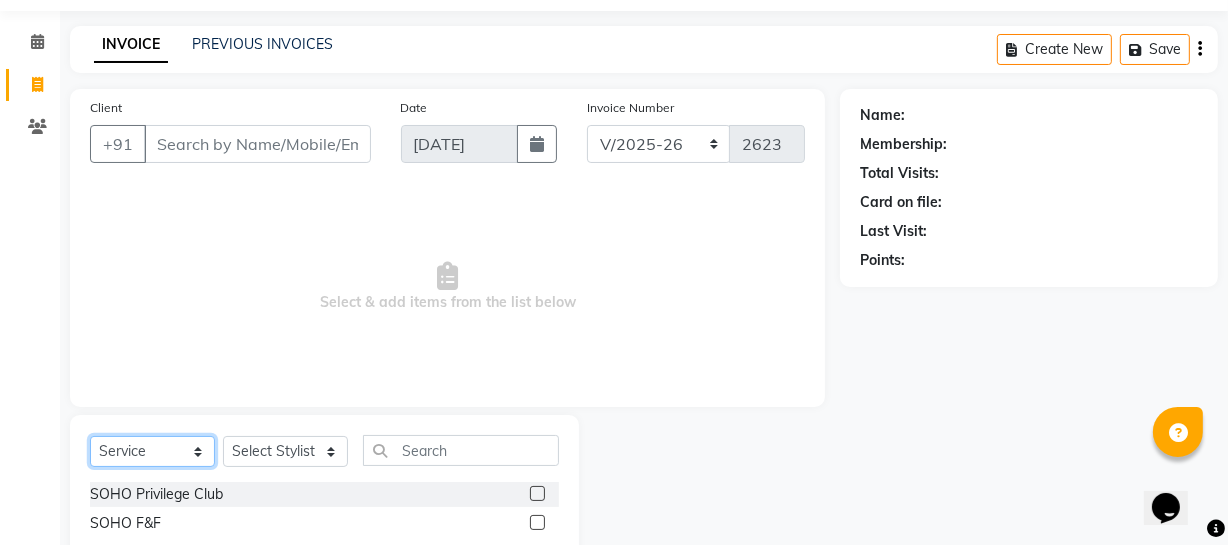 click on "Select  Service  Product  Membership  Package Voucher Prepaid Gift Card" 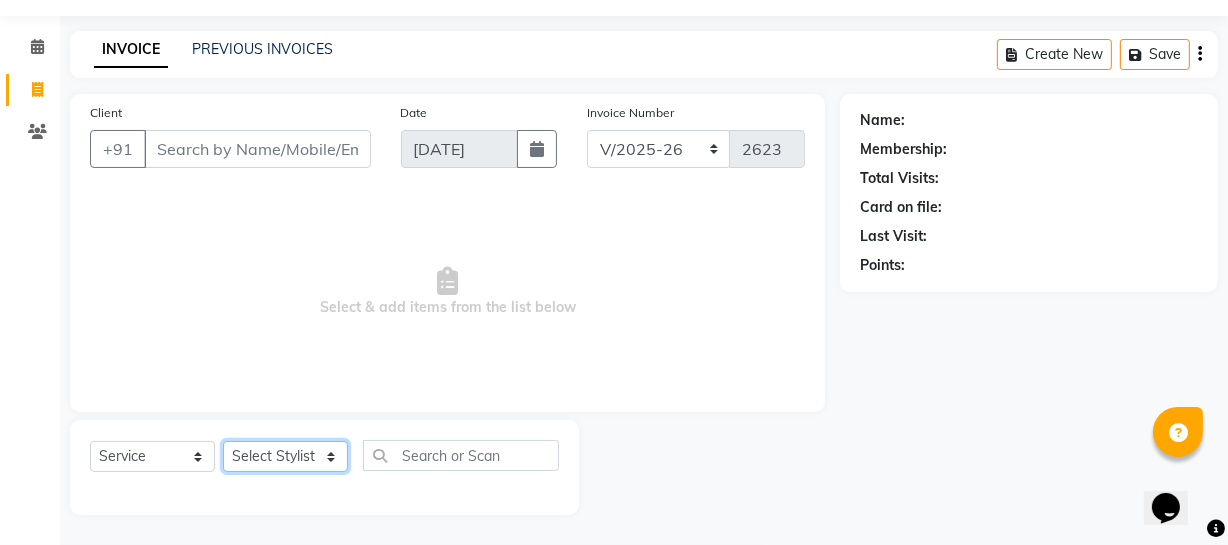 click on "Select Stylist [PERSON_NAME] Adhamya [PERSON_NAME] [PERSON_NAME] [PERSON_NAME] [PERSON_NAME] [PERSON_NAME] [PERSON_NAME]  [PERSON_NAME] [PERSON_NAME] [PERSON_NAME] Mitu [PERSON_NAME] [PERSON_NAME] Reception [PERSON_NAME]  [PERSON_NAME] sameer [PERSON_NAME] [PERSON_NAME] [PERSON_NAME] [PERSON_NAME] [PERSON_NAME] [PERSON_NAME]" 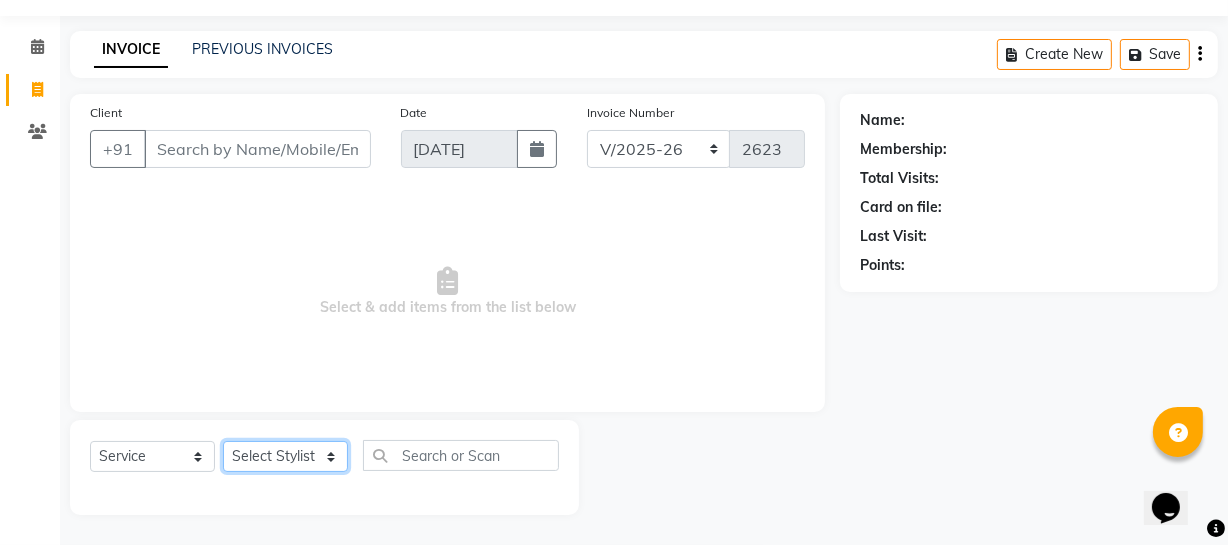 select on "19950" 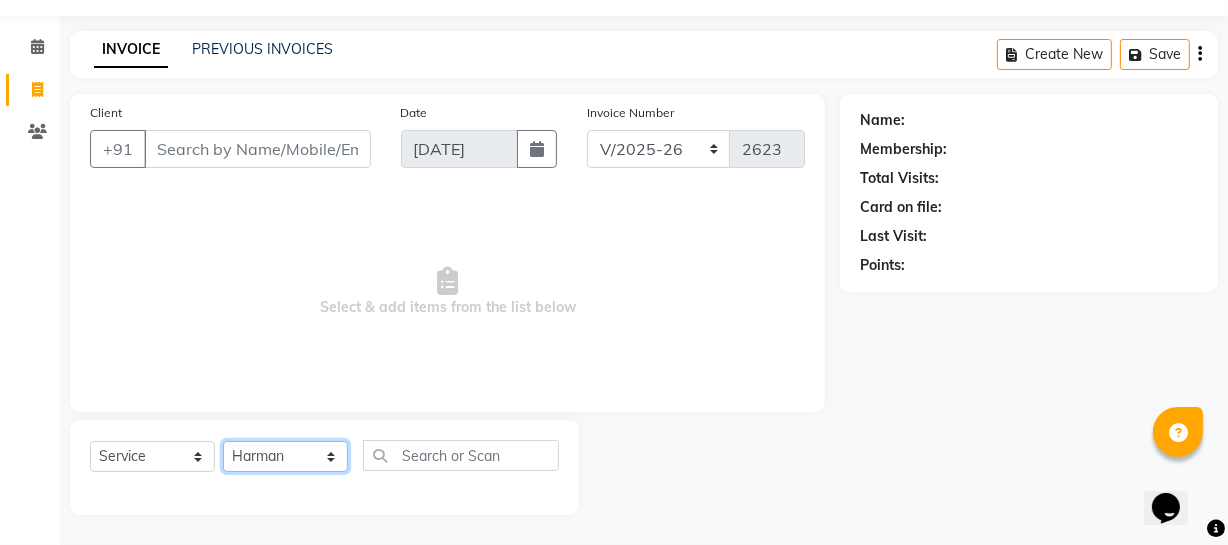 click on "Select Stylist [PERSON_NAME] Adhamya [PERSON_NAME] [PERSON_NAME] [PERSON_NAME] [PERSON_NAME] [PERSON_NAME] [PERSON_NAME]  [PERSON_NAME] [PERSON_NAME] [PERSON_NAME] Mitu [PERSON_NAME] [PERSON_NAME] Reception [PERSON_NAME]  [PERSON_NAME] sameer [PERSON_NAME] [PERSON_NAME] [PERSON_NAME] [PERSON_NAME] [PERSON_NAME] [PERSON_NAME]" 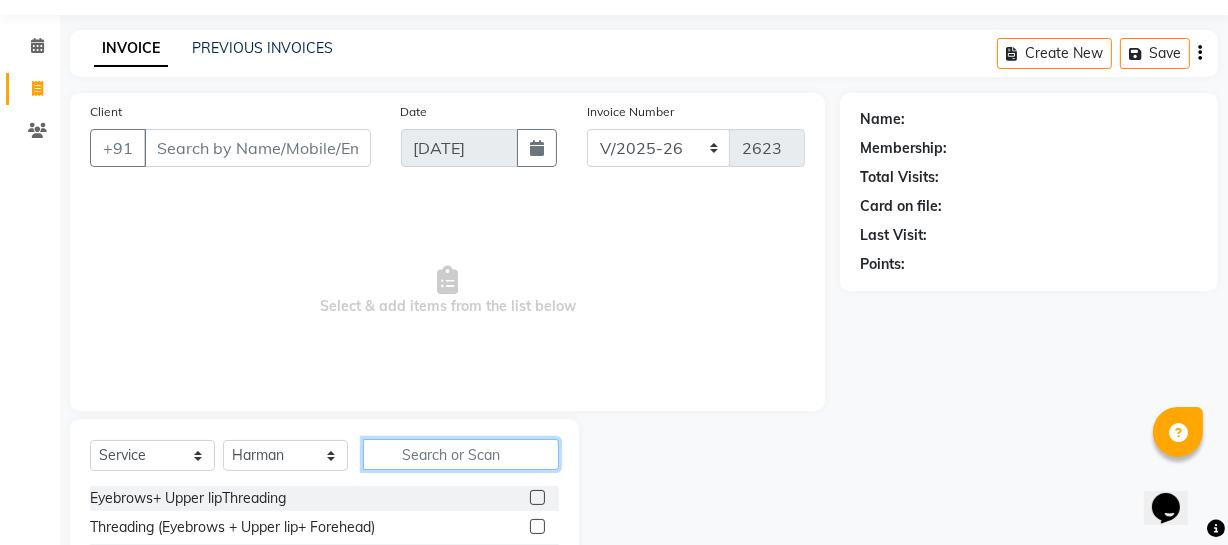 click 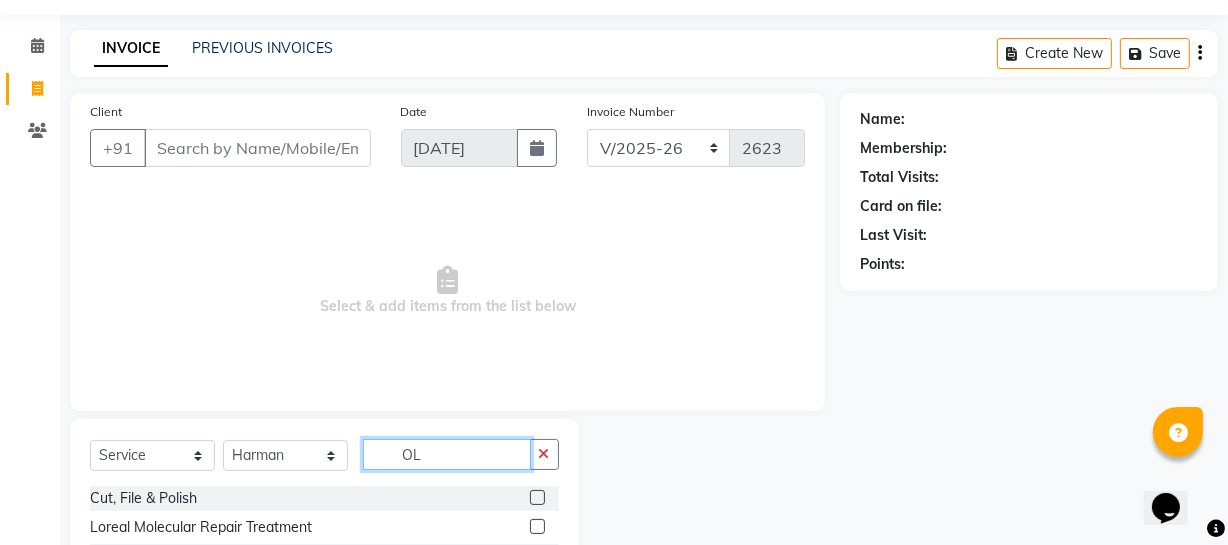 scroll, scrollTop: 143, scrollLeft: 0, axis: vertical 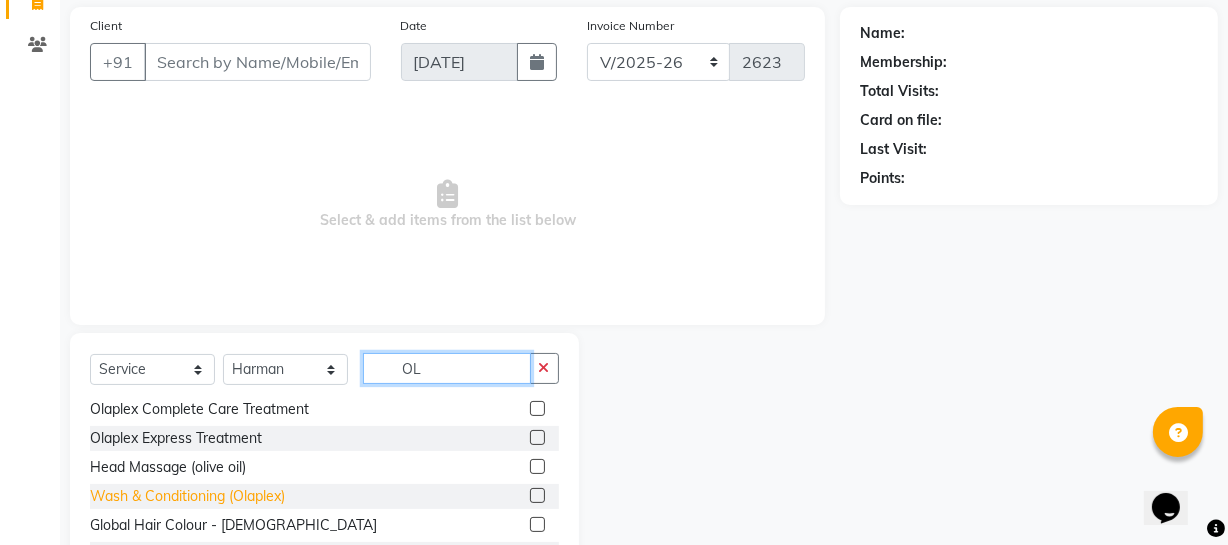 type on "OL" 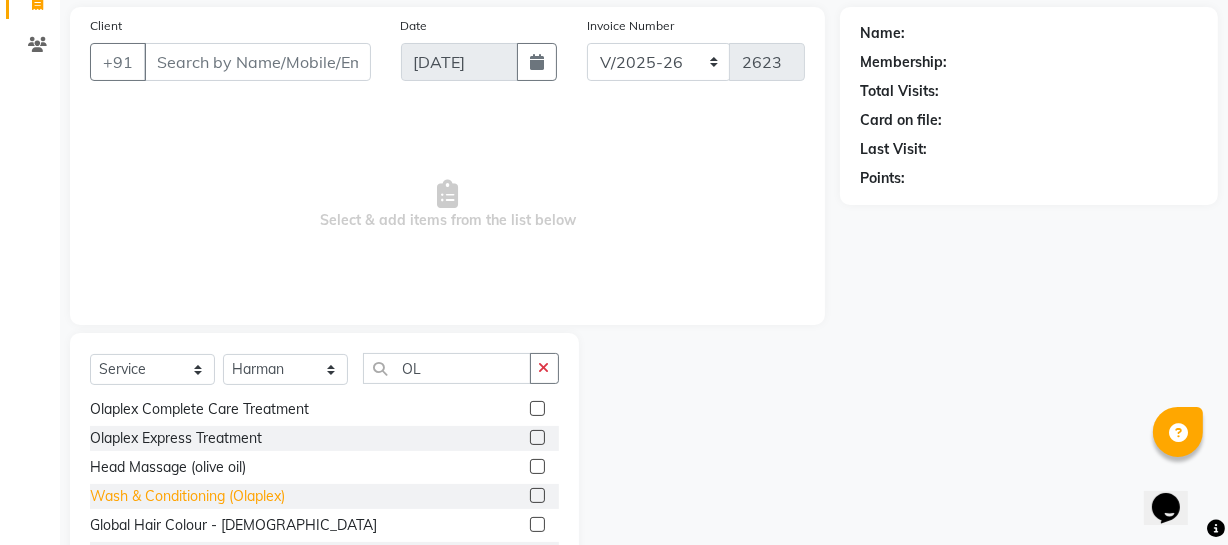click on "Wash & Conditioning (Olaplex)" 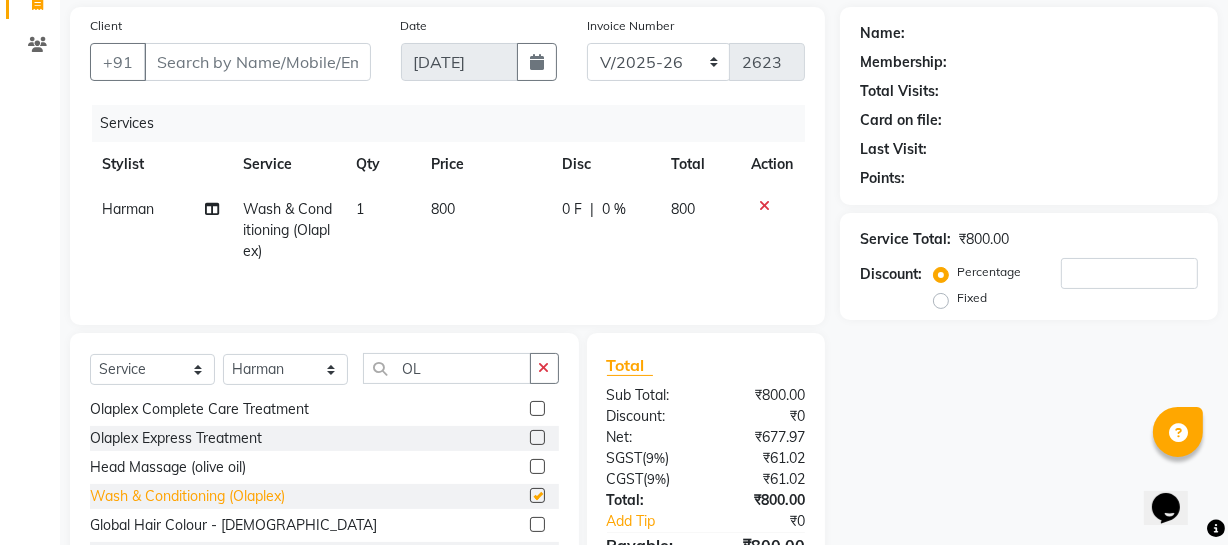 checkbox on "false" 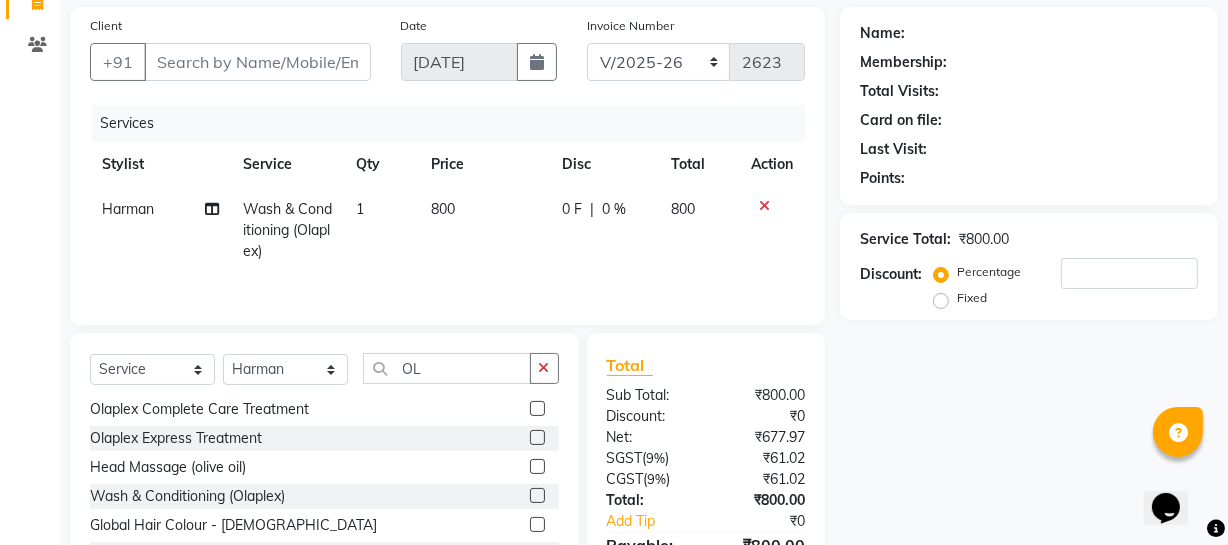 scroll, scrollTop: 0, scrollLeft: 0, axis: both 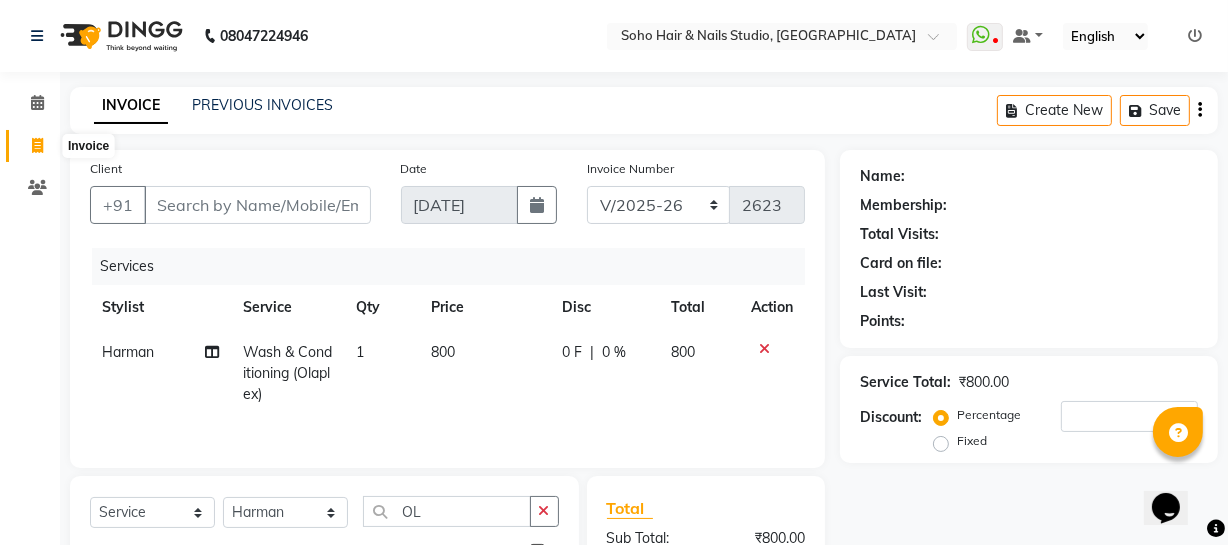 click 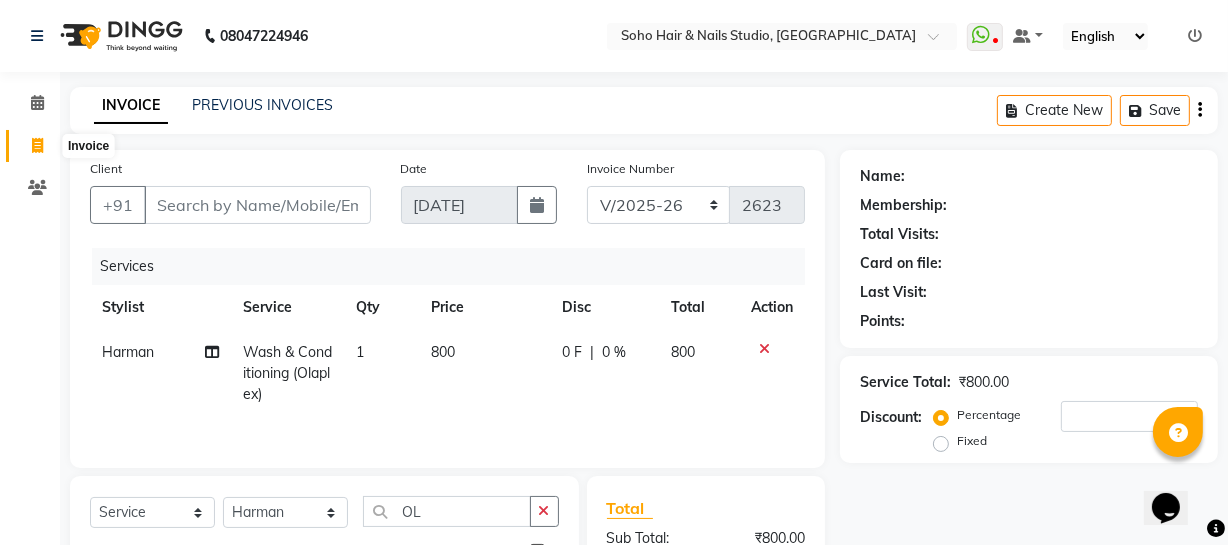 select on "service" 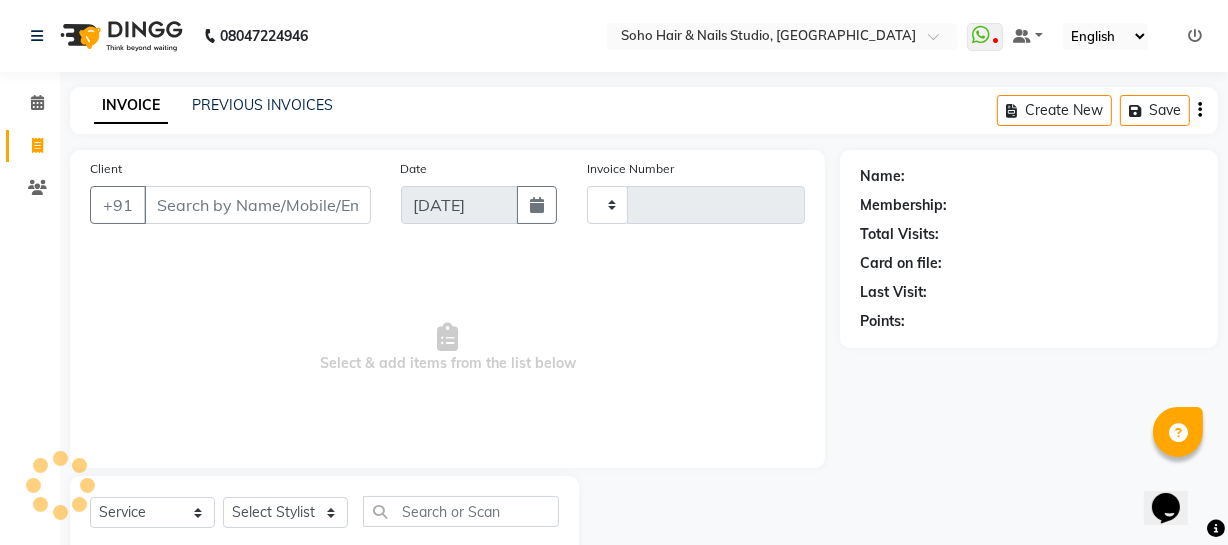 scroll, scrollTop: 57, scrollLeft: 0, axis: vertical 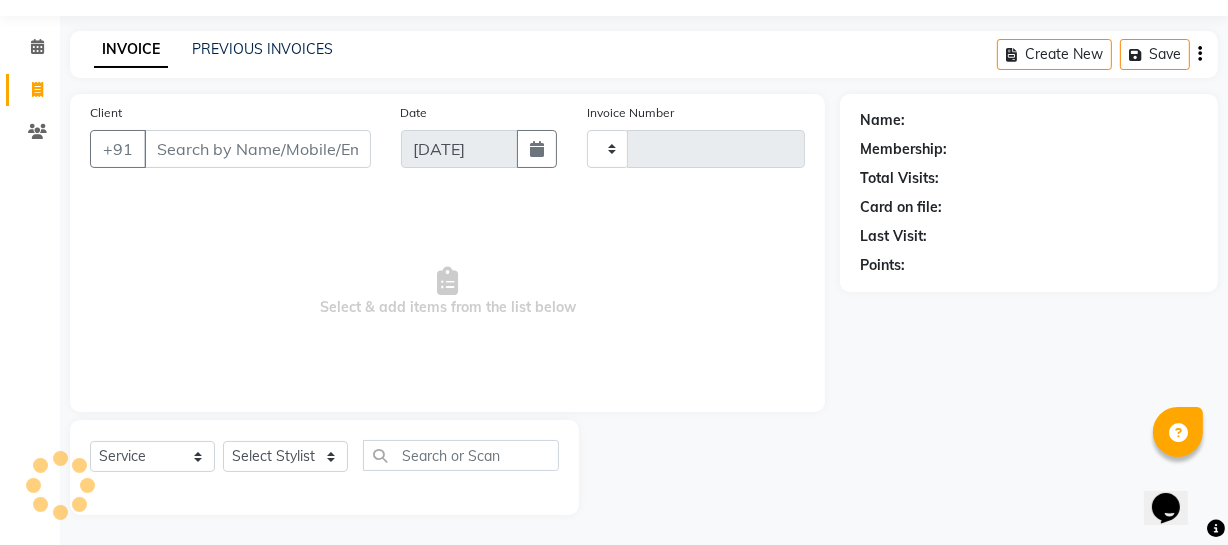 type on "2623" 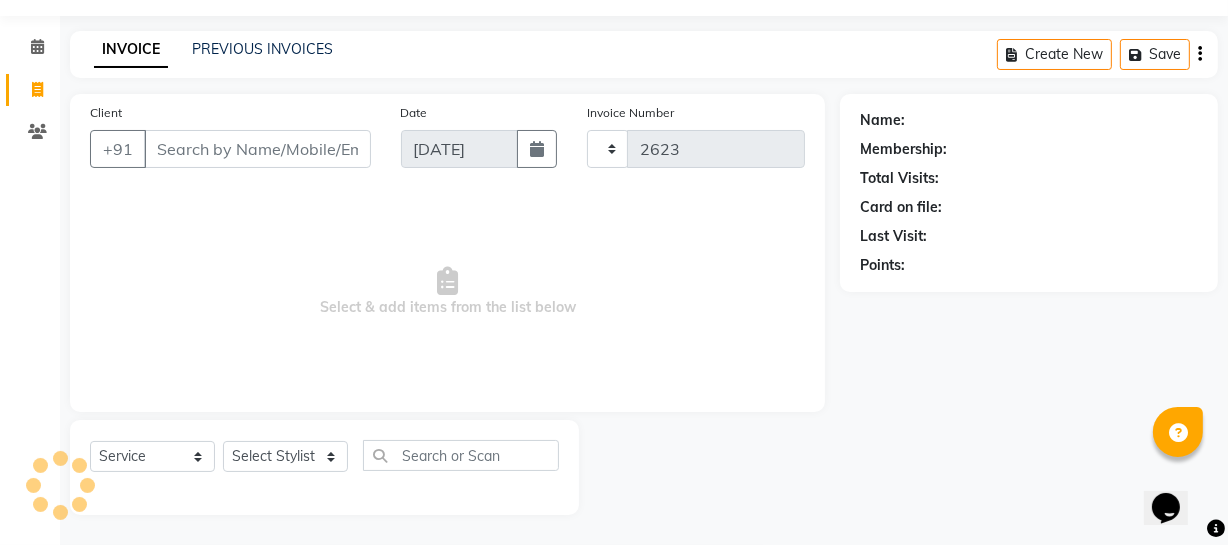 select on "735" 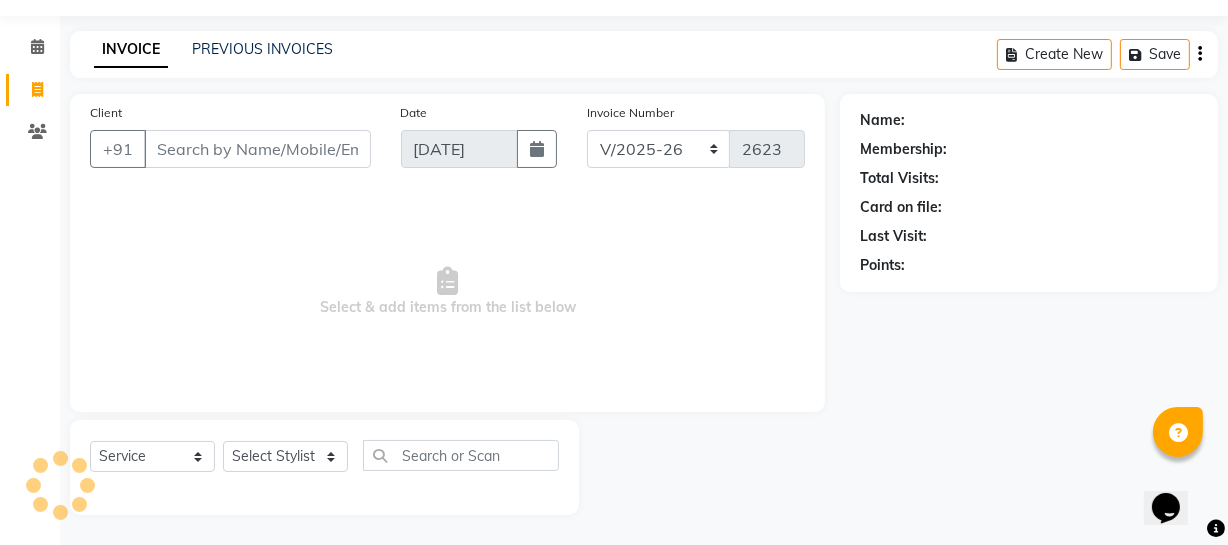 select on "membership" 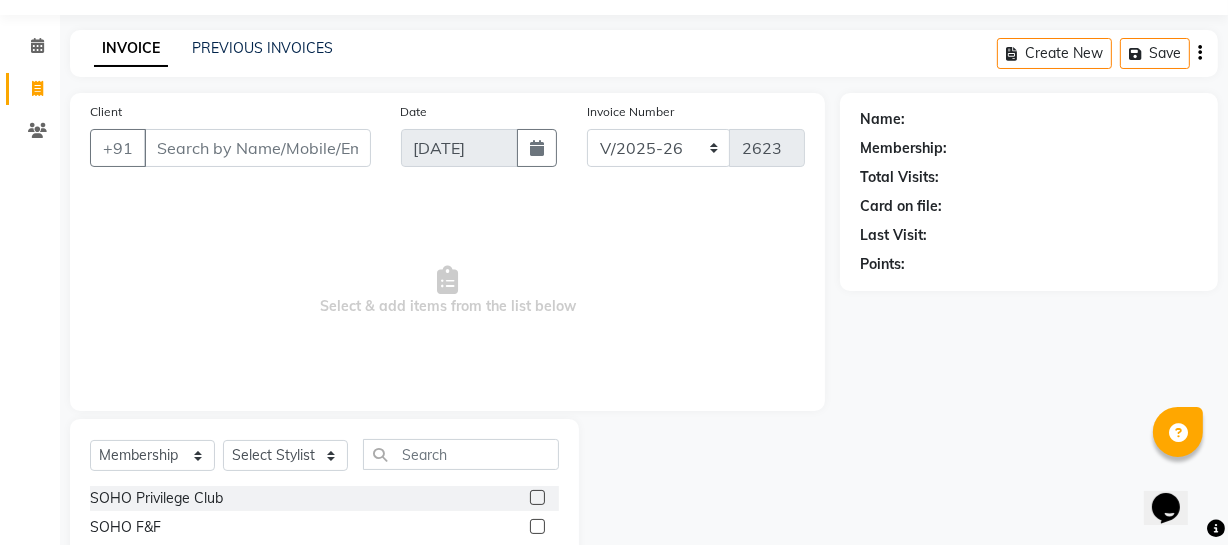 click on "Invoice Number Red/2025-26 V/2025 V/[PHONE_NUMBER]" 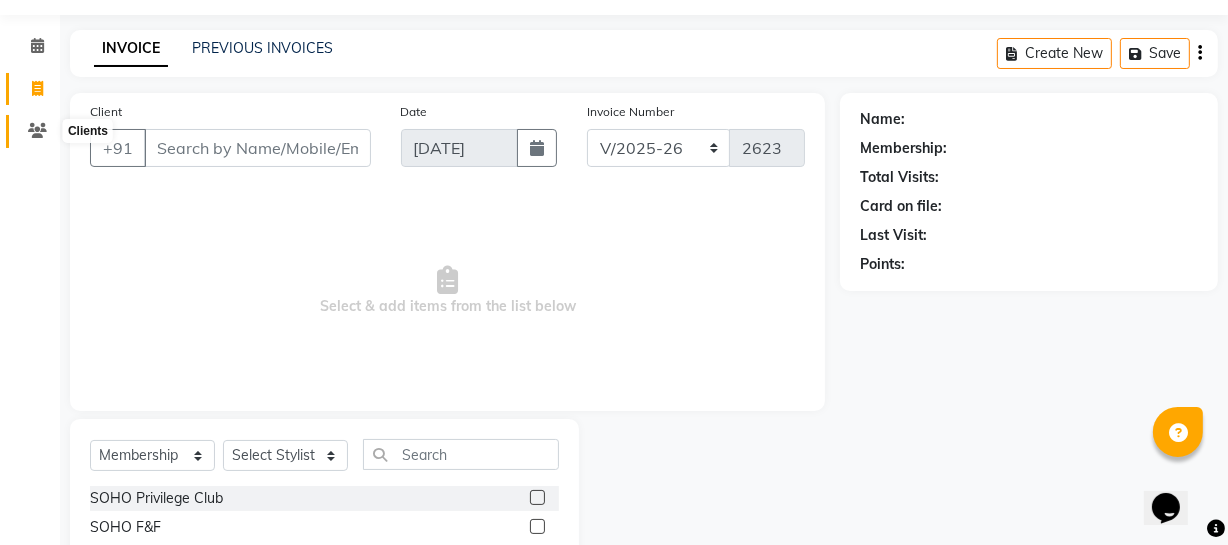 click 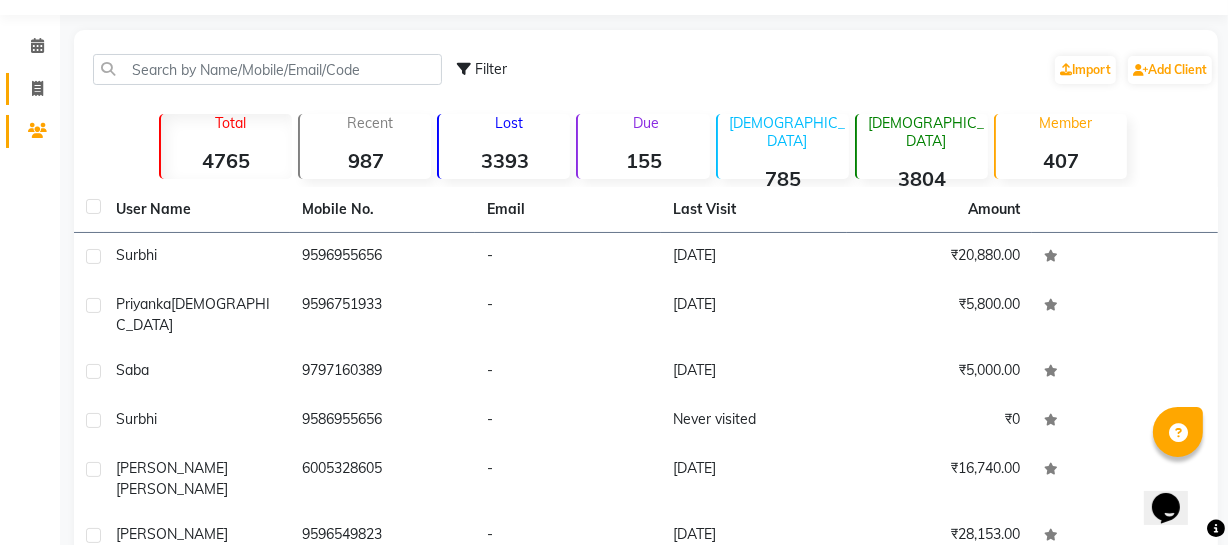 click on "Invoice" 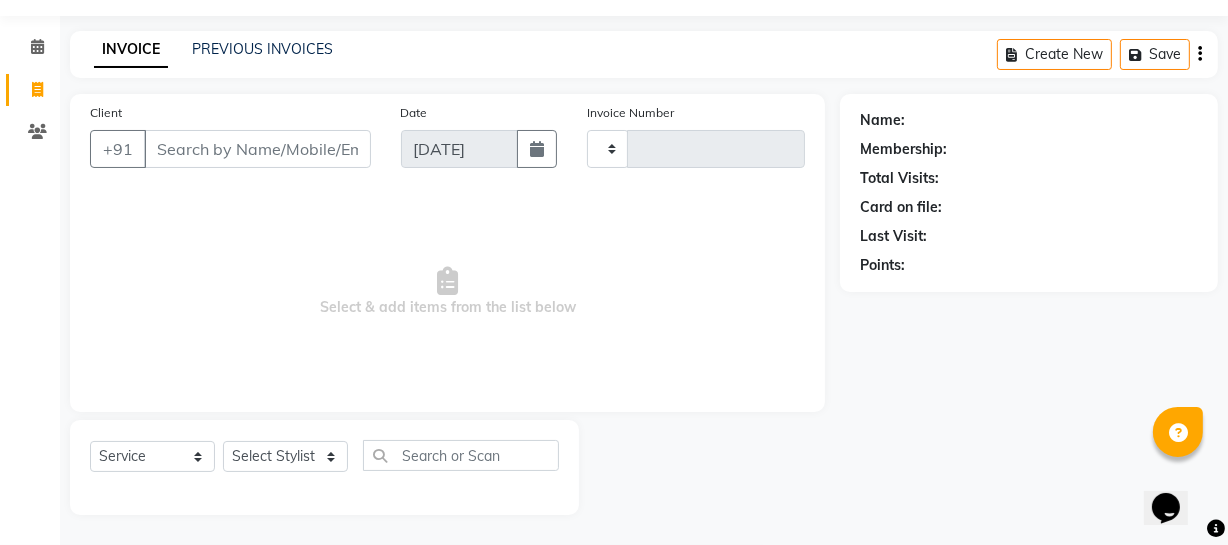 type on "2623" 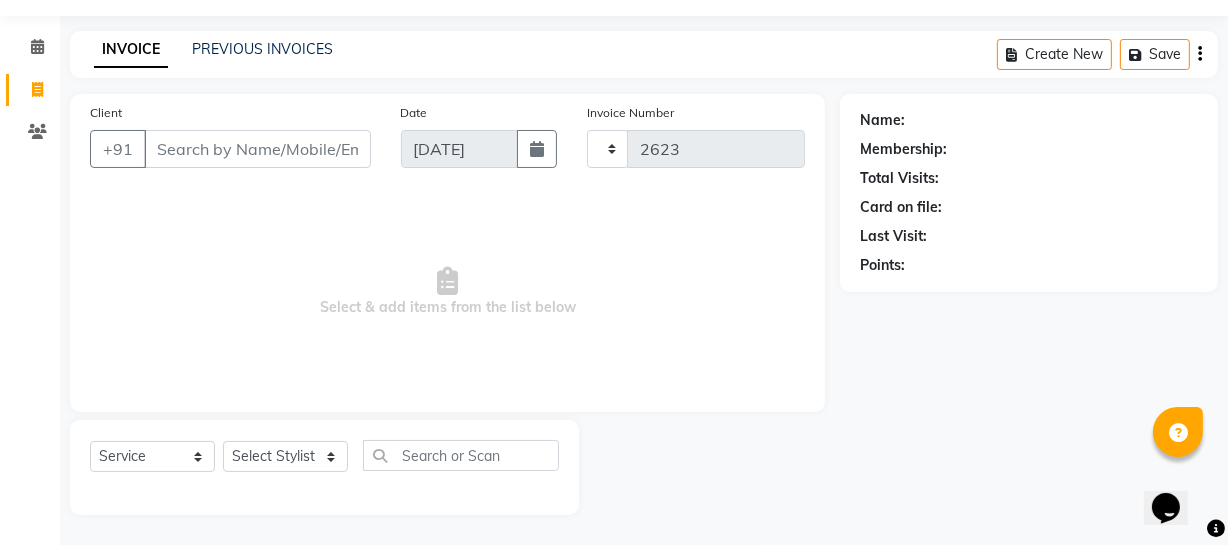 select on "735" 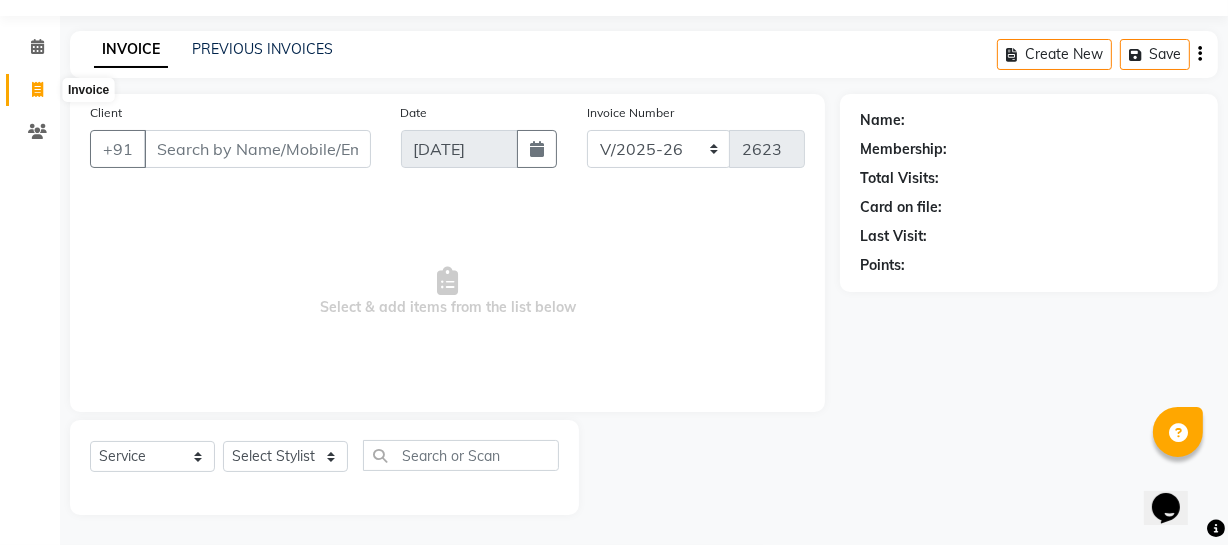 select on "membership" 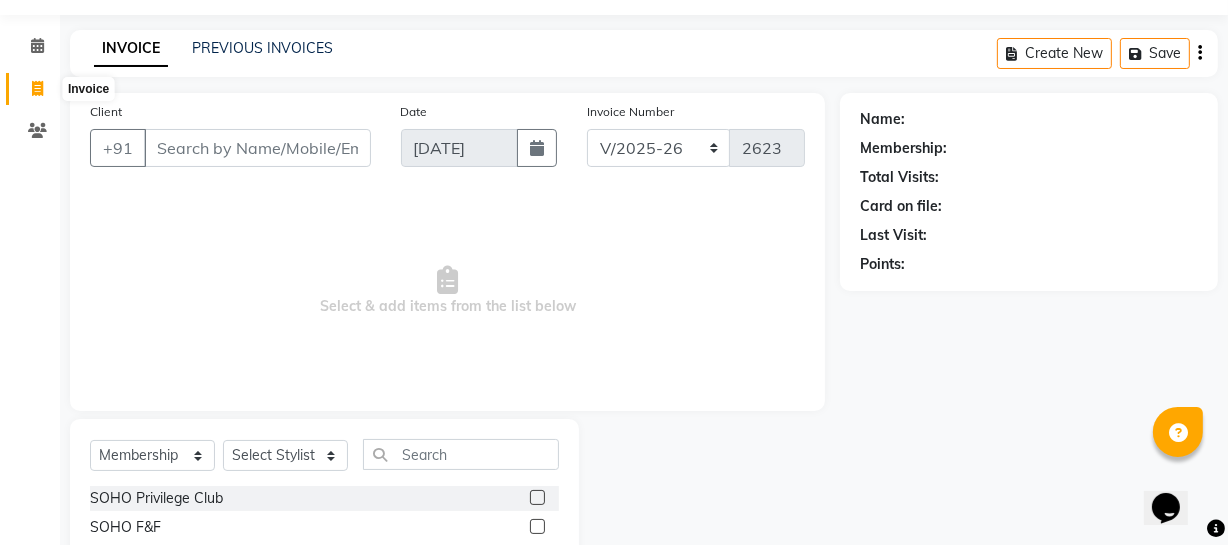 click 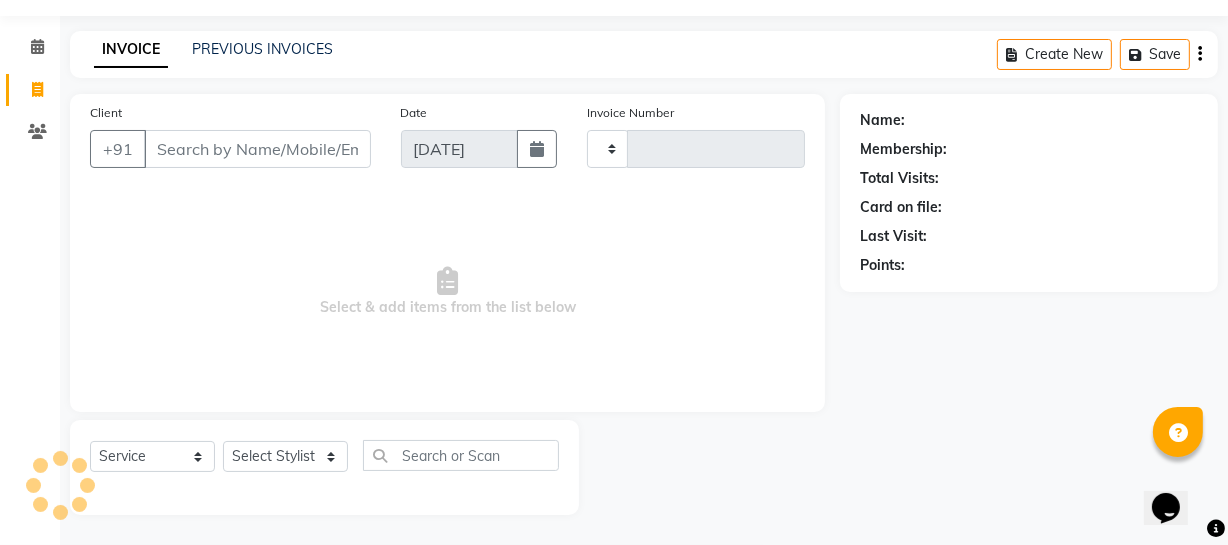 type on "2623" 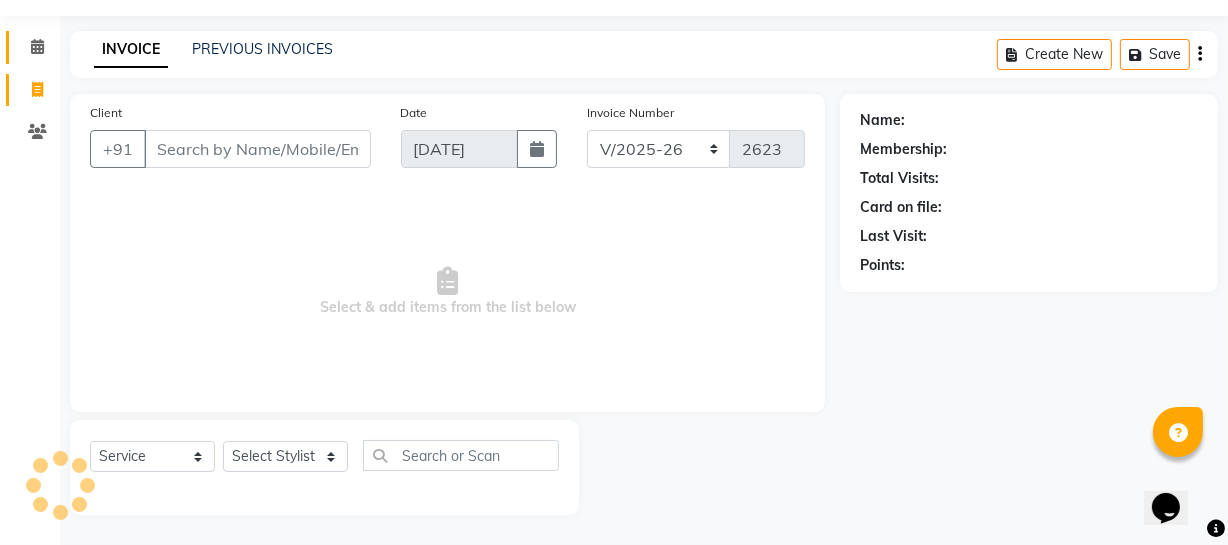 drag, startPoint x: 42, startPoint y: 41, endPoint x: 35, endPoint y: 81, distance: 40.60788 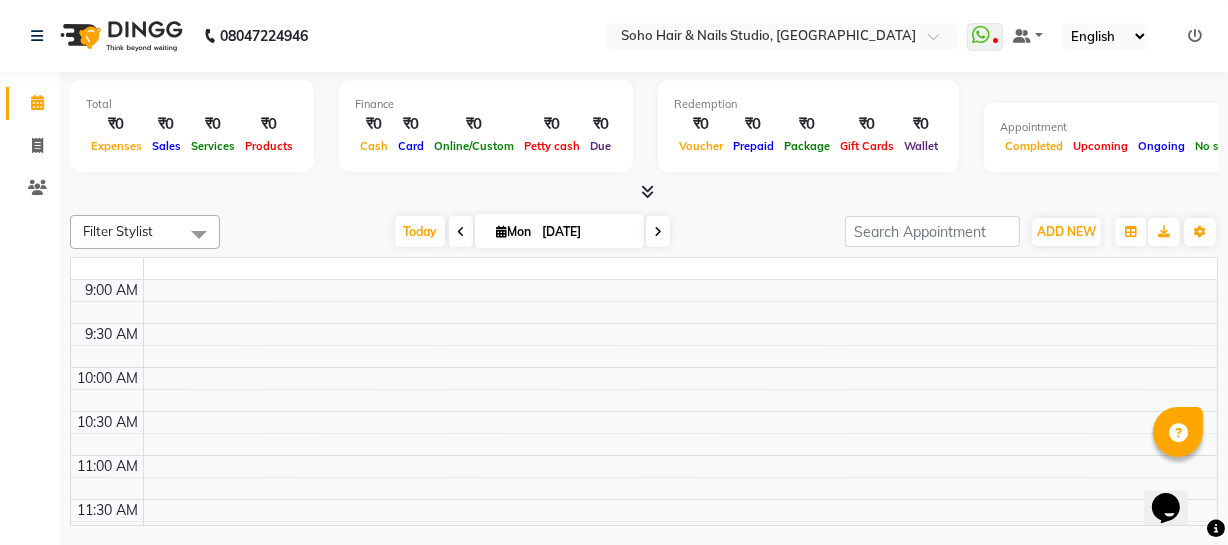 scroll, scrollTop: 0, scrollLeft: 0, axis: both 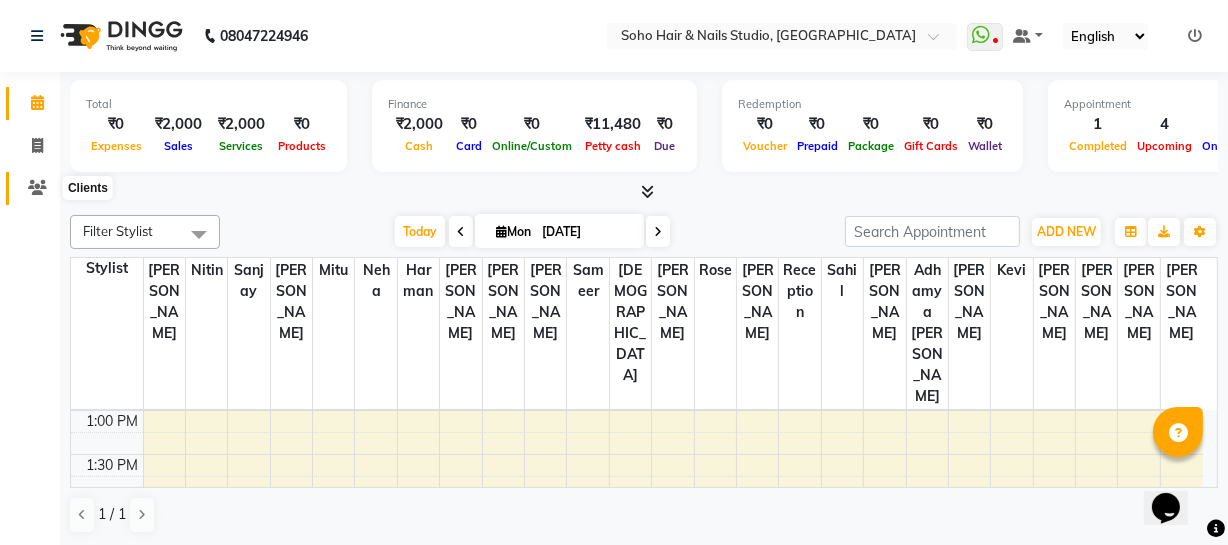 click 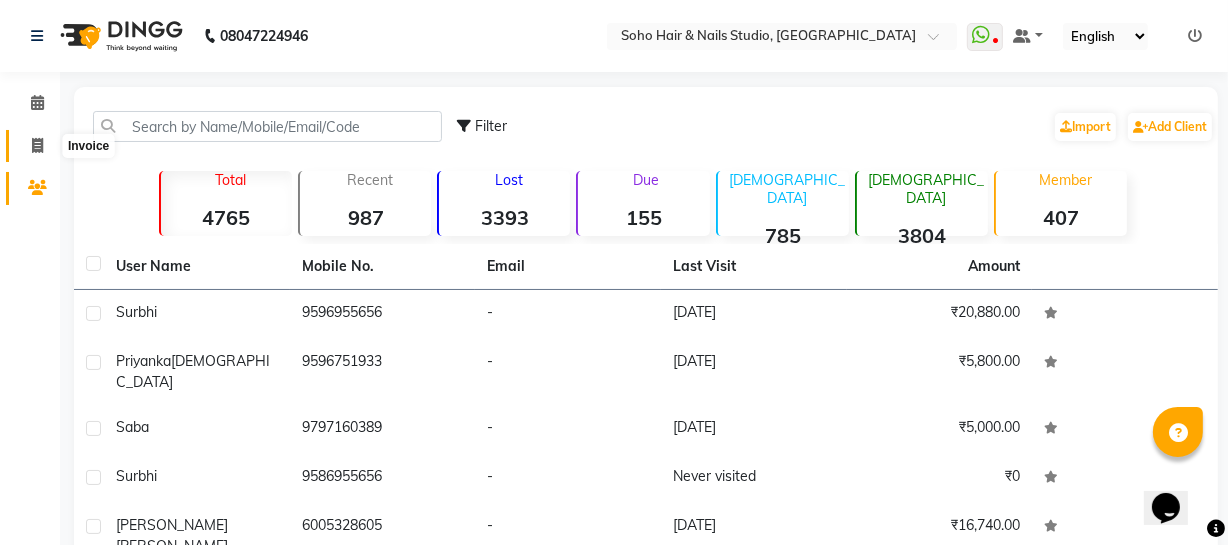 click 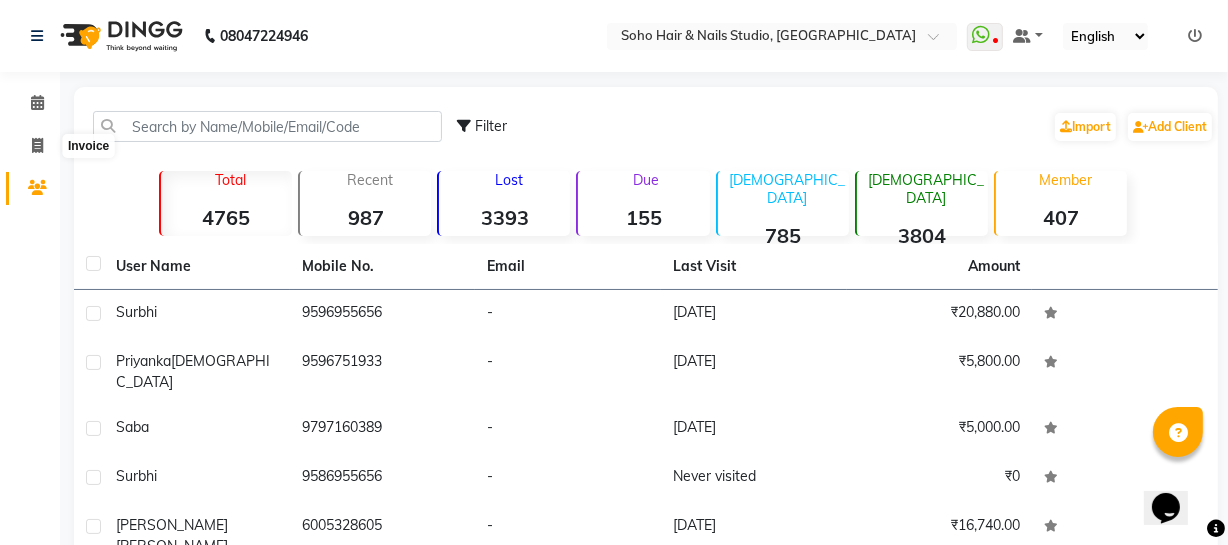 select on "735" 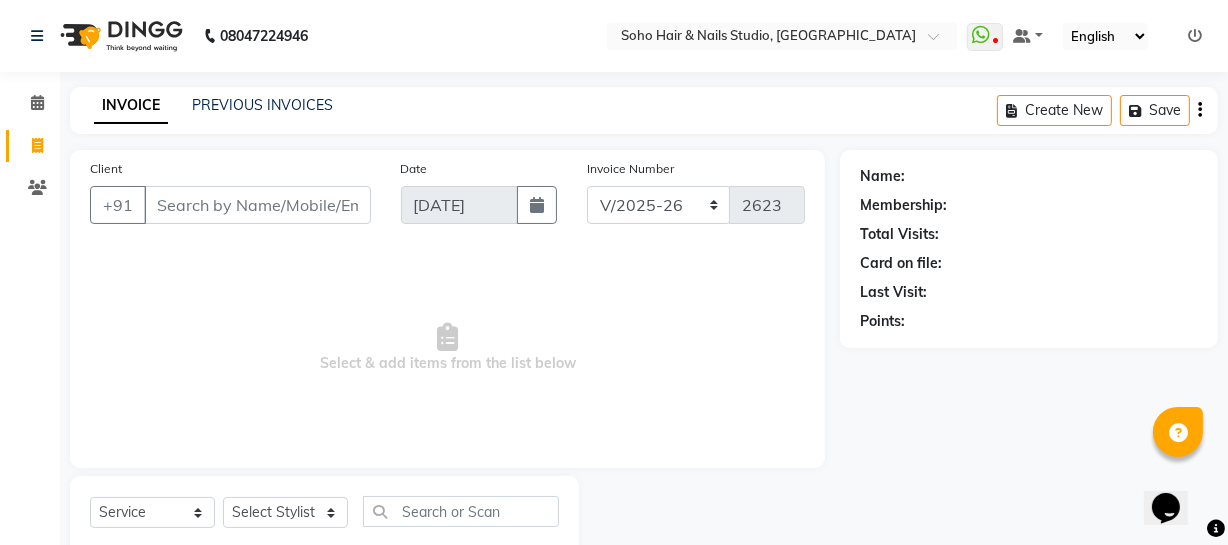 scroll, scrollTop: 57, scrollLeft: 0, axis: vertical 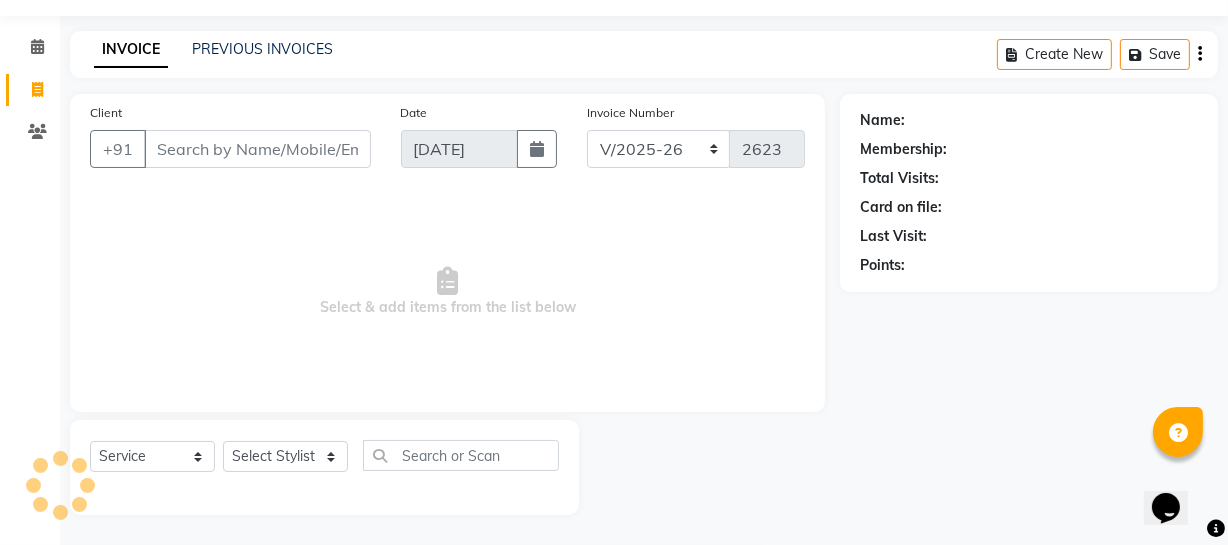 select on "membership" 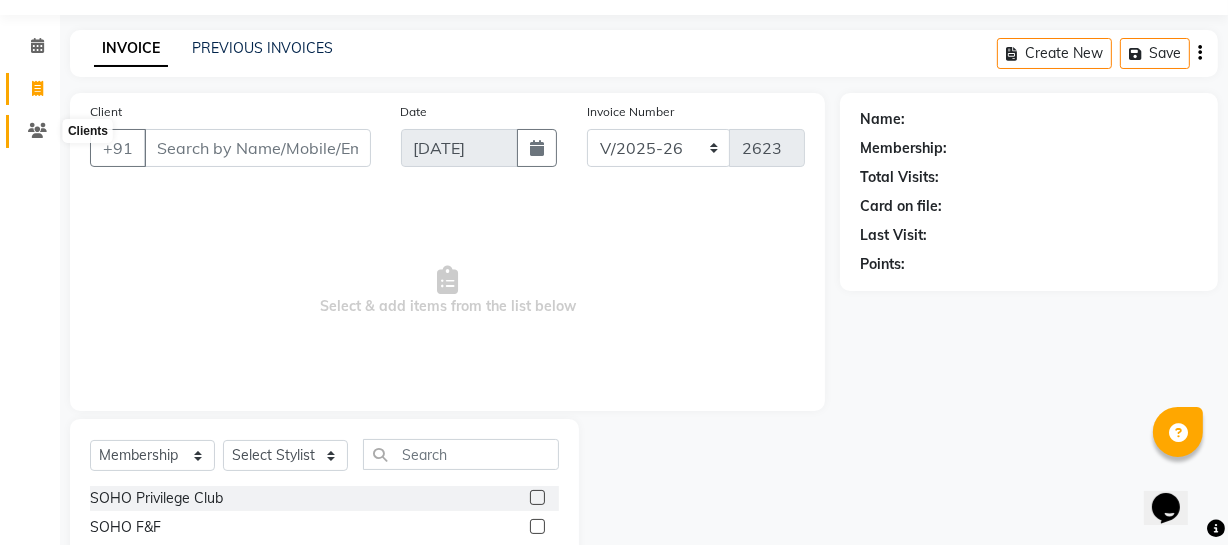 click 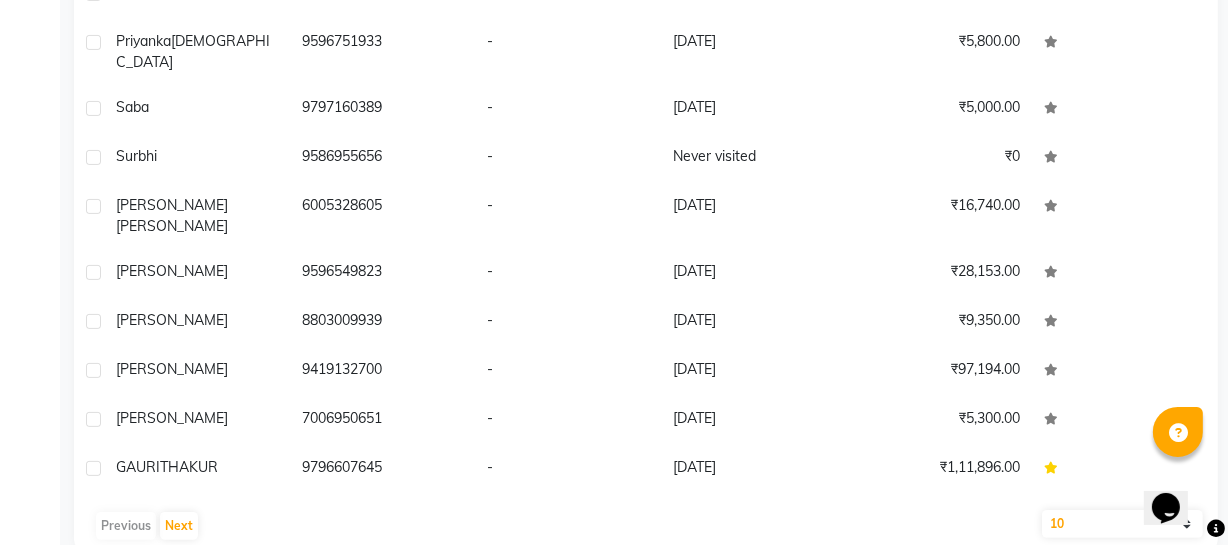scroll, scrollTop: 0, scrollLeft: 0, axis: both 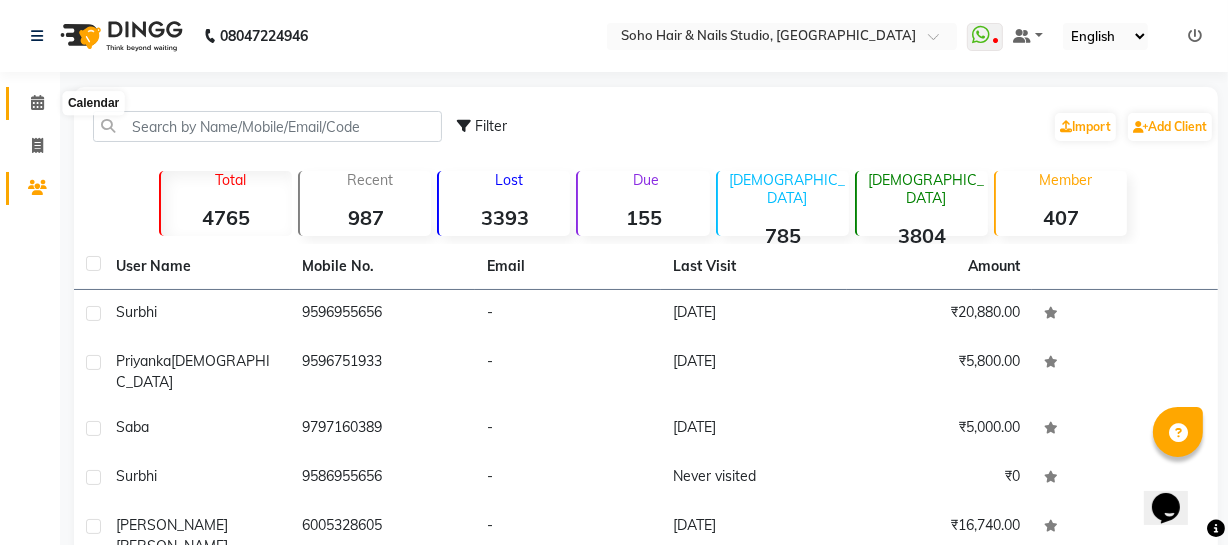 click 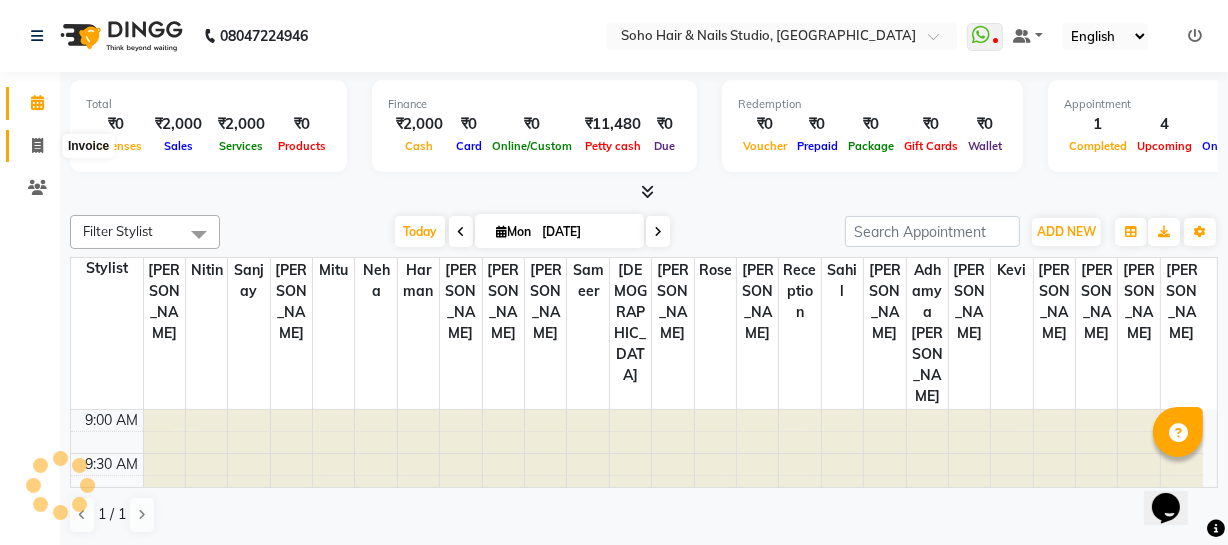 scroll, scrollTop: 0, scrollLeft: 0, axis: both 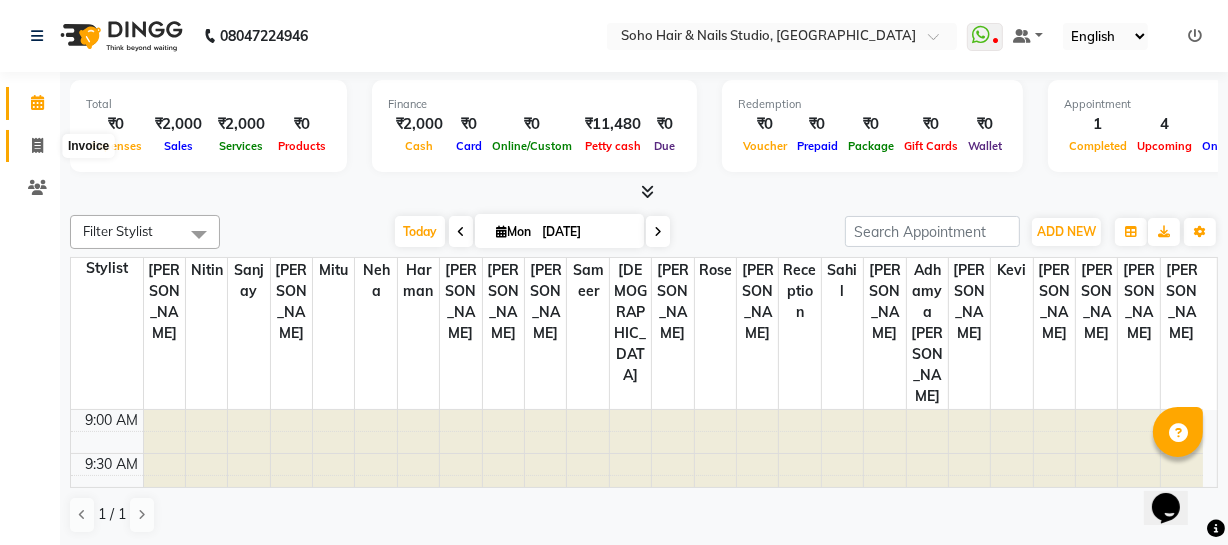 click 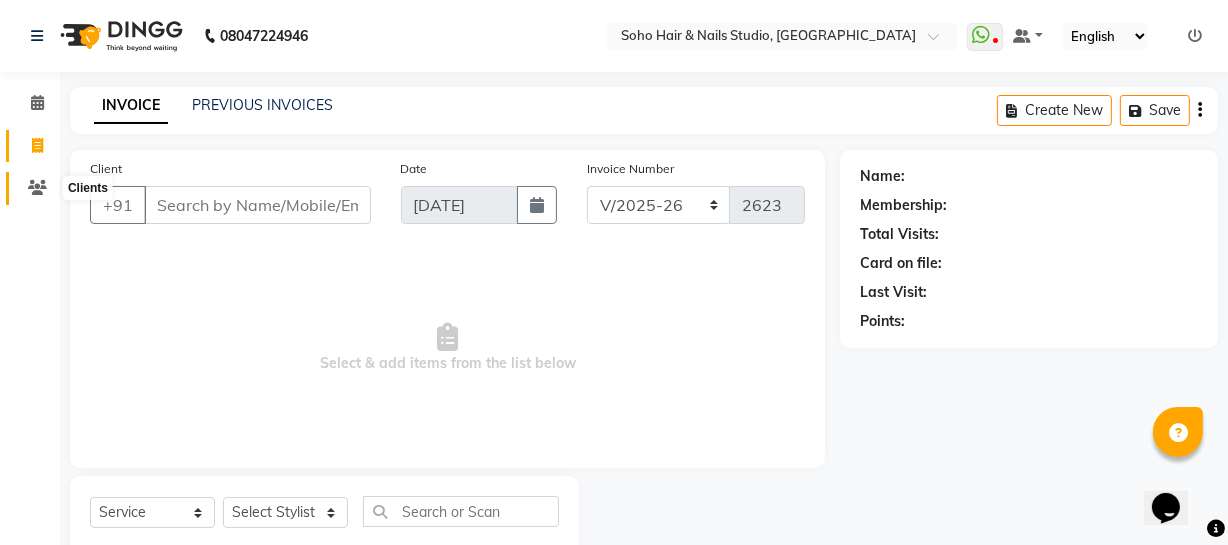 select on "membership" 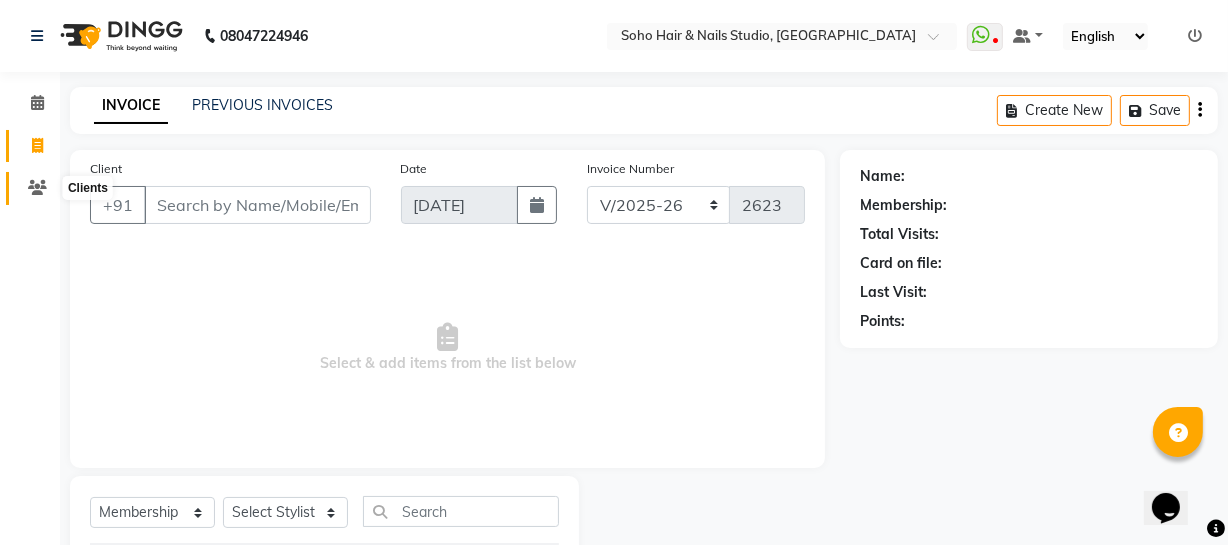 click 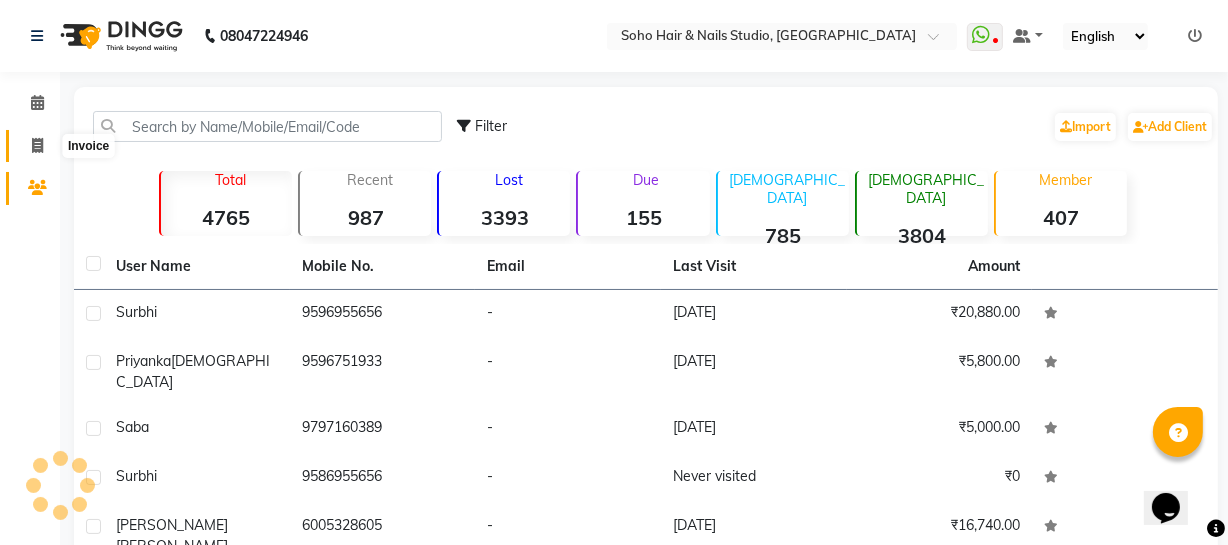 click 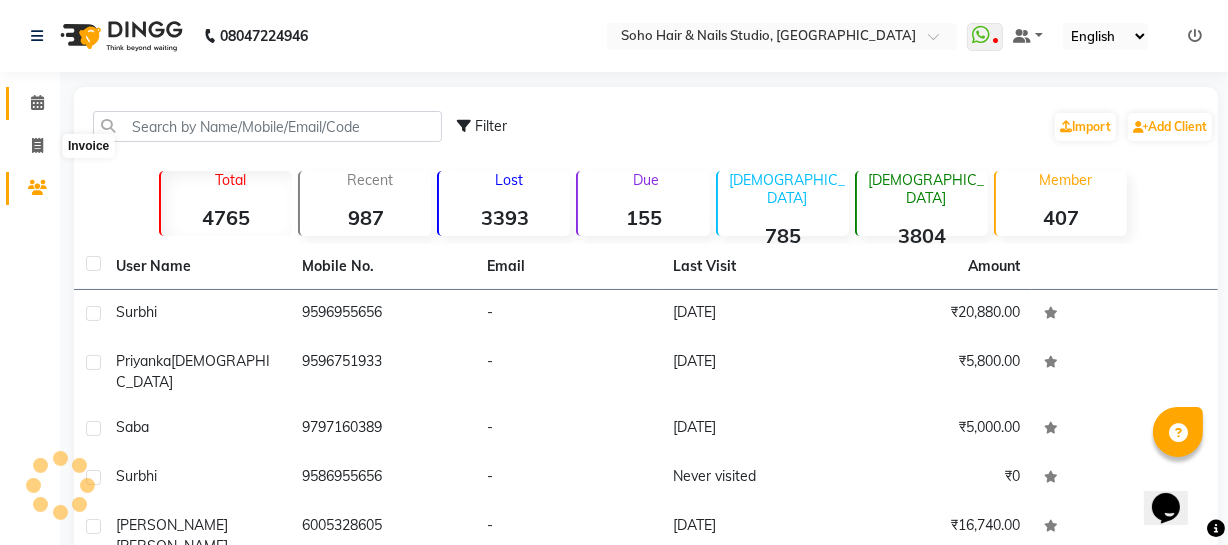 select on "735" 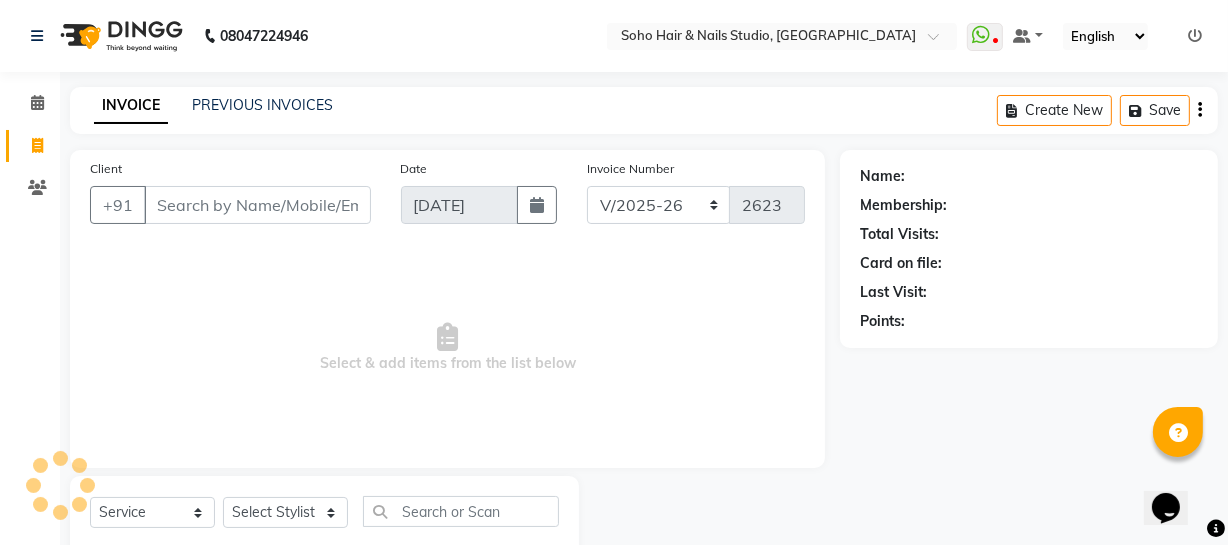 scroll, scrollTop: 57, scrollLeft: 0, axis: vertical 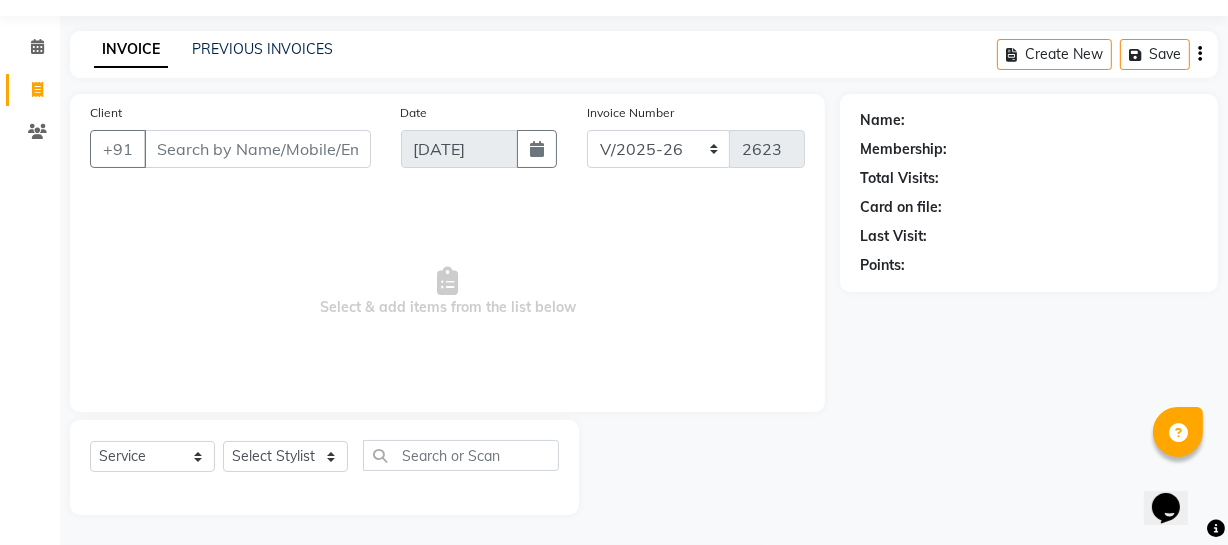 select on "membership" 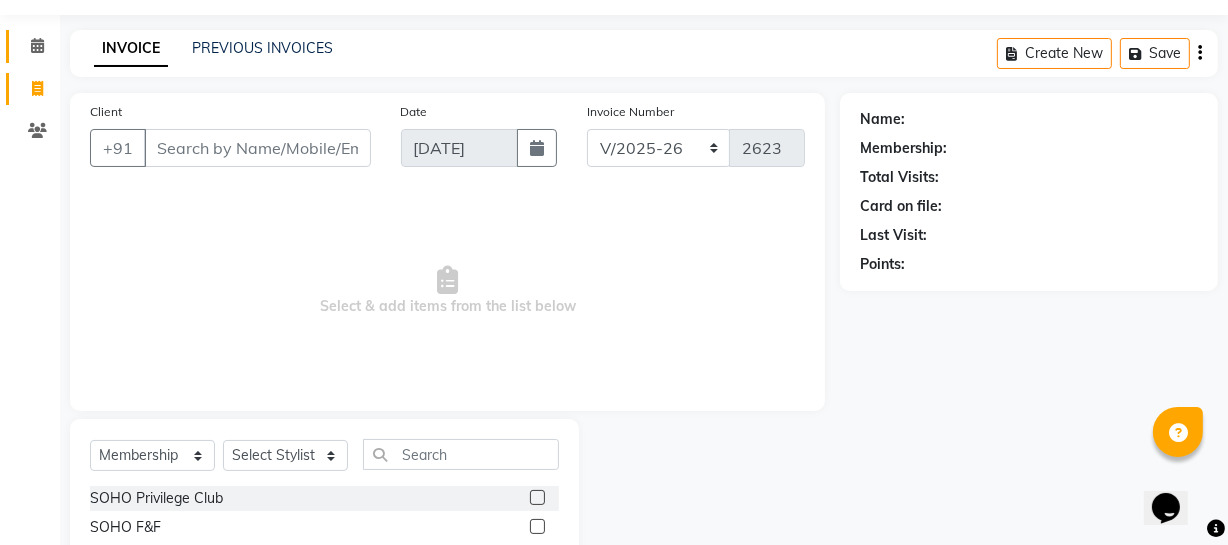 scroll, scrollTop: 0, scrollLeft: 0, axis: both 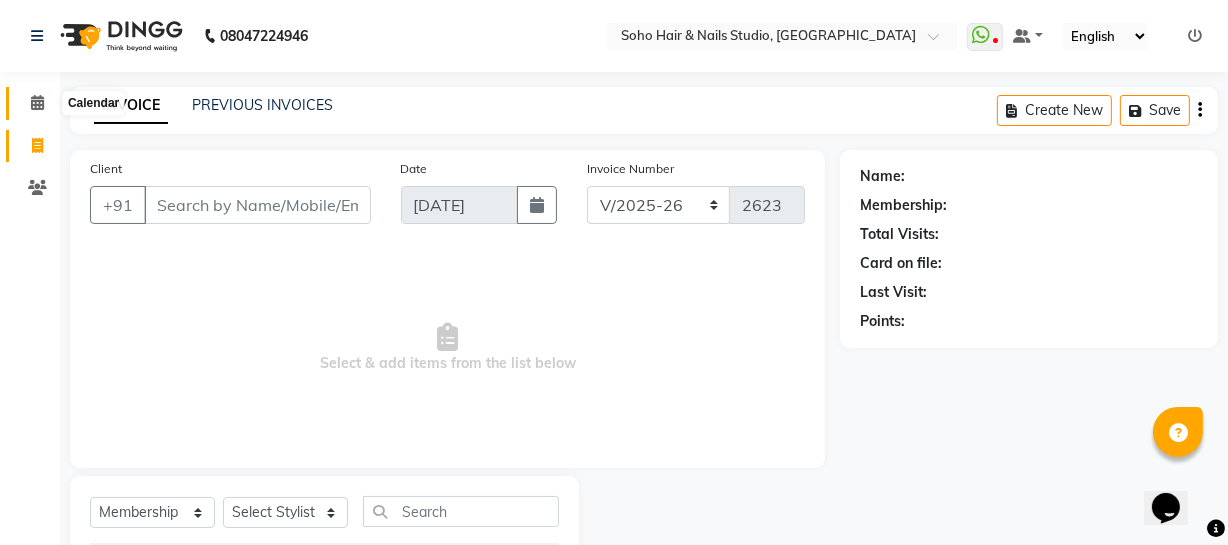 click 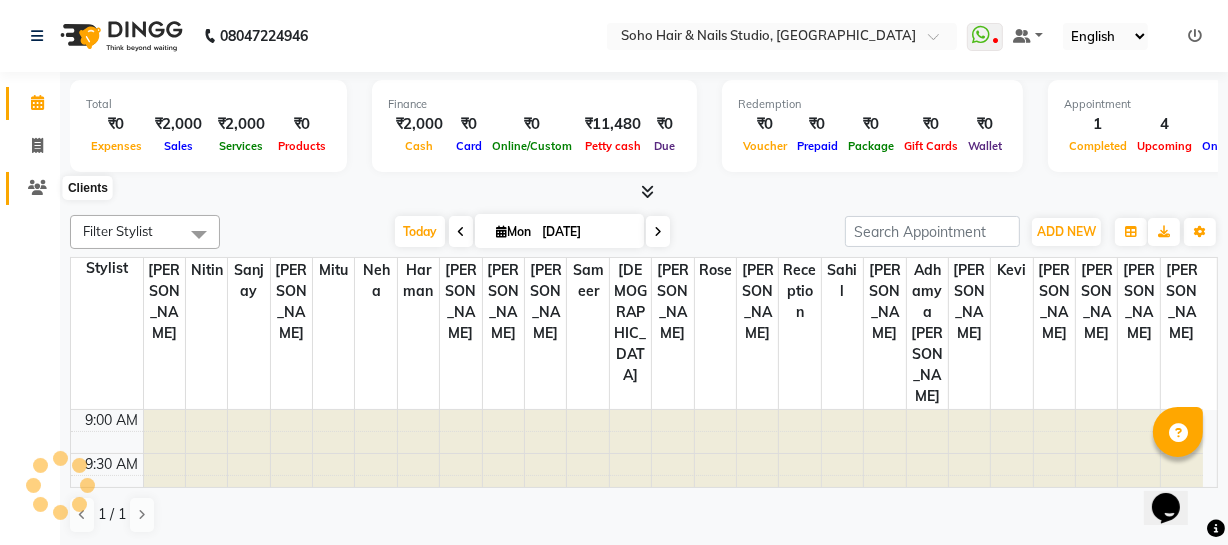 scroll, scrollTop: 0, scrollLeft: 0, axis: both 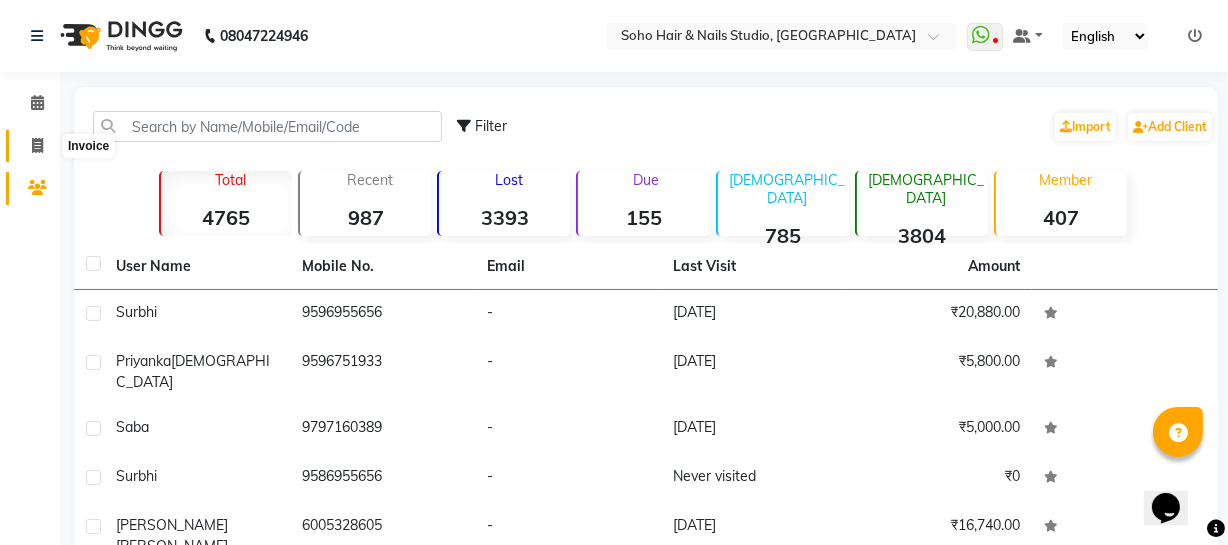 click 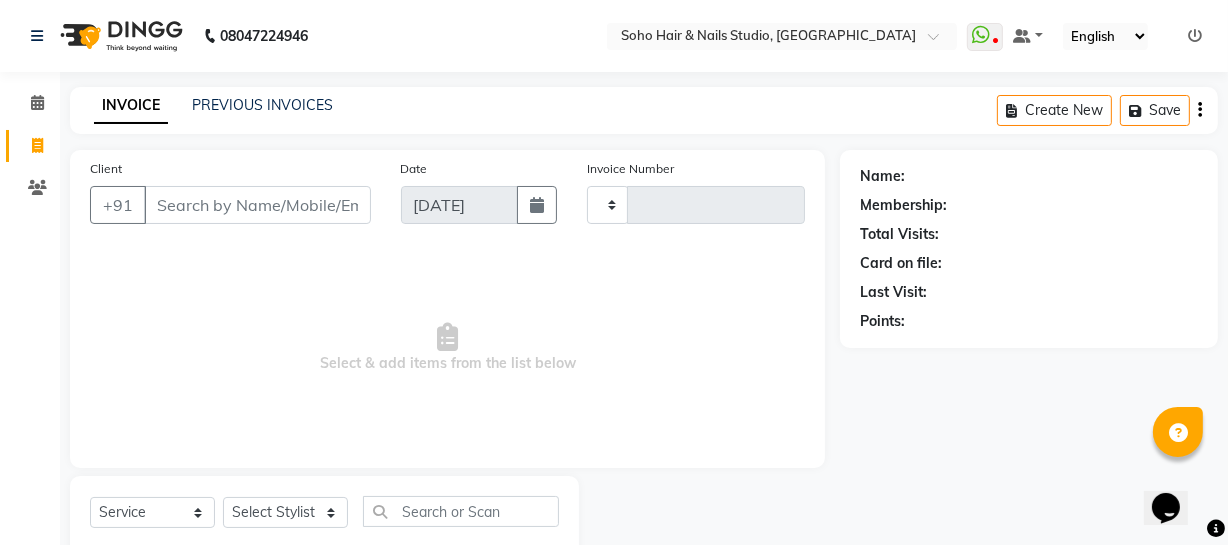 scroll, scrollTop: 57, scrollLeft: 0, axis: vertical 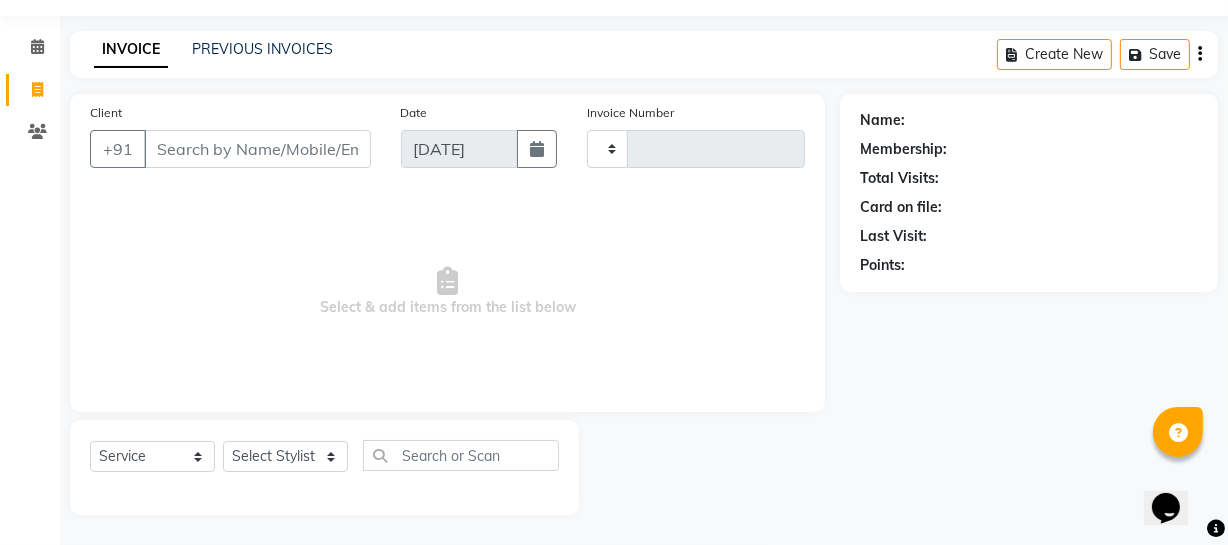 type on "2623" 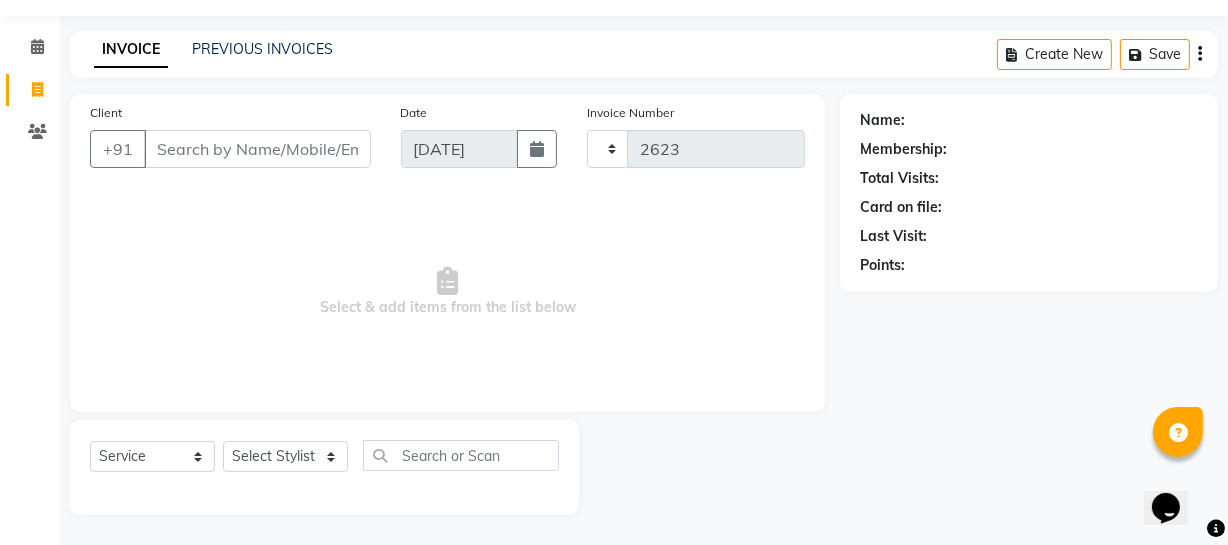 select on "735" 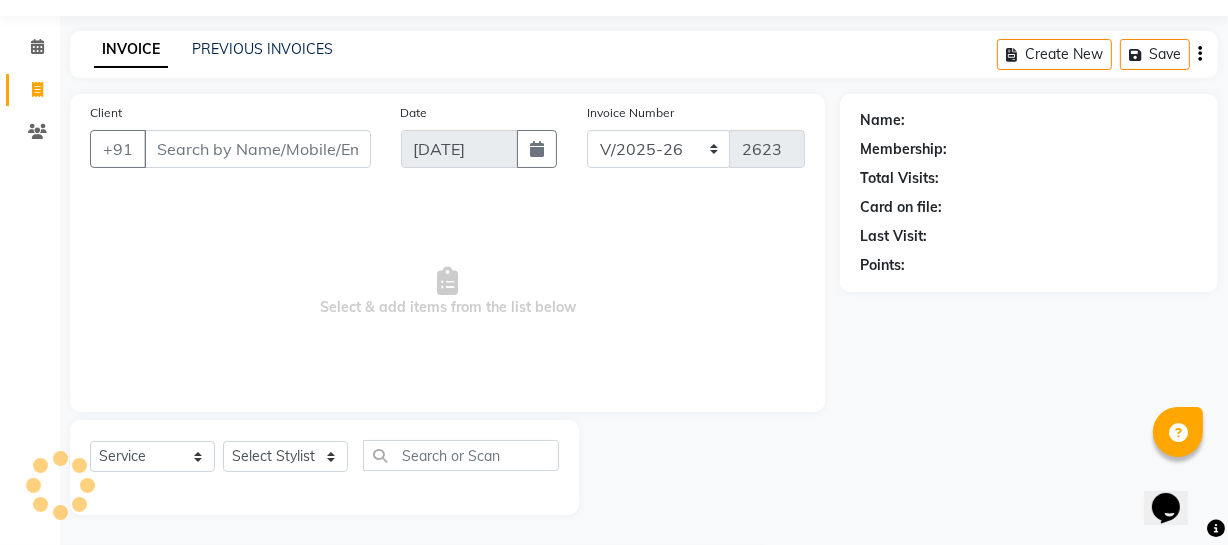 select on "membership" 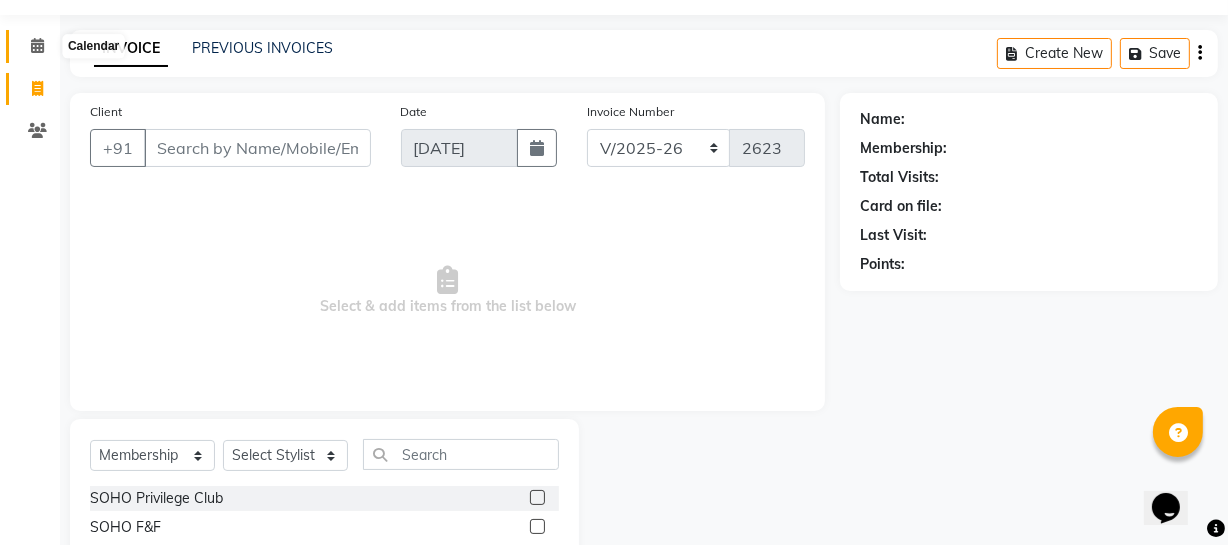 click 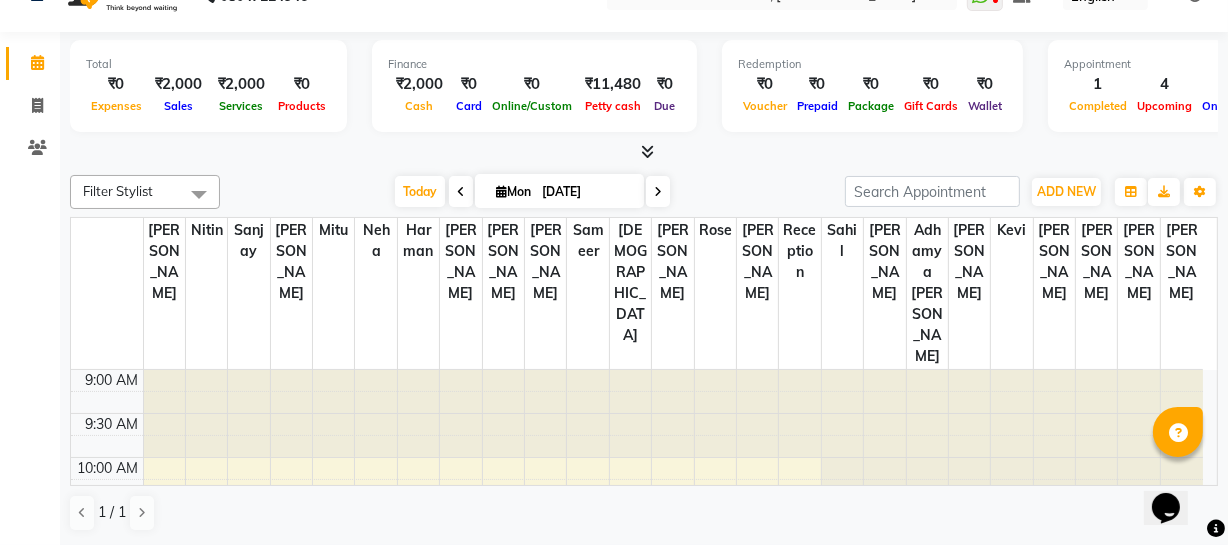 scroll, scrollTop: 0, scrollLeft: 0, axis: both 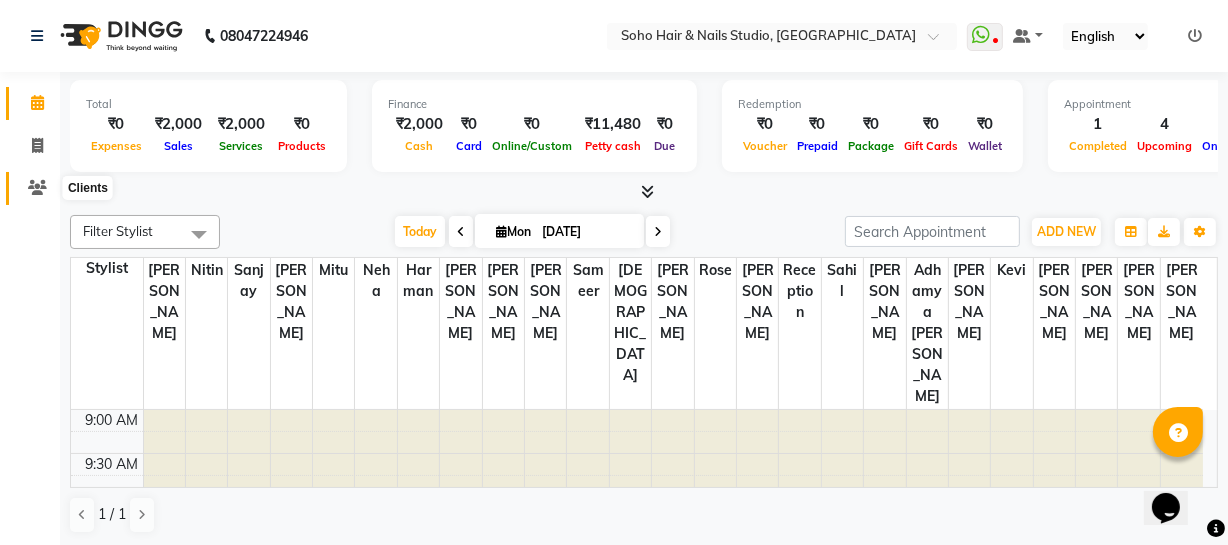 click 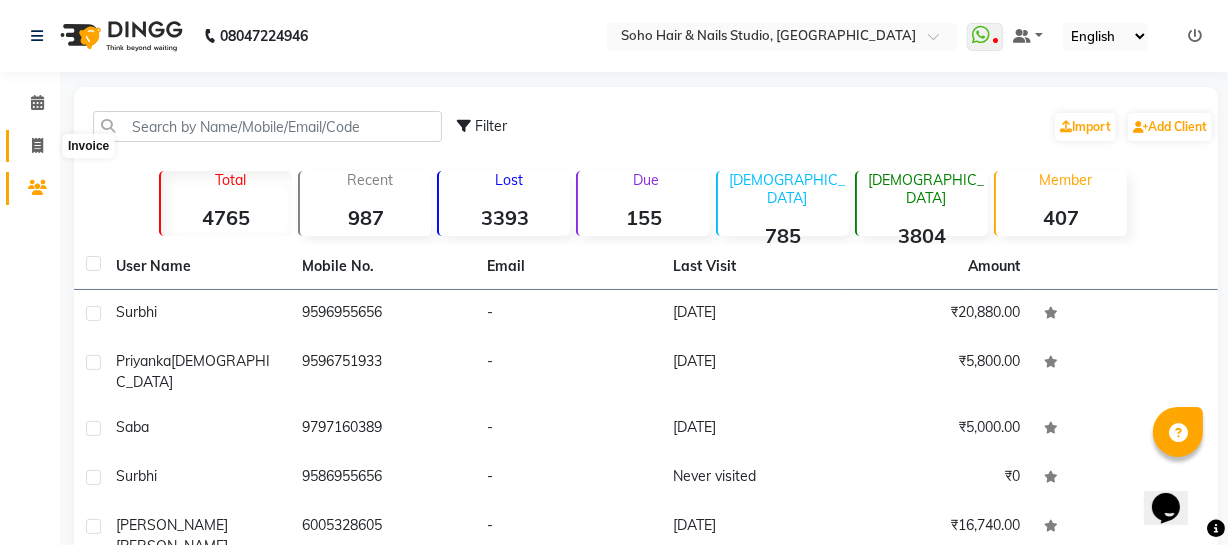 click 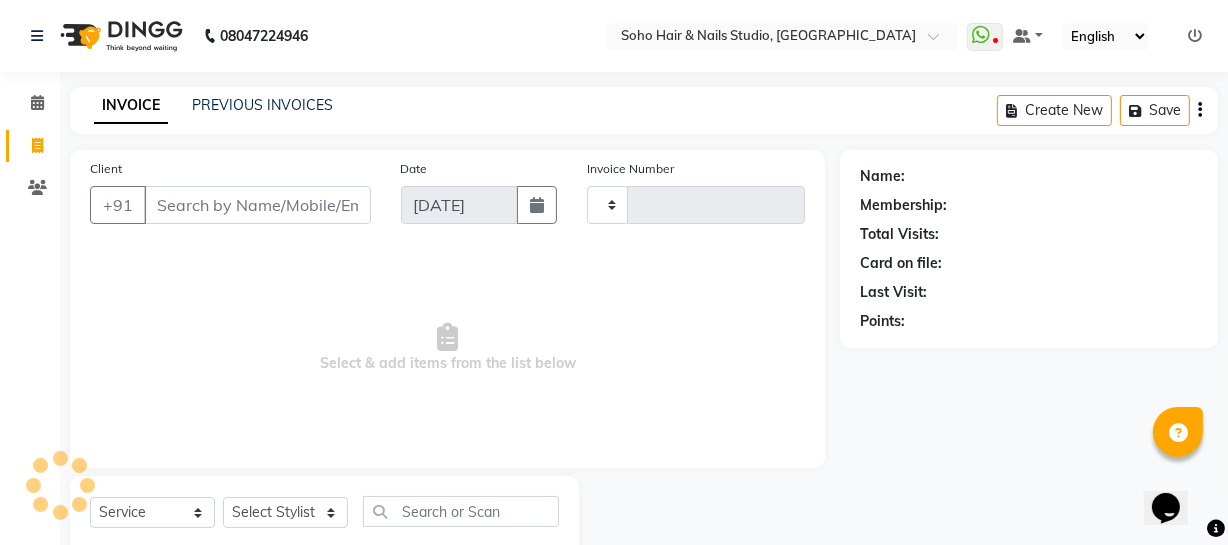 scroll, scrollTop: 57, scrollLeft: 0, axis: vertical 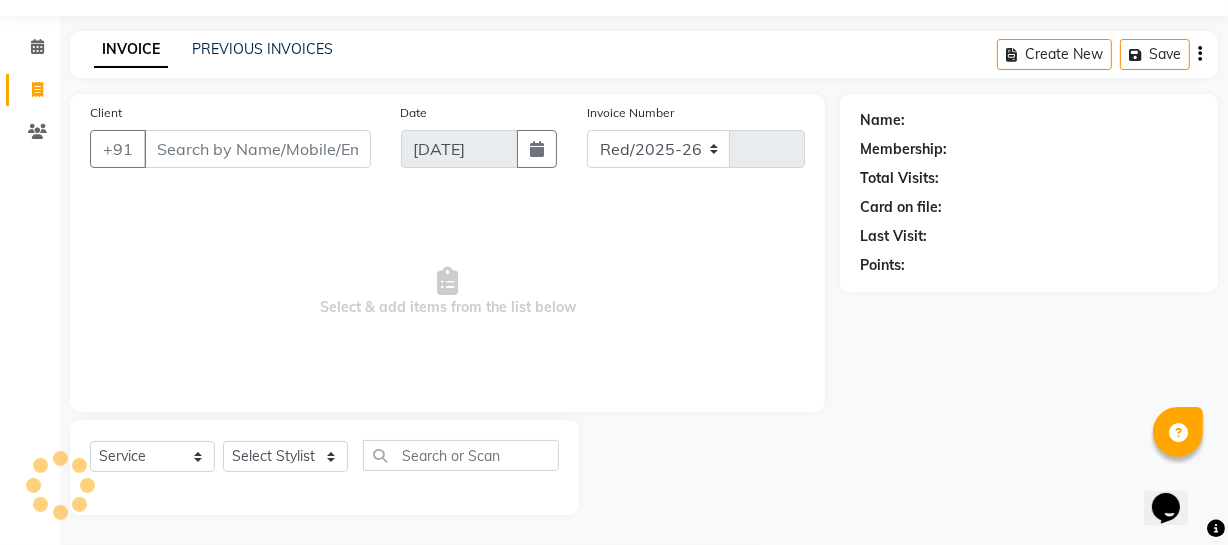 select on "735" 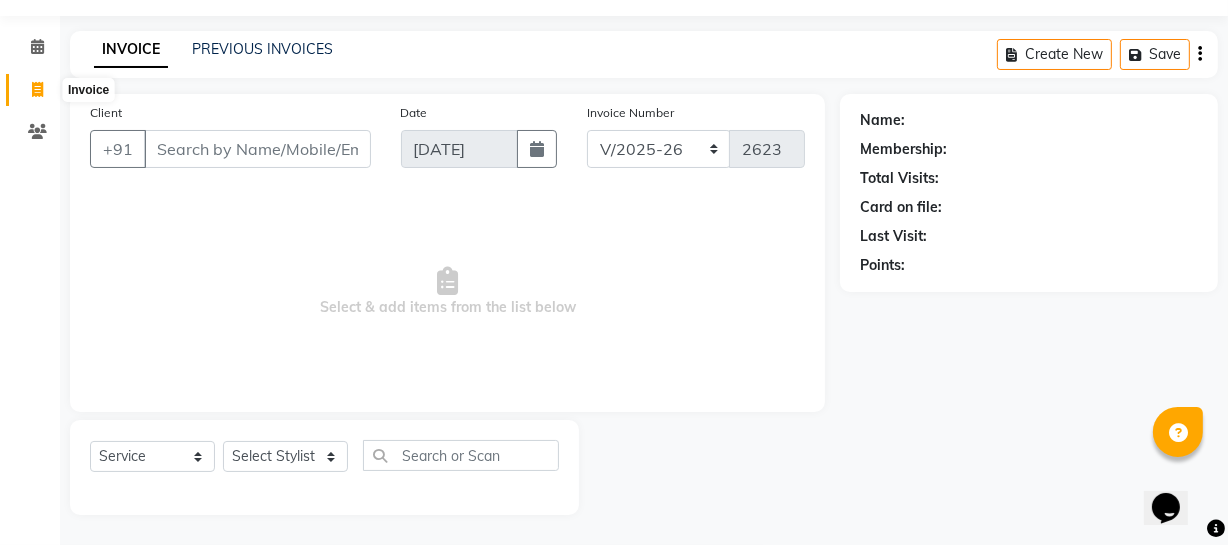 scroll, scrollTop: 0, scrollLeft: 0, axis: both 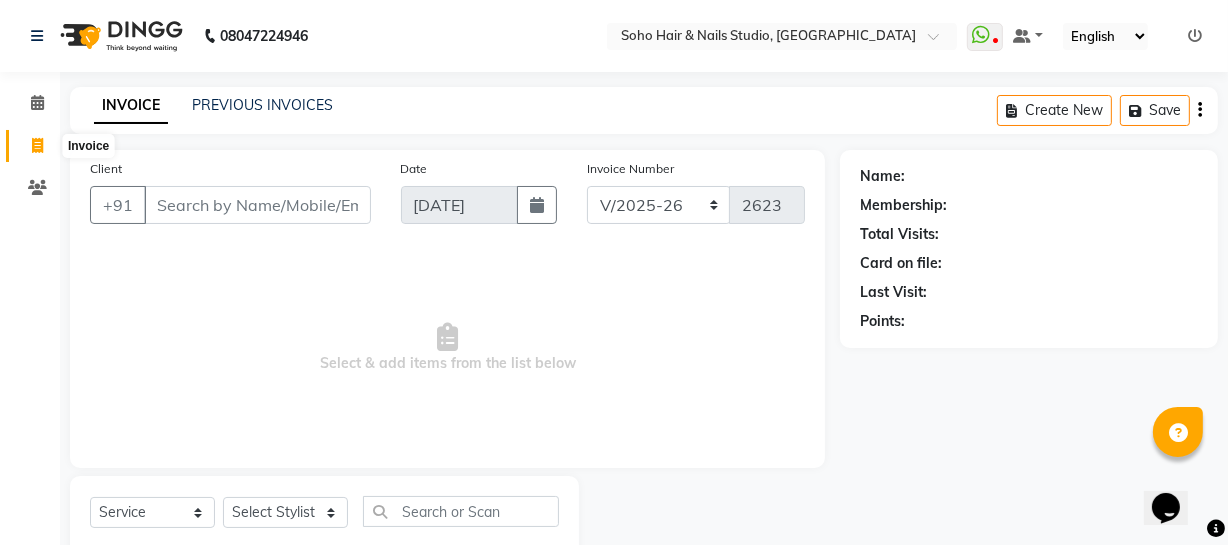 select on "membership" 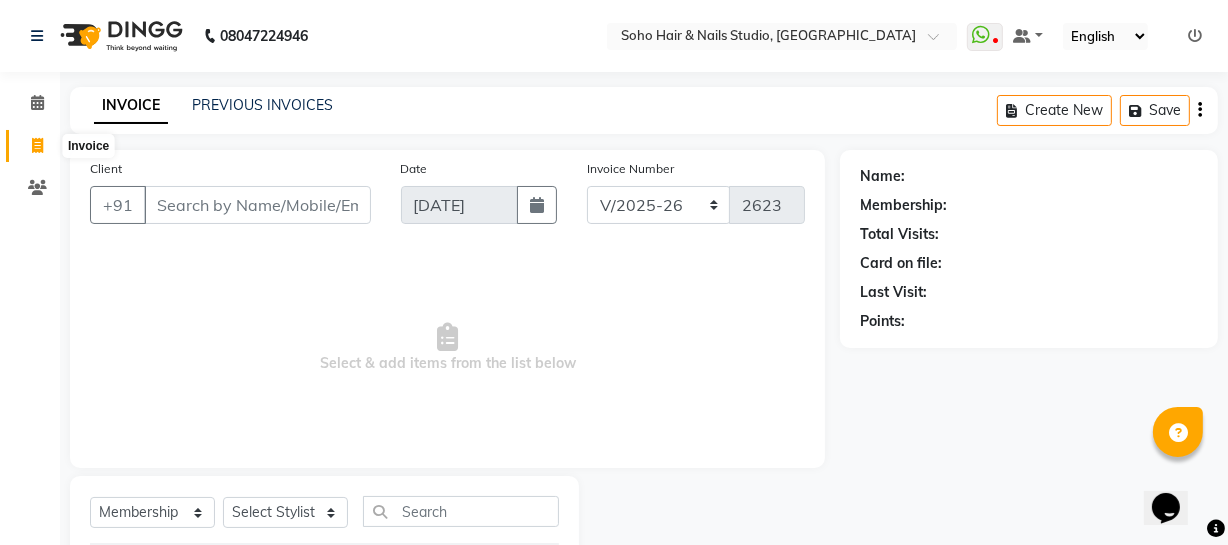 scroll, scrollTop: 114, scrollLeft: 0, axis: vertical 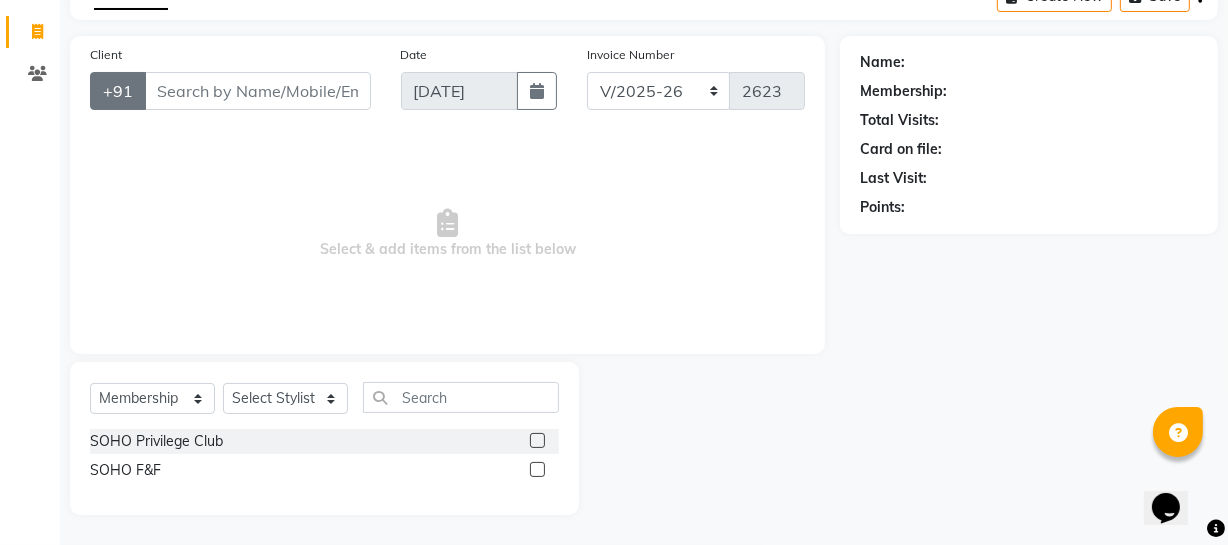 click on "+91" 